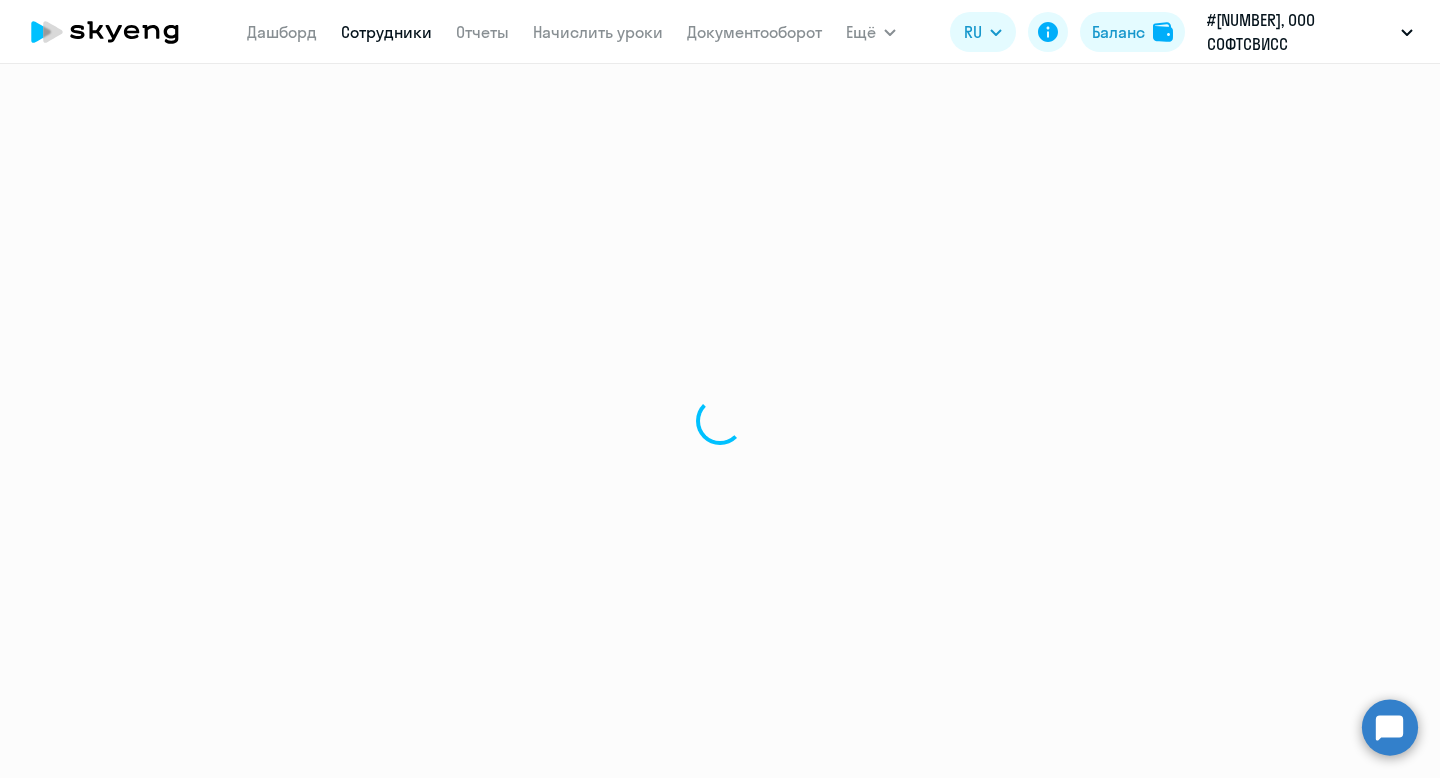 scroll, scrollTop: 0, scrollLeft: 0, axis: both 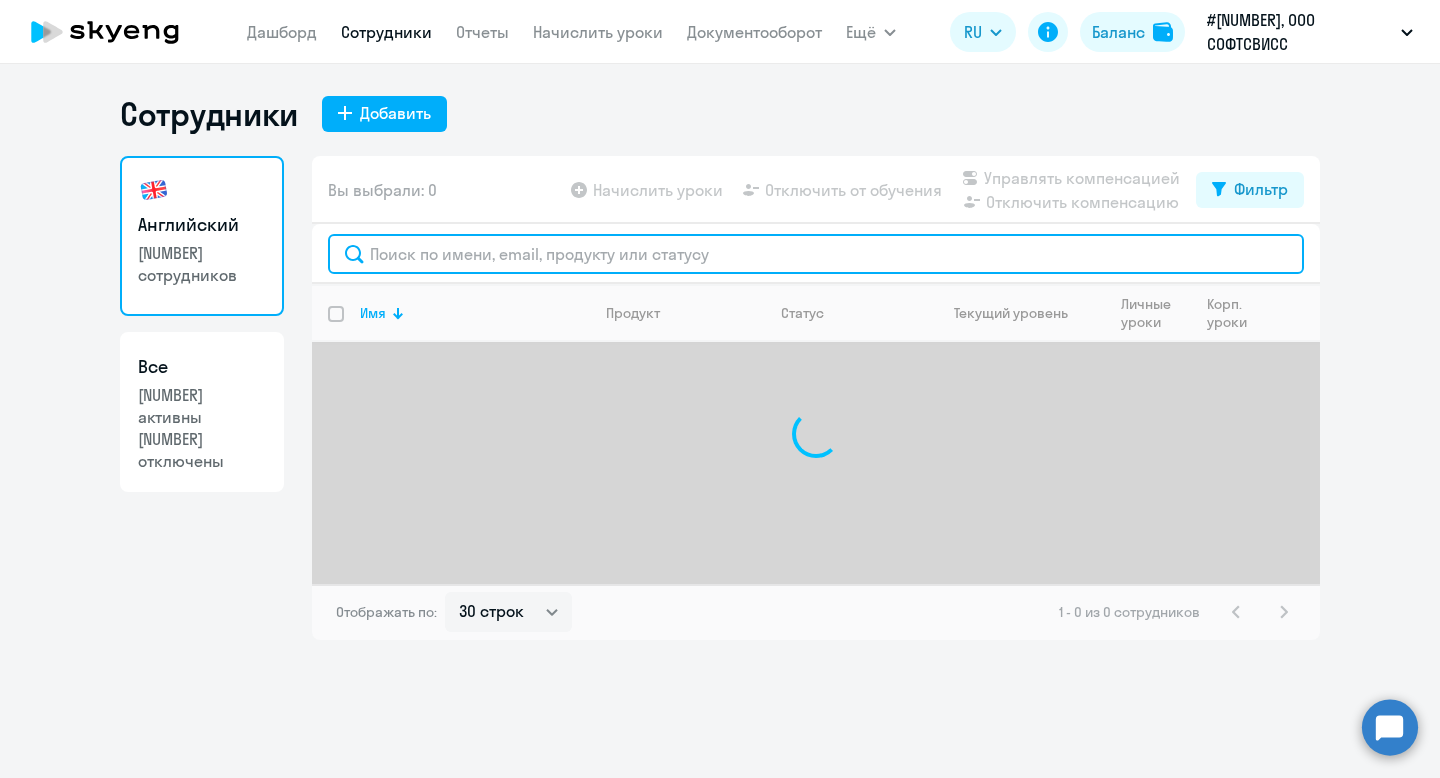 click 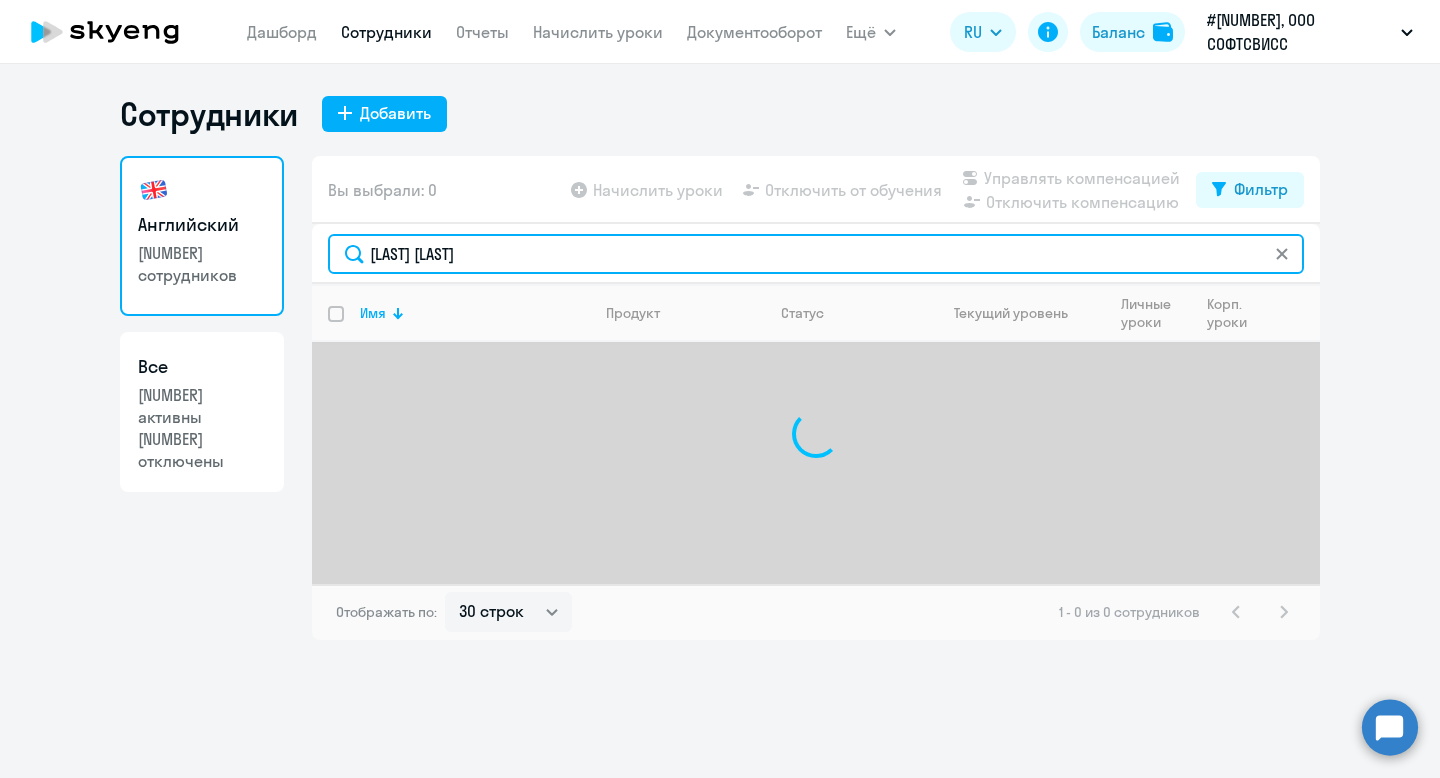 click on "[LAST] [LAST]" 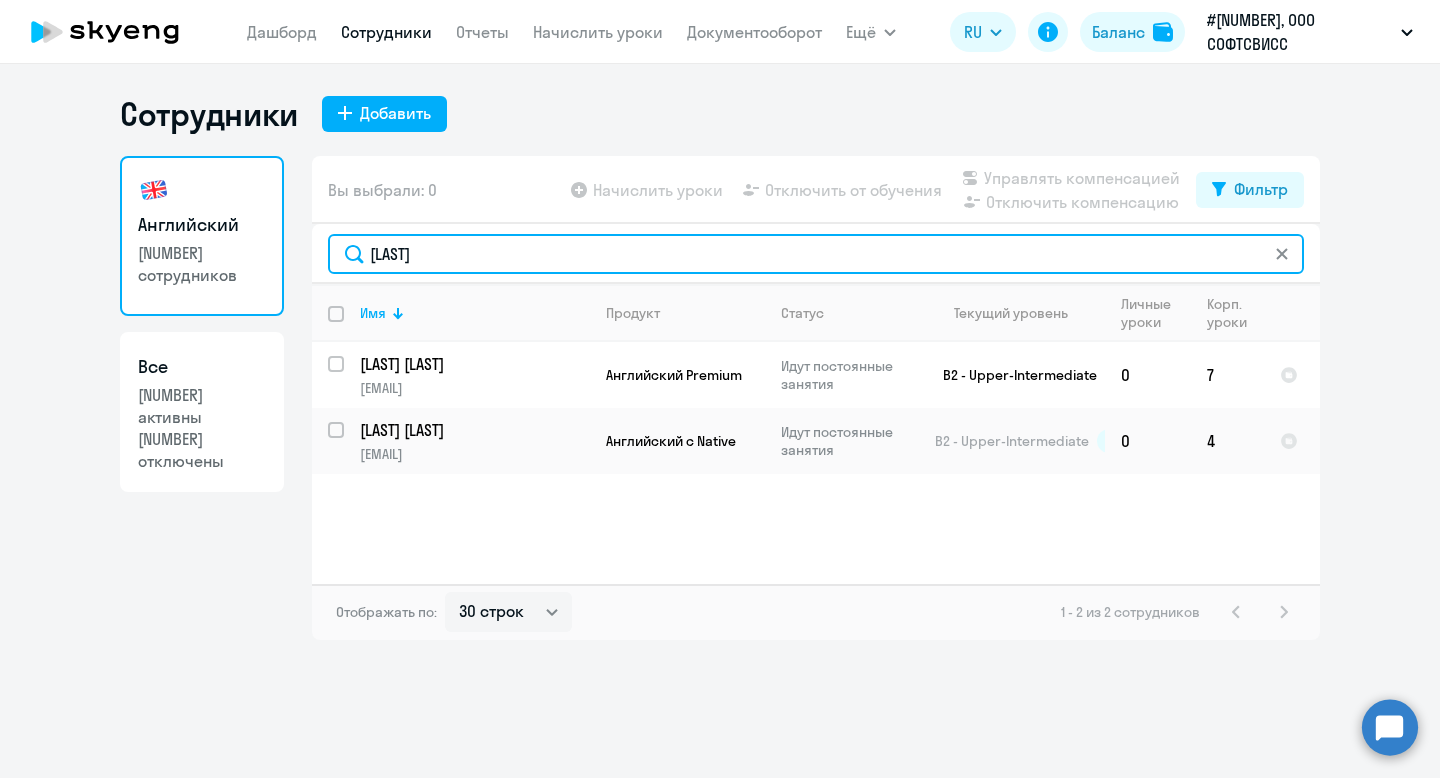 click on "[LAST]" 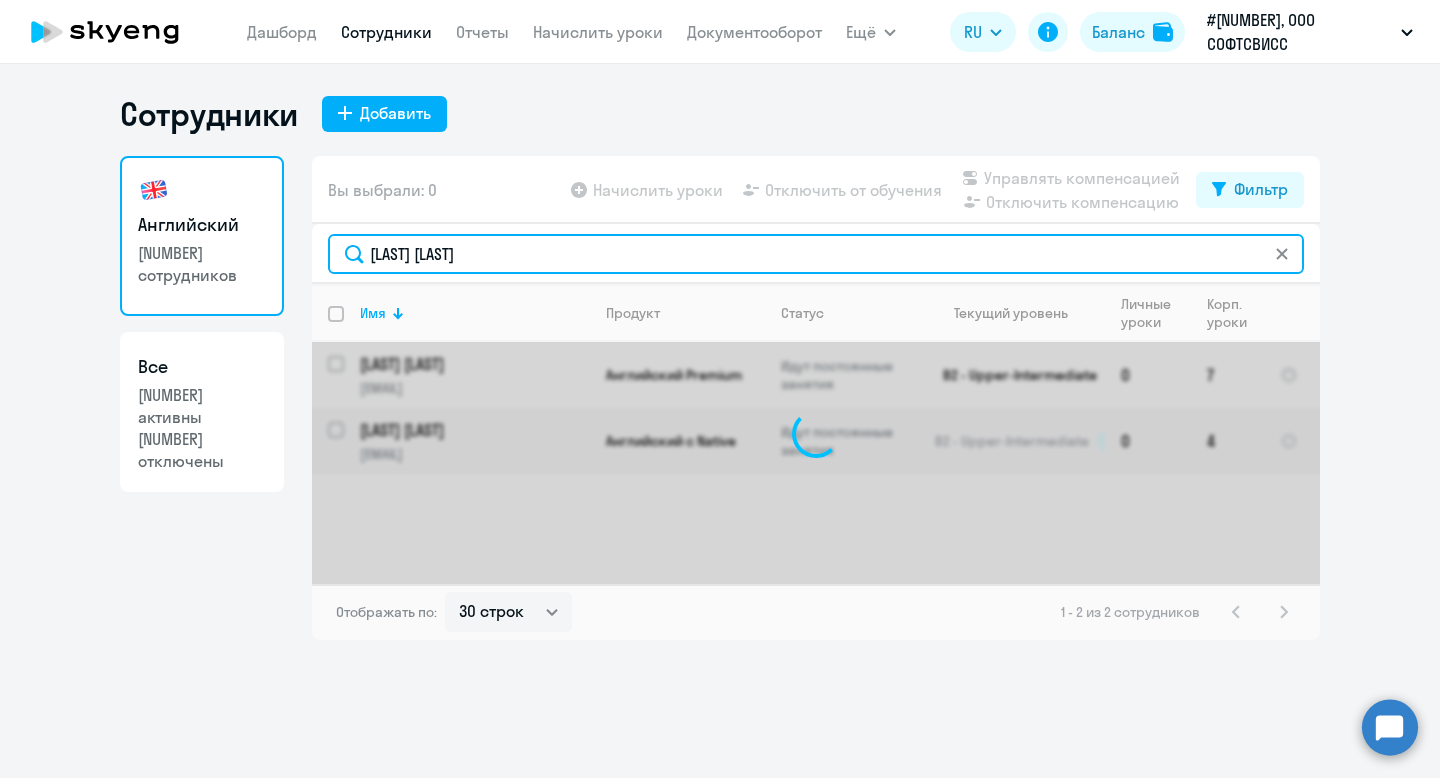 click on "[LAST] [LAST]" 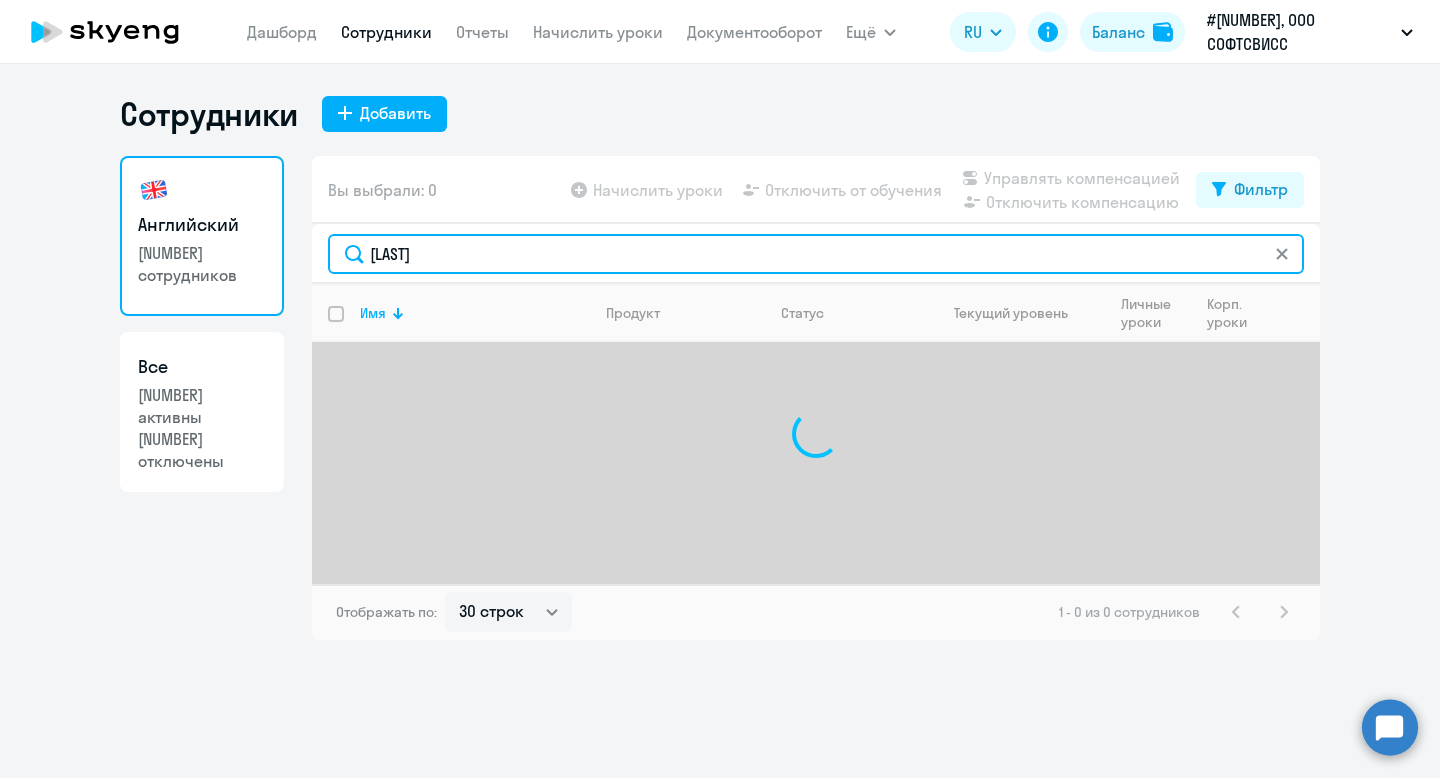 click on "[LAST]" 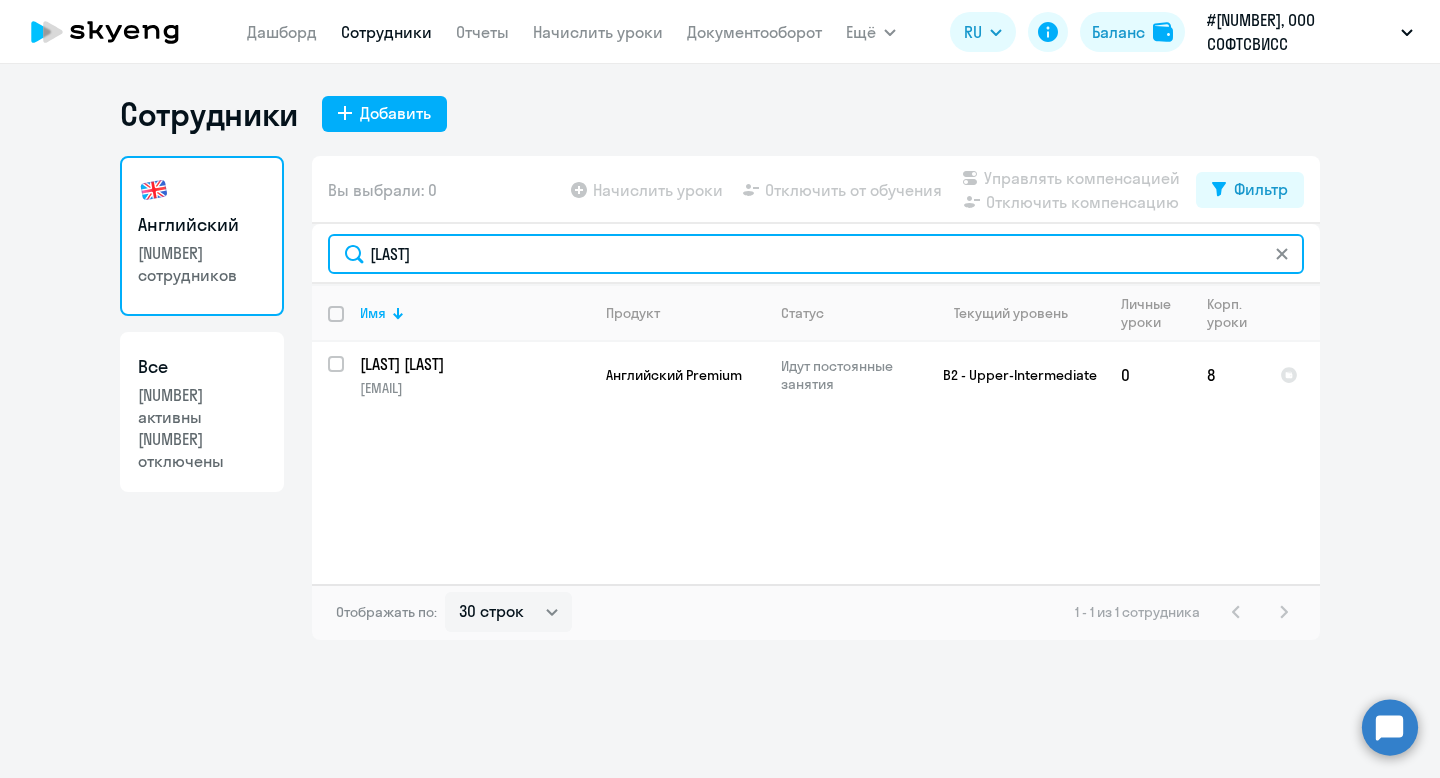 click on "[LAST]" 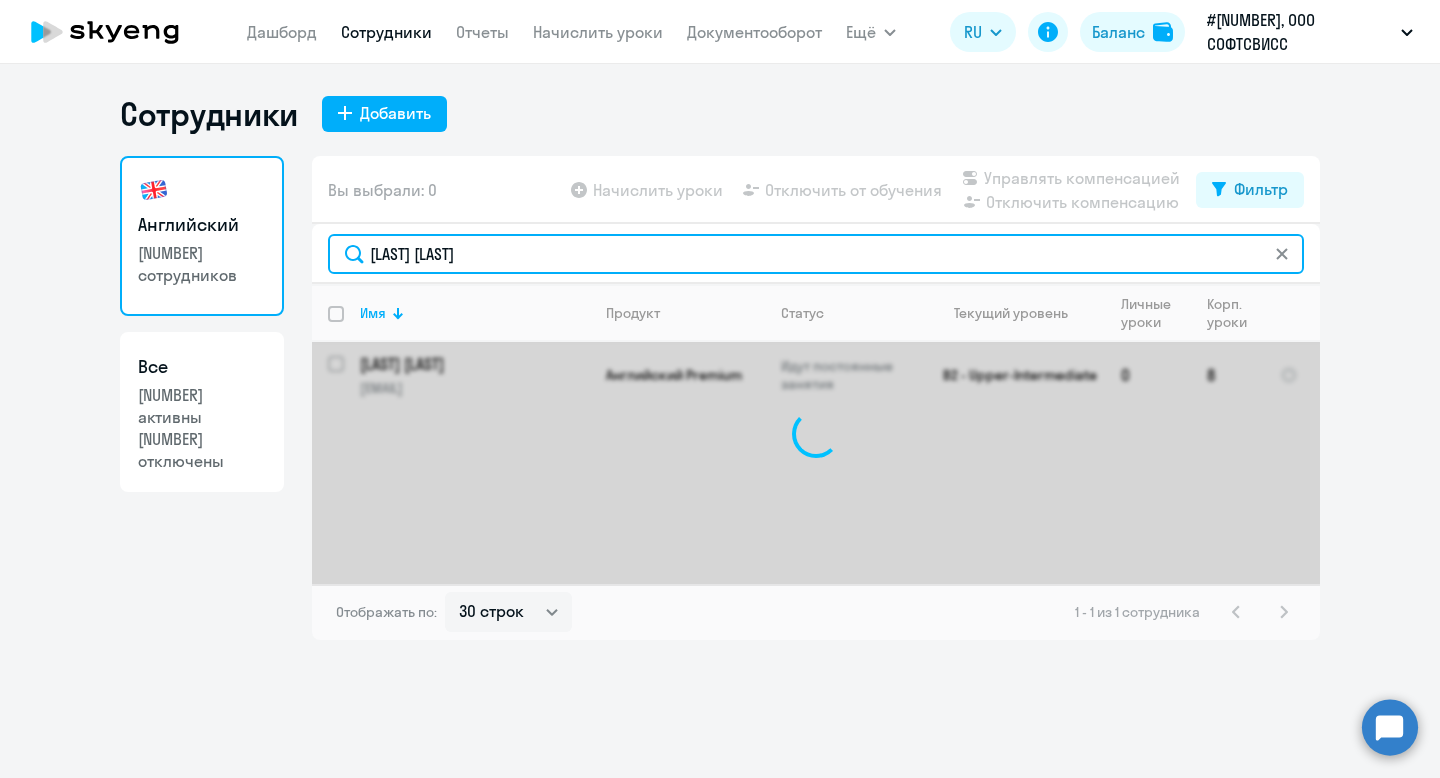 click on "[LAST] [LAST]" 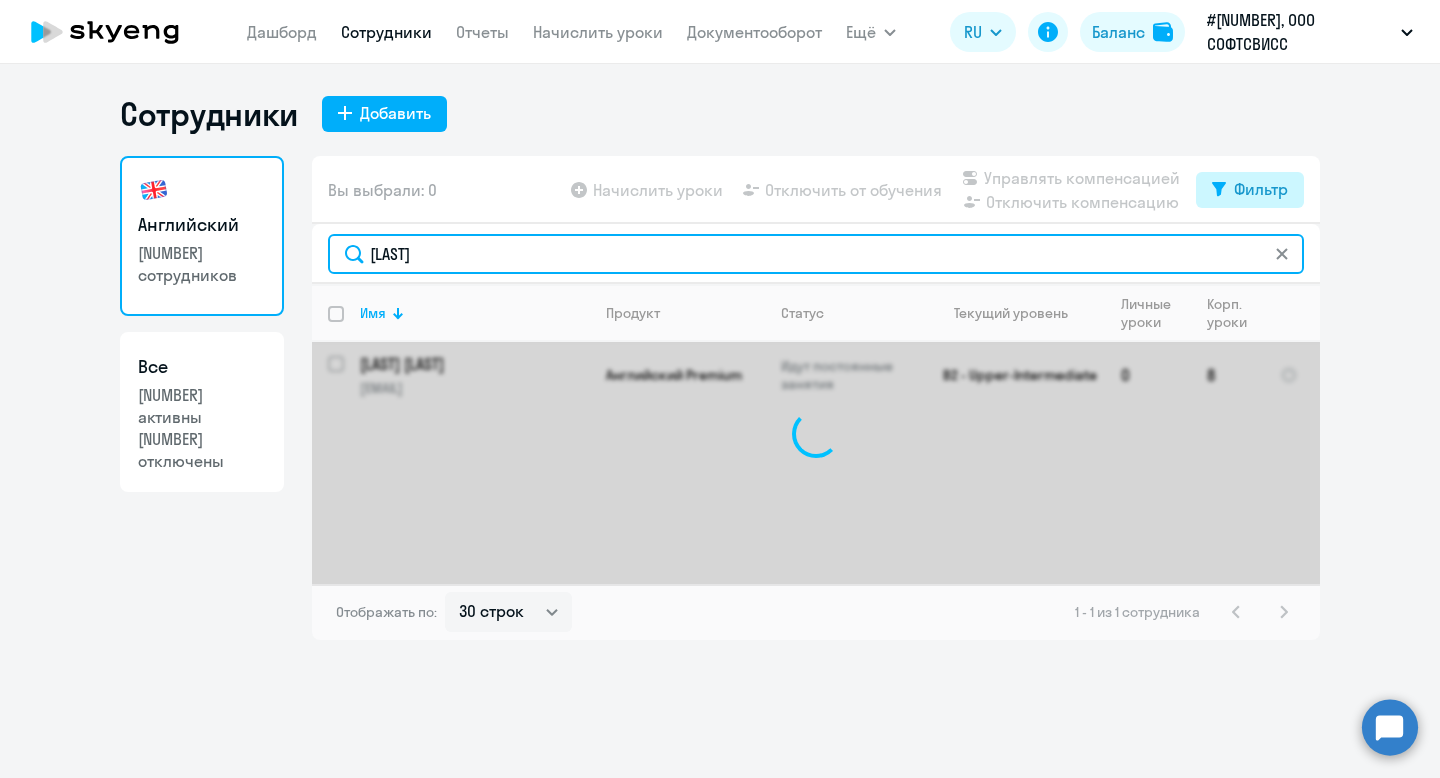 type on "[LAST]" 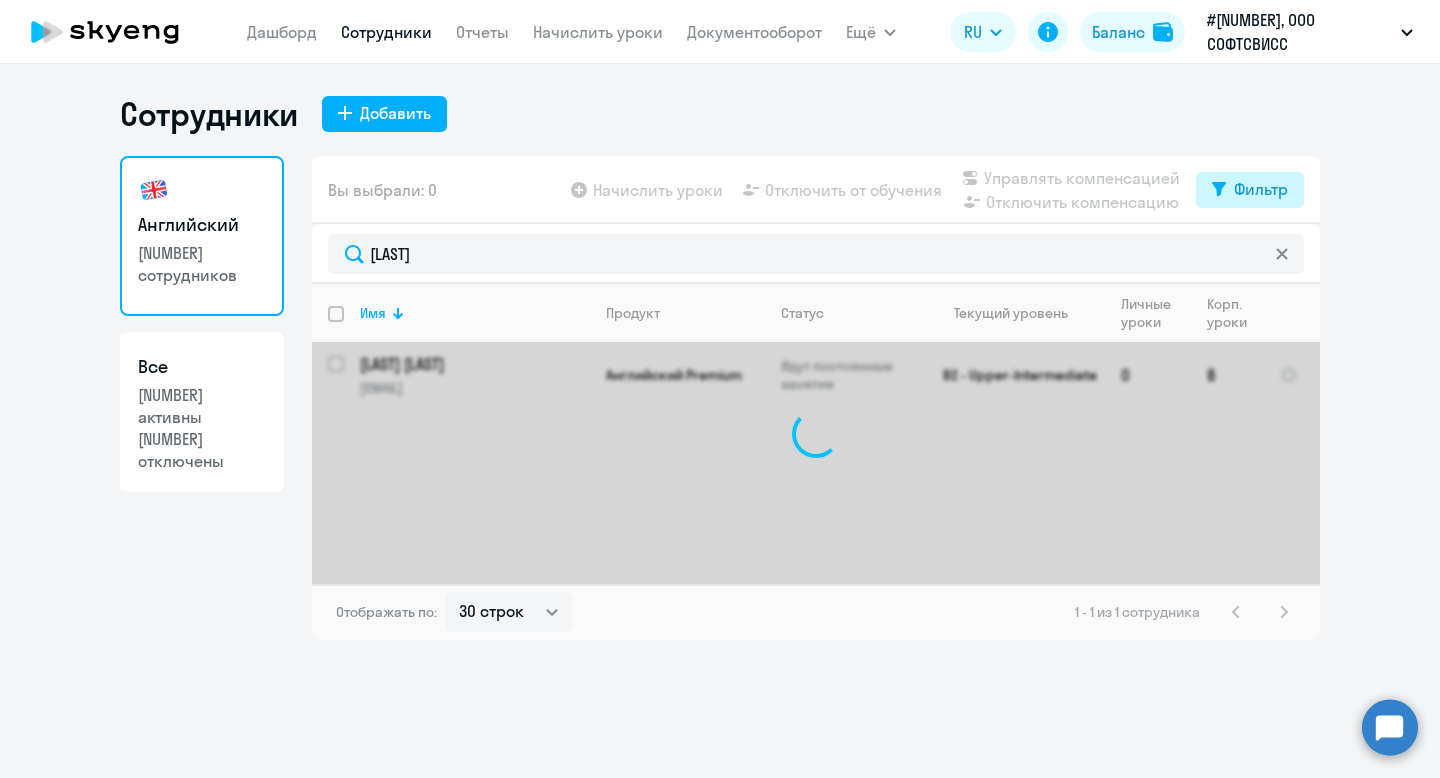 click on "Фильтр" 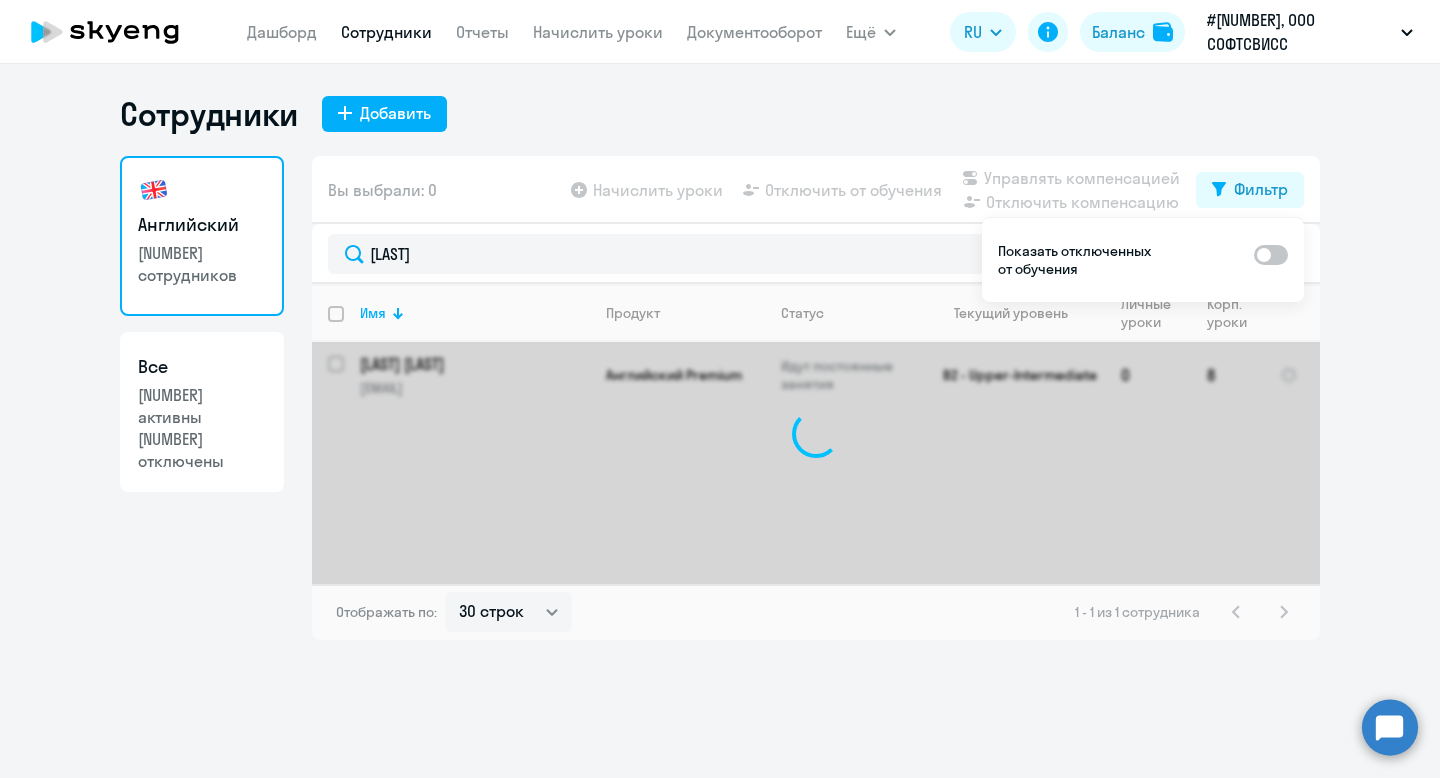 click at bounding box center (1271, 255) 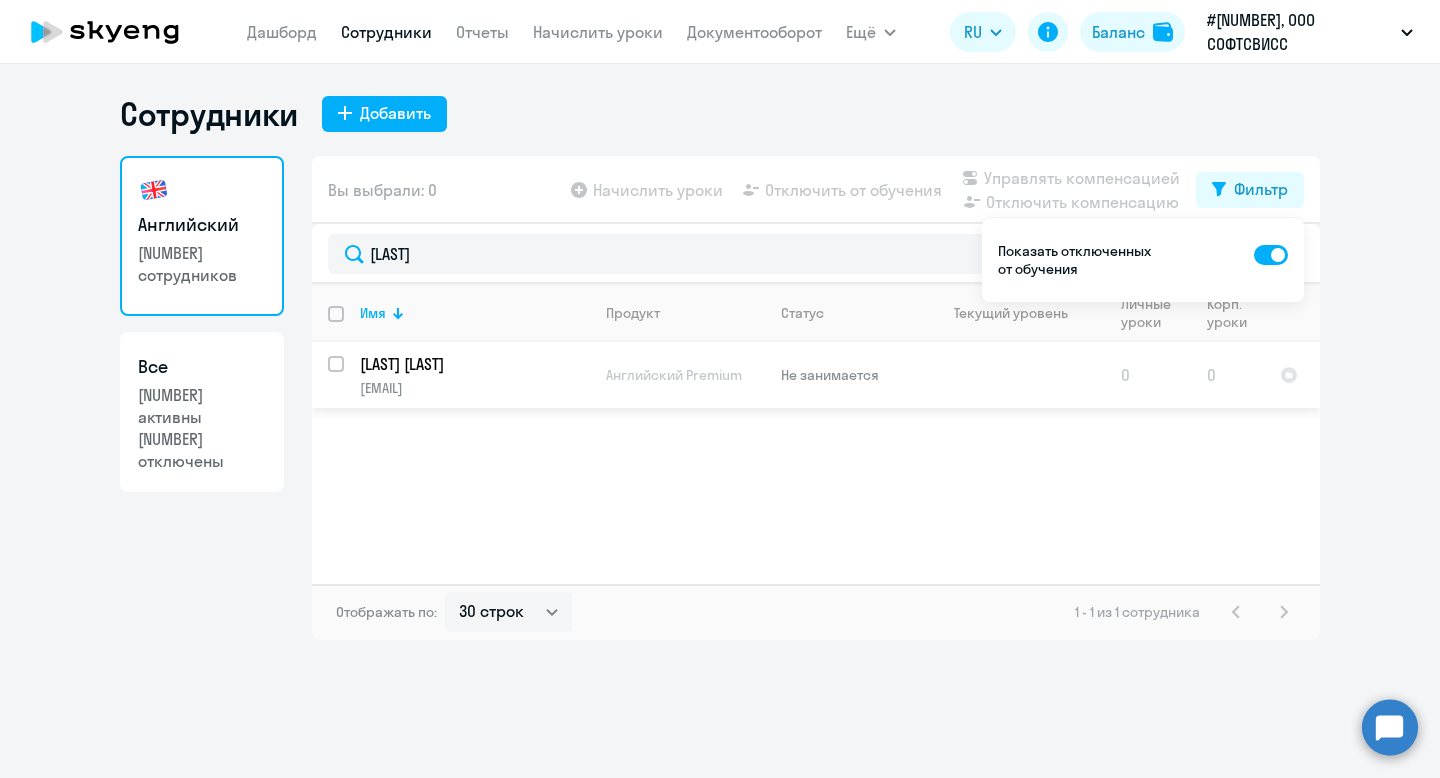 click at bounding box center [348, 376] 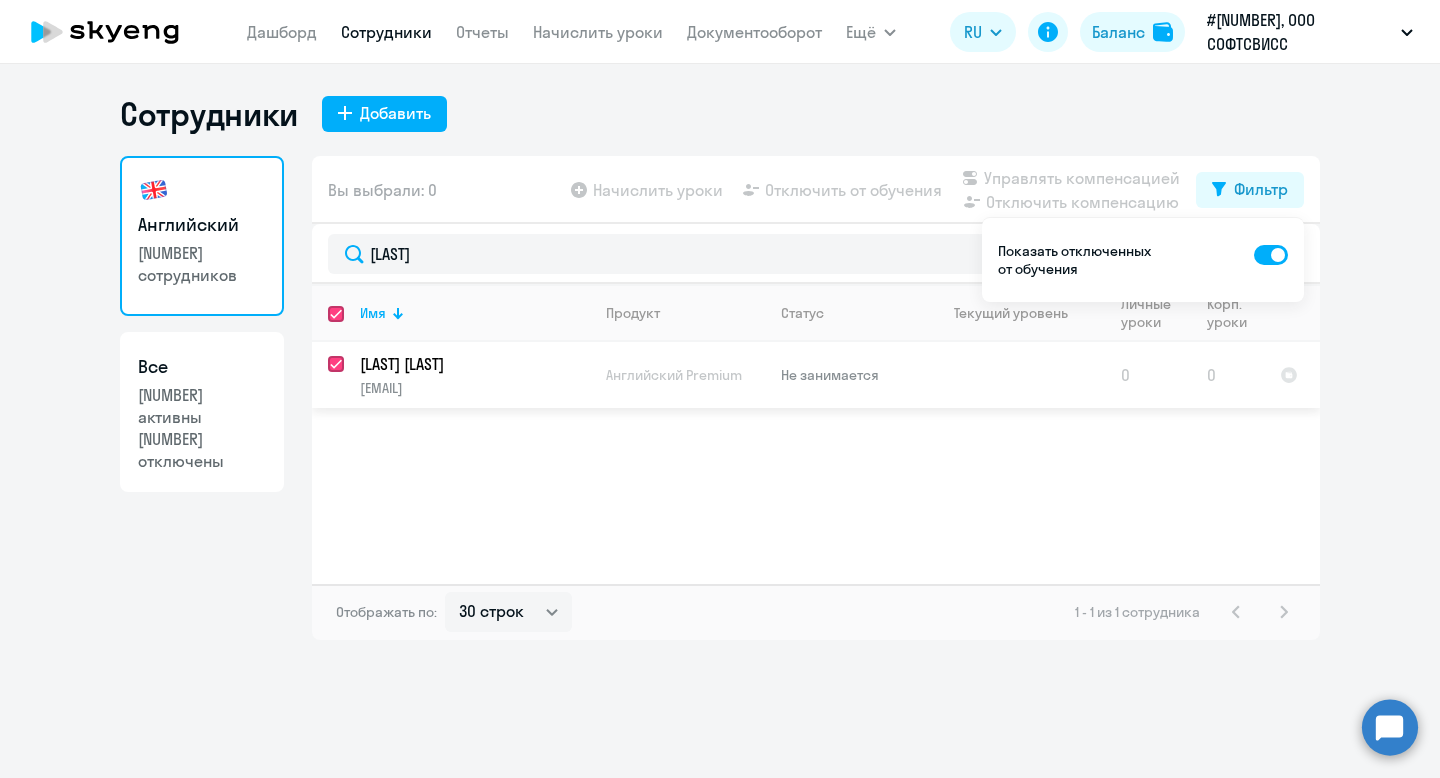 checkbox on "true" 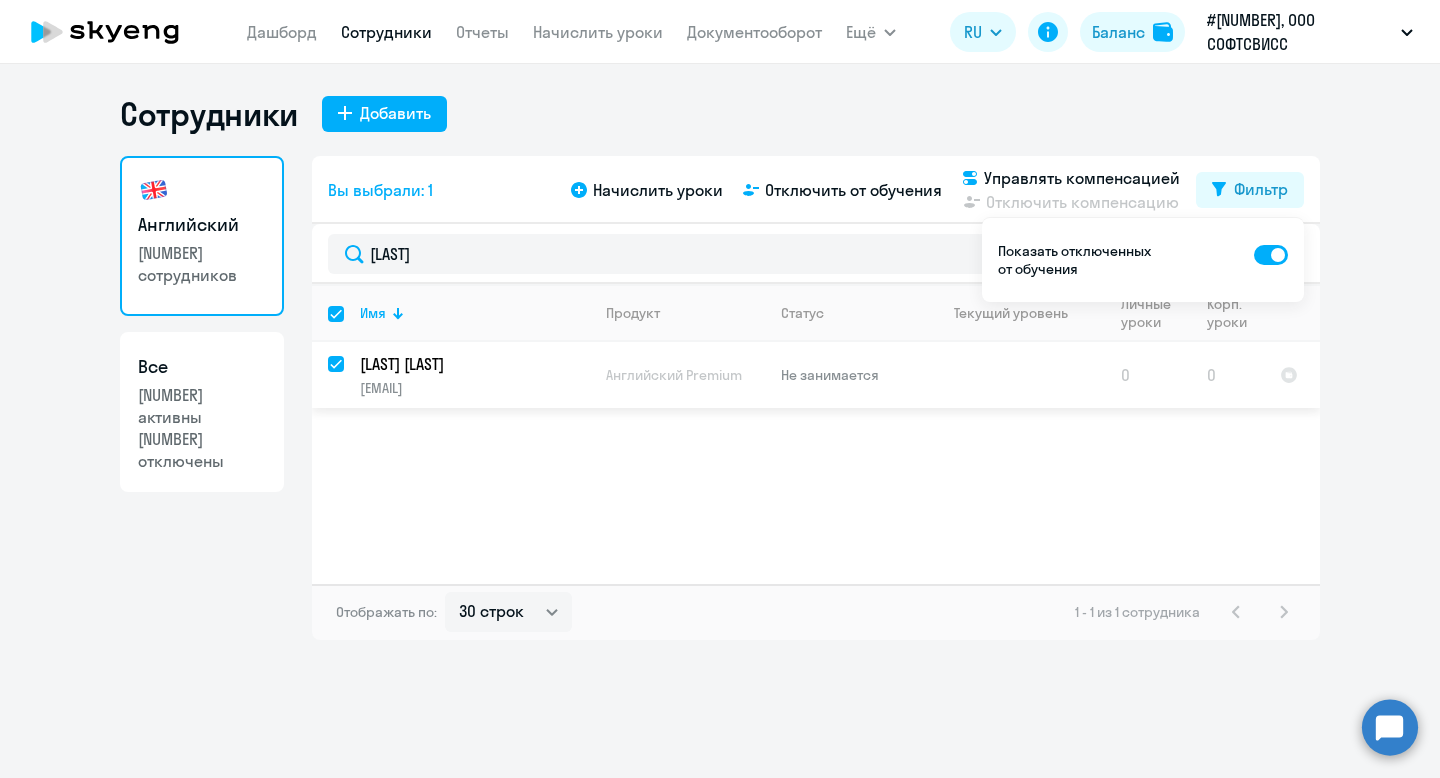 click on "[LAST] [LAST]" 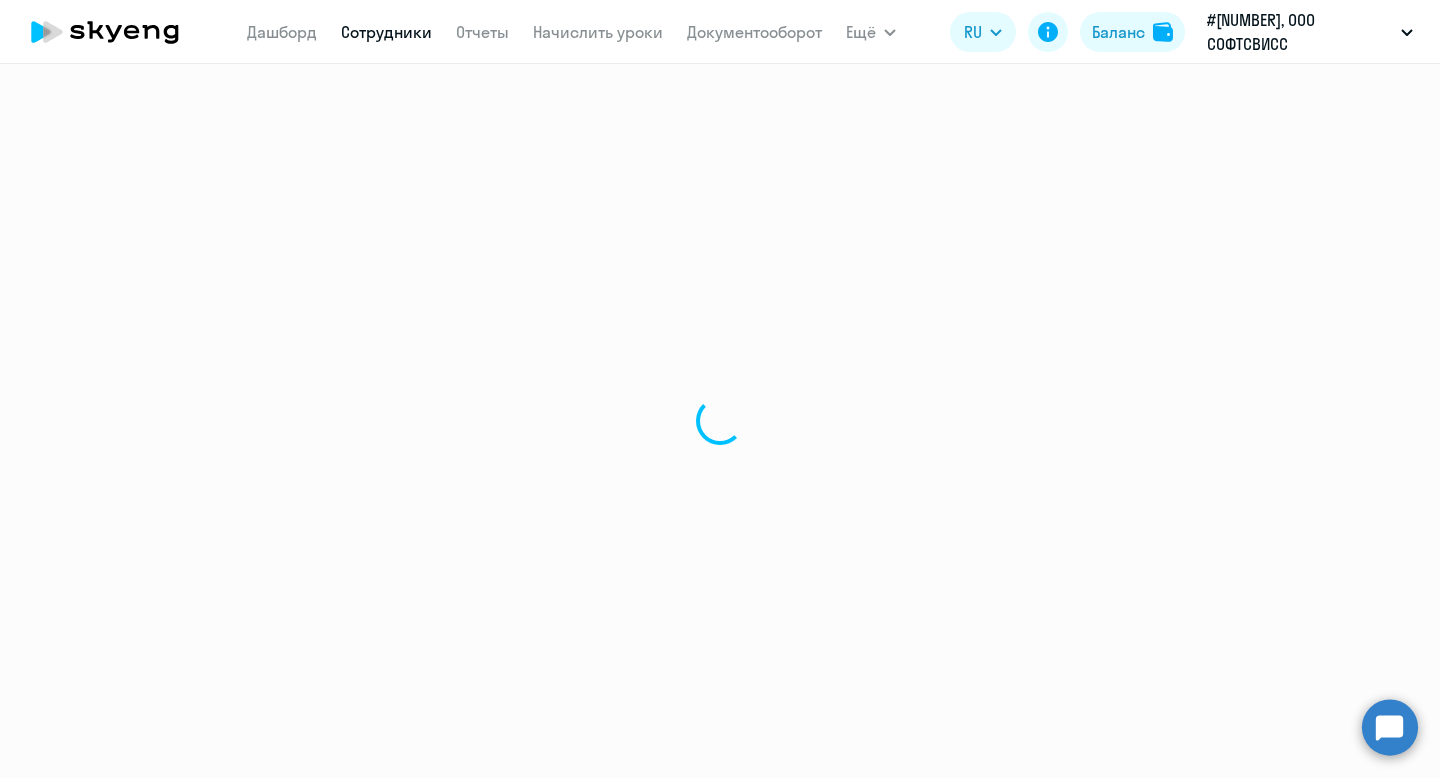 select on "english" 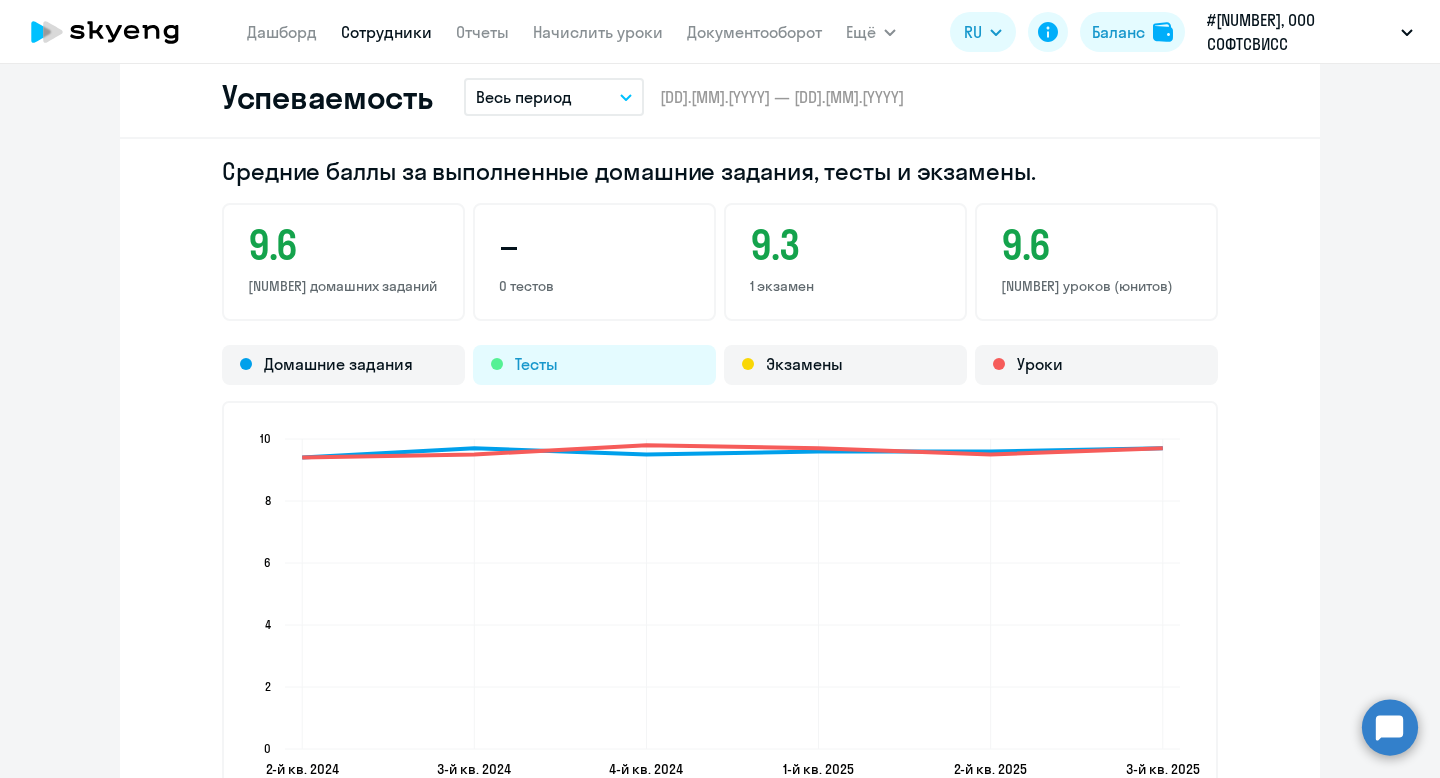 scroll, scrollTop: 2403, scrollLeft: 0, axis: vertical 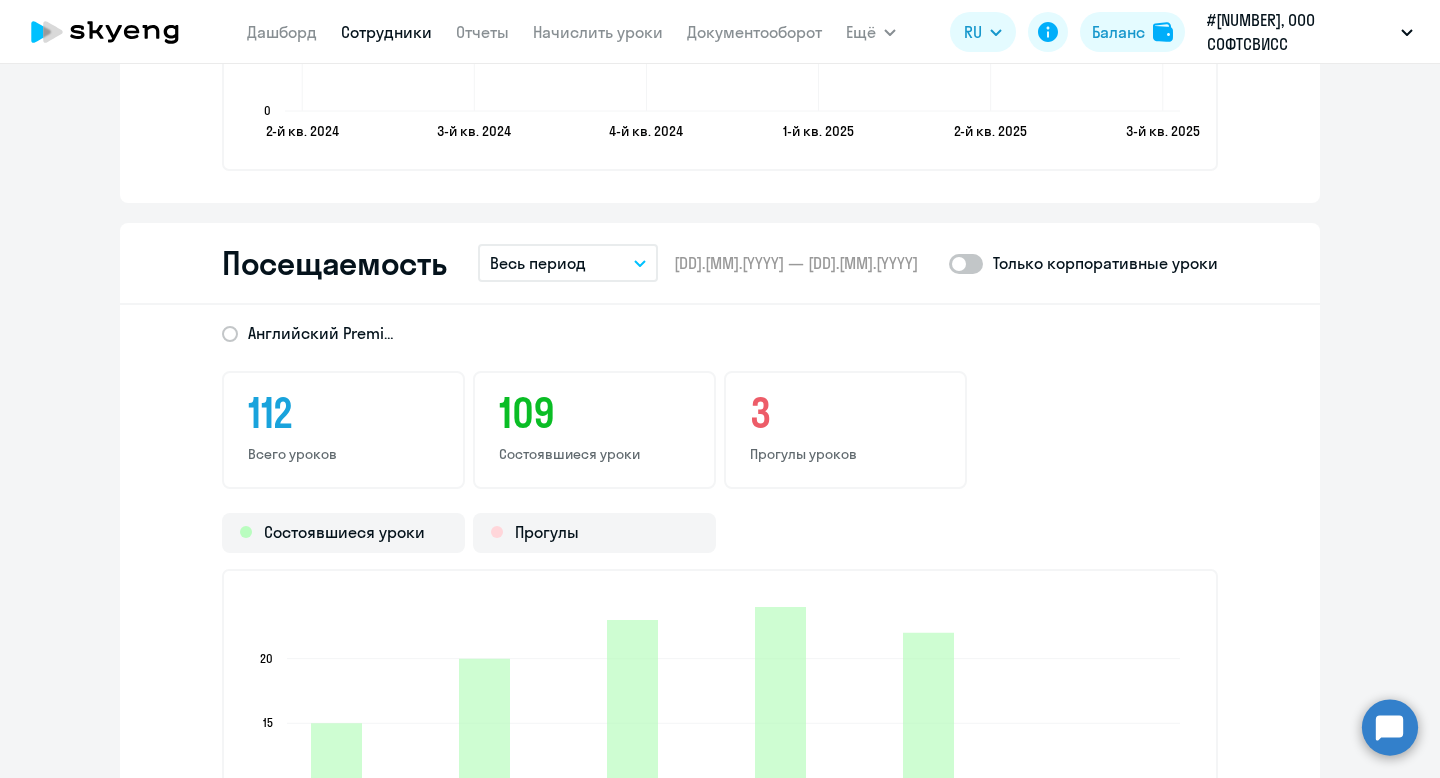 click on "Весь период" at bounding box center [568, 263] 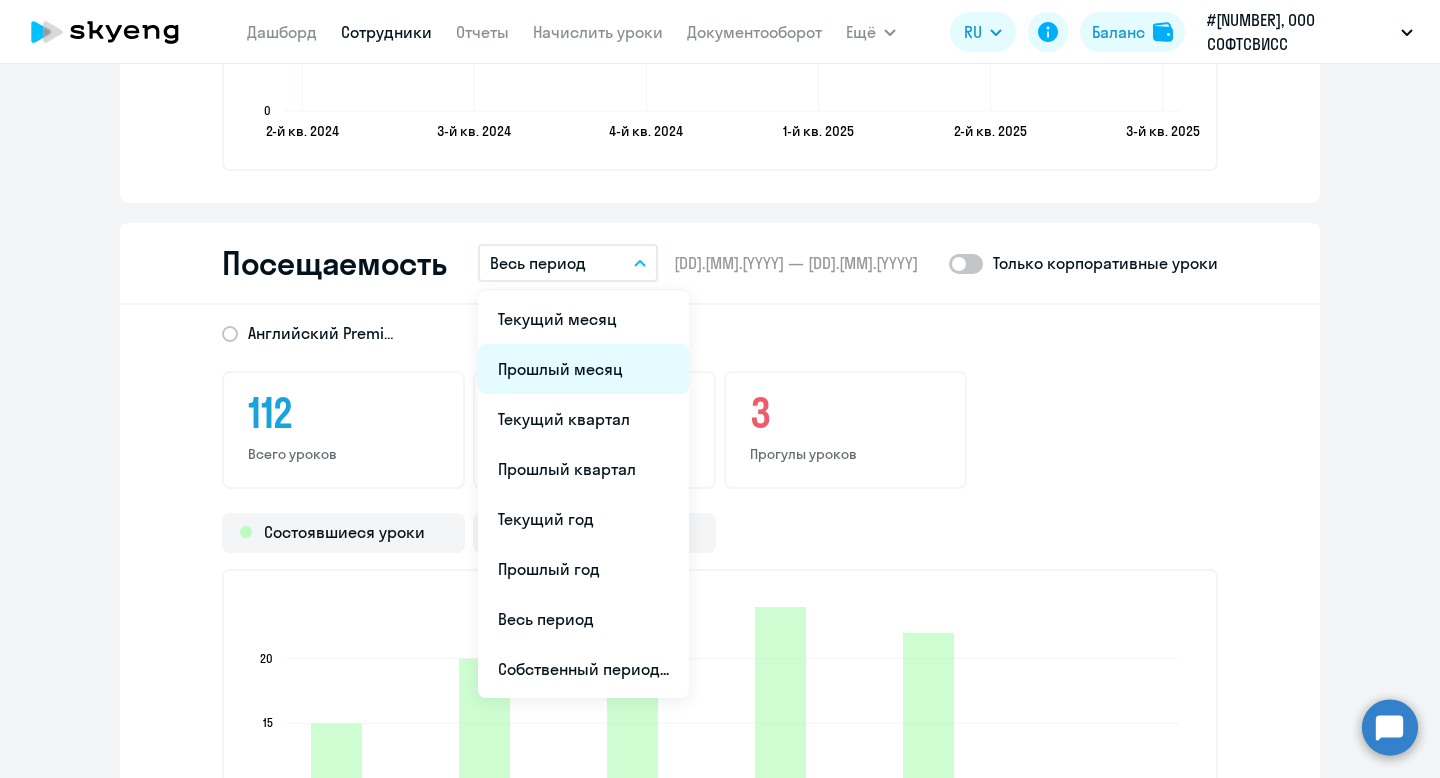 click on "Прошлый месяц" at bounding box center (583, 369) 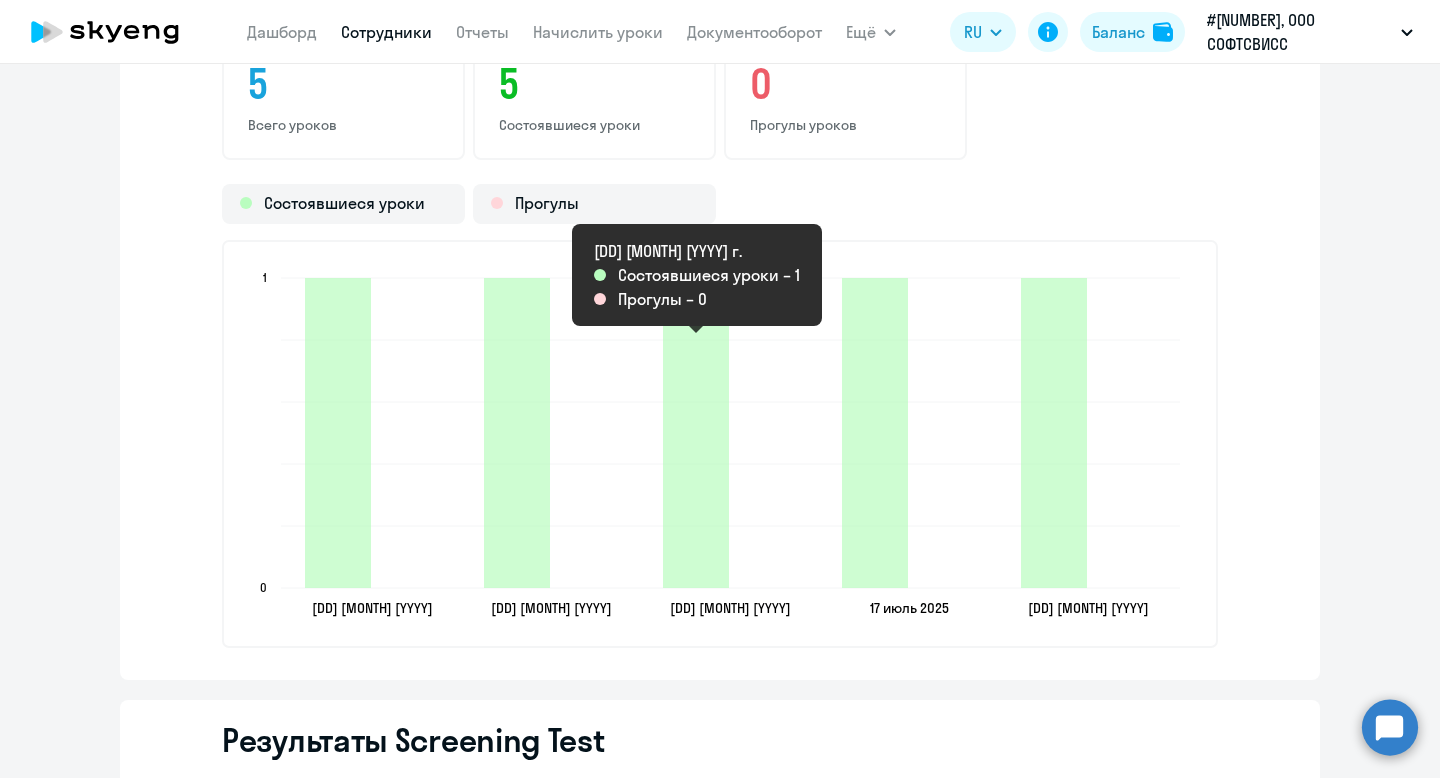 scroll, scrollTop: 2589, scrollLeft: 0, axis: vertical 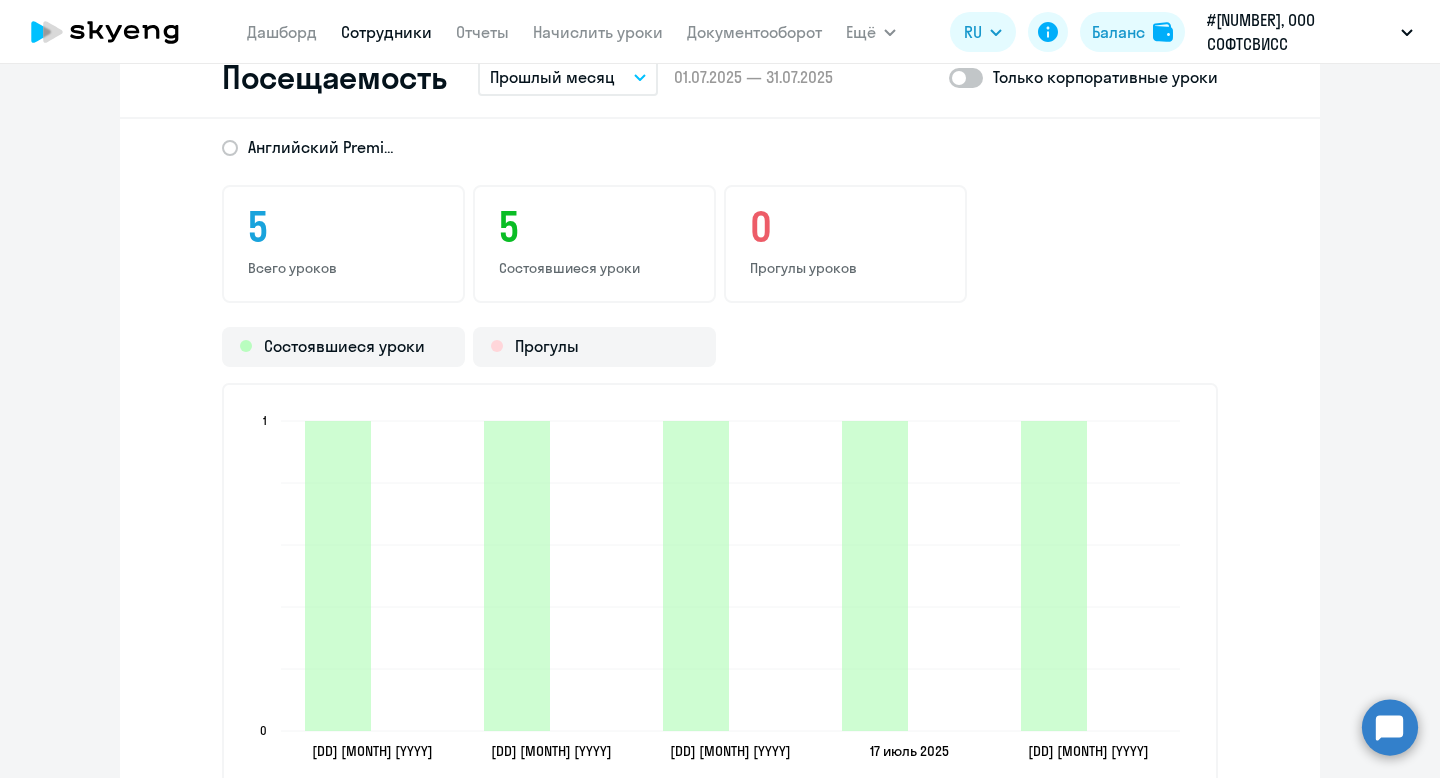 click on "Прошлый месяц" at bounding box center (568, 77) 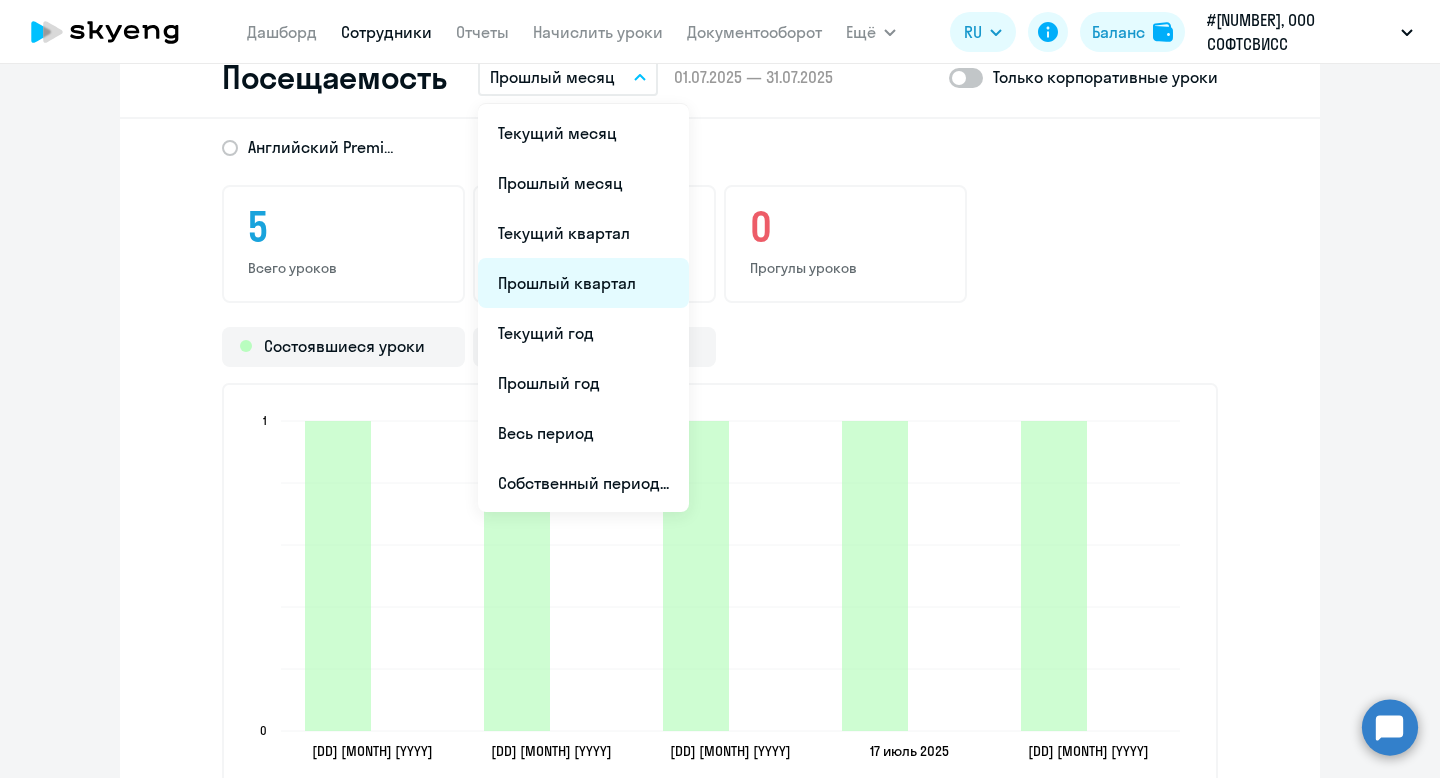 click on "Прошлый квартал" at bounding box center (583, 283) 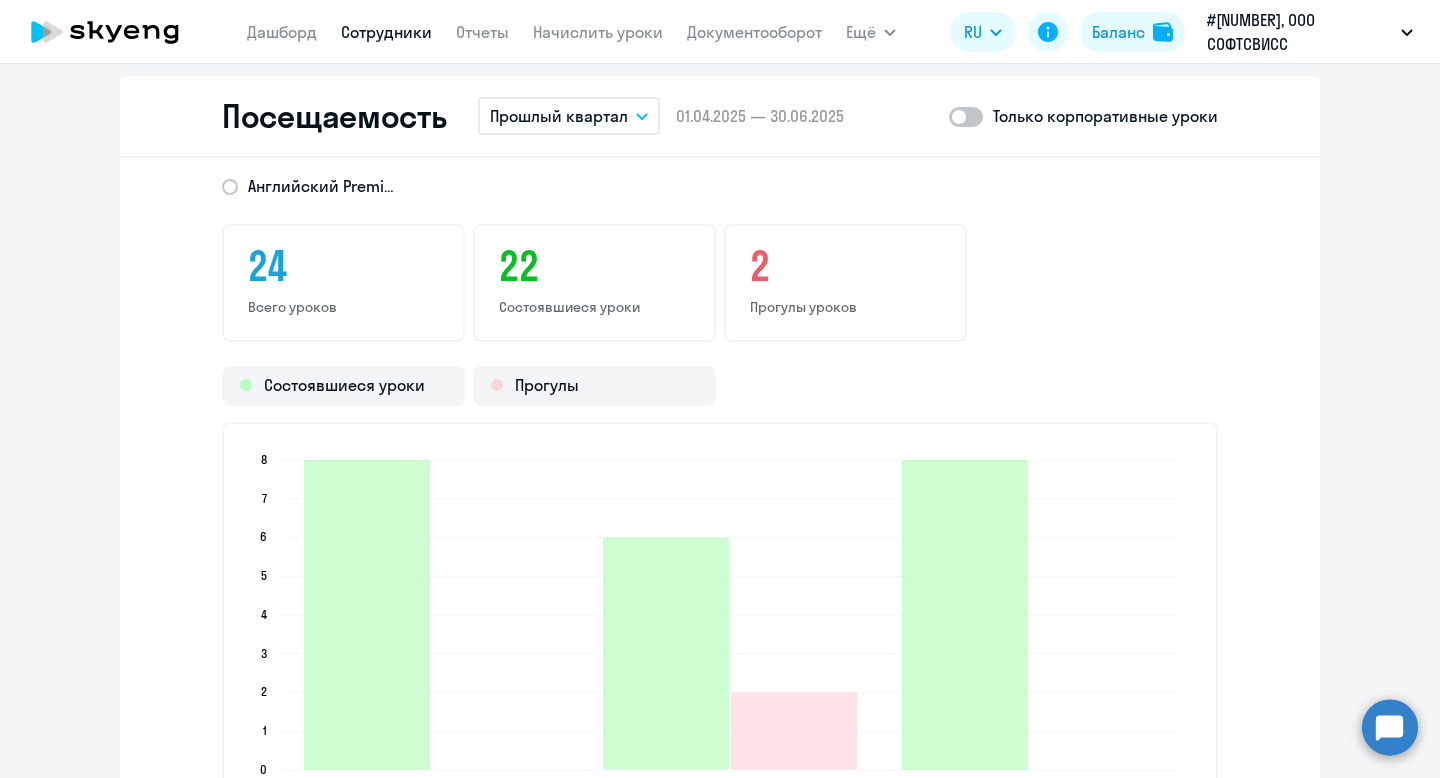 scroll, scrollTop: 2557, scrollLeft: 0, axis: vertical 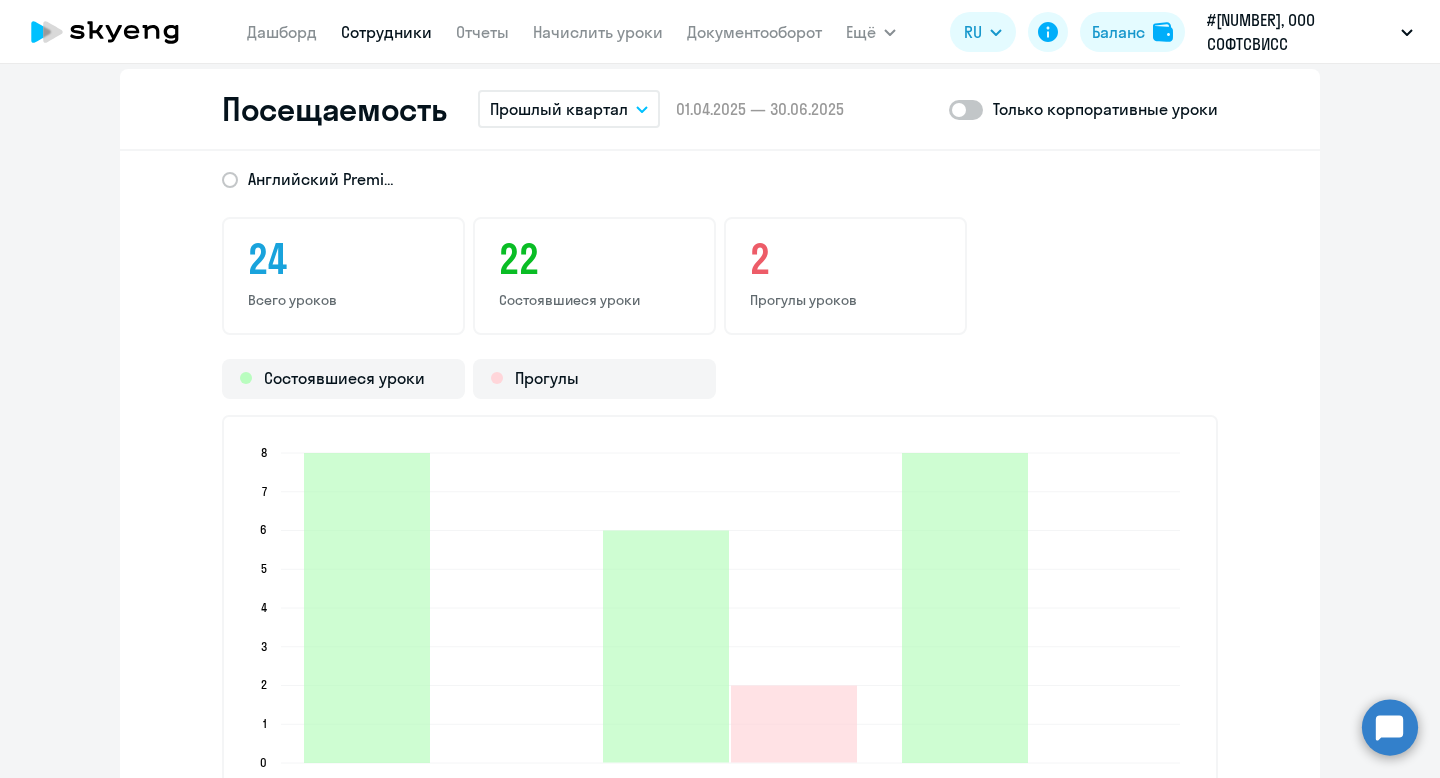 click on "Прошлый квартал" at bounding box center (559, 109) 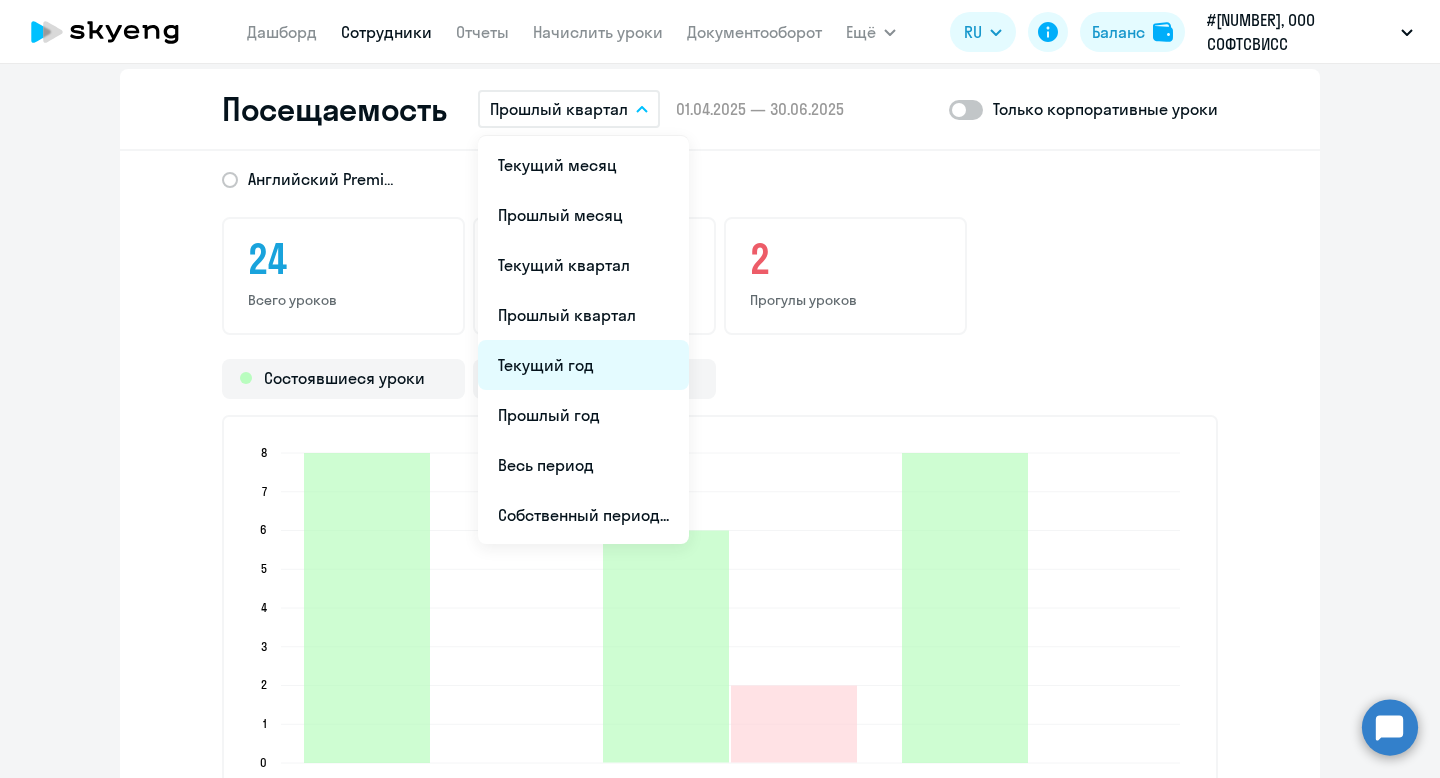 click on "Текущий год" at bounding box center [583, 365] 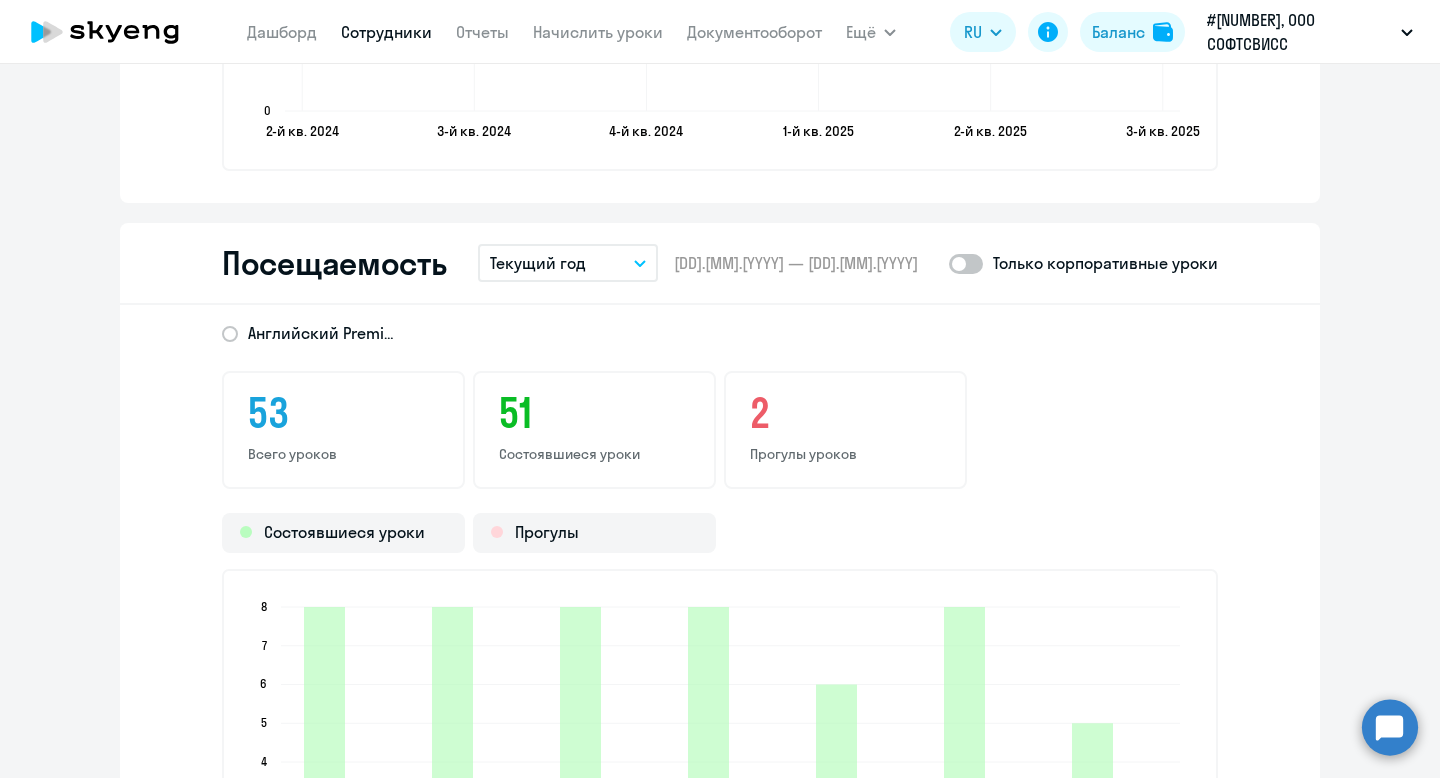 scroll, scrollTop: 2398, scrollLeft: 0, axis: vertical 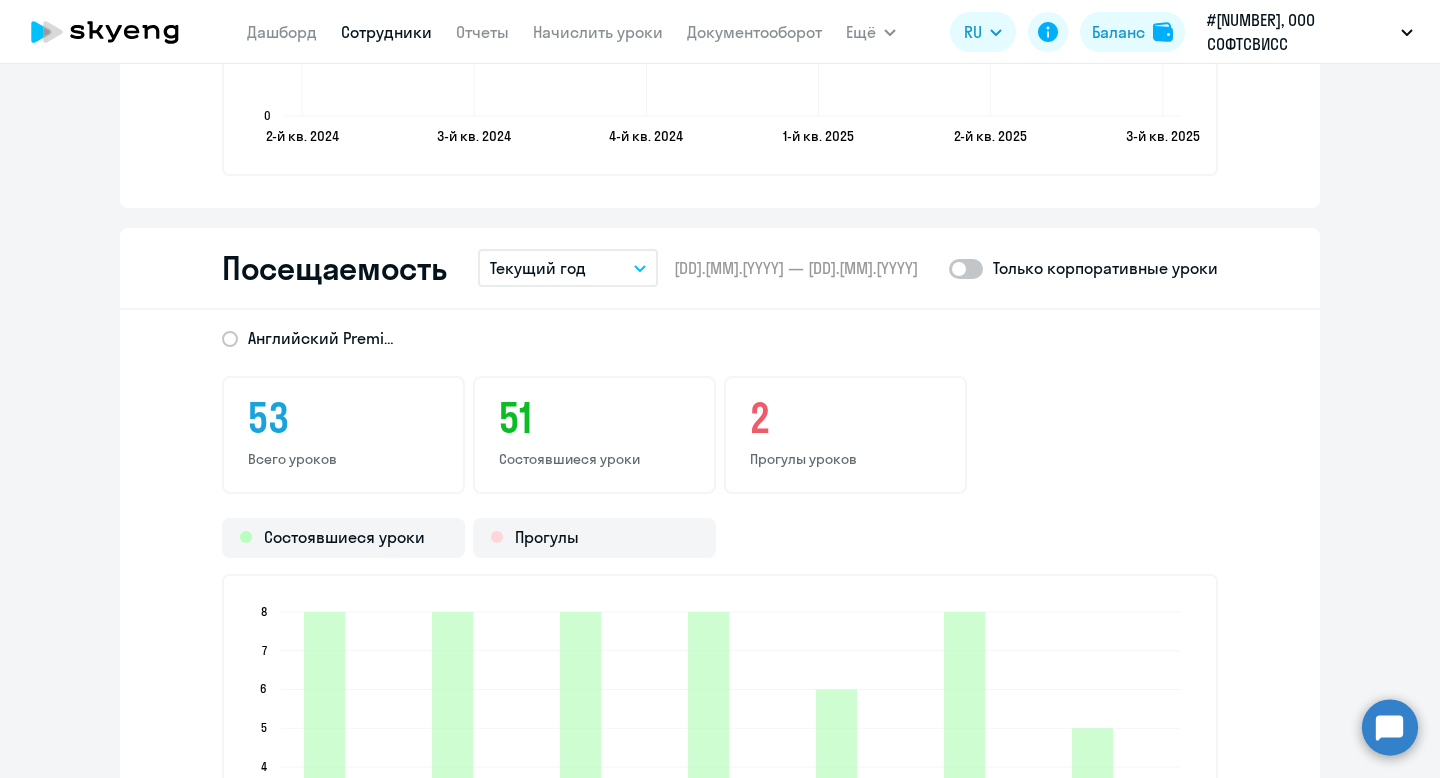 click on "Текущий год" at bounding box center (538, 268) 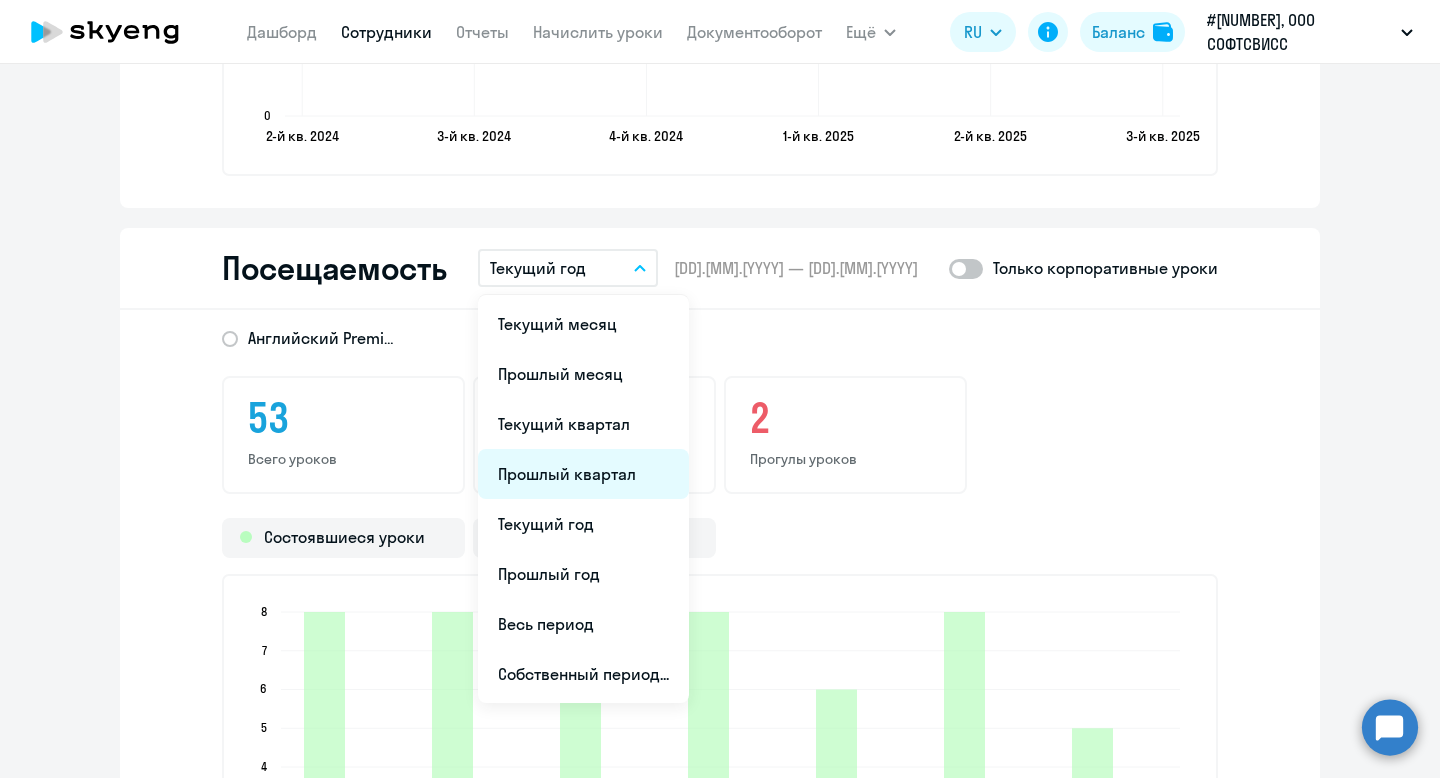 click on "Прошлый квартал" at bounding box center (583, 474) 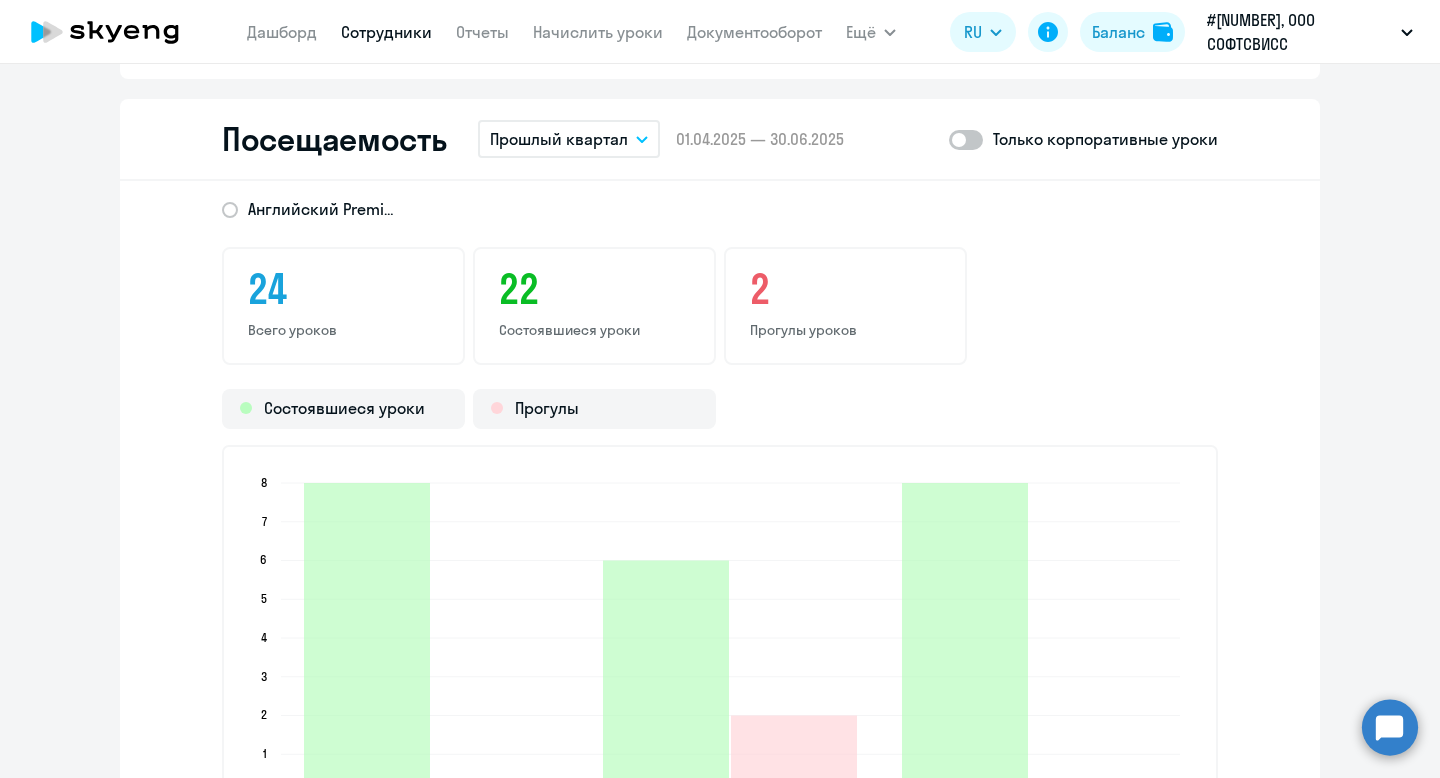 scroll, scrollTop: 2467, scrollLeft: 0, axis: vertical 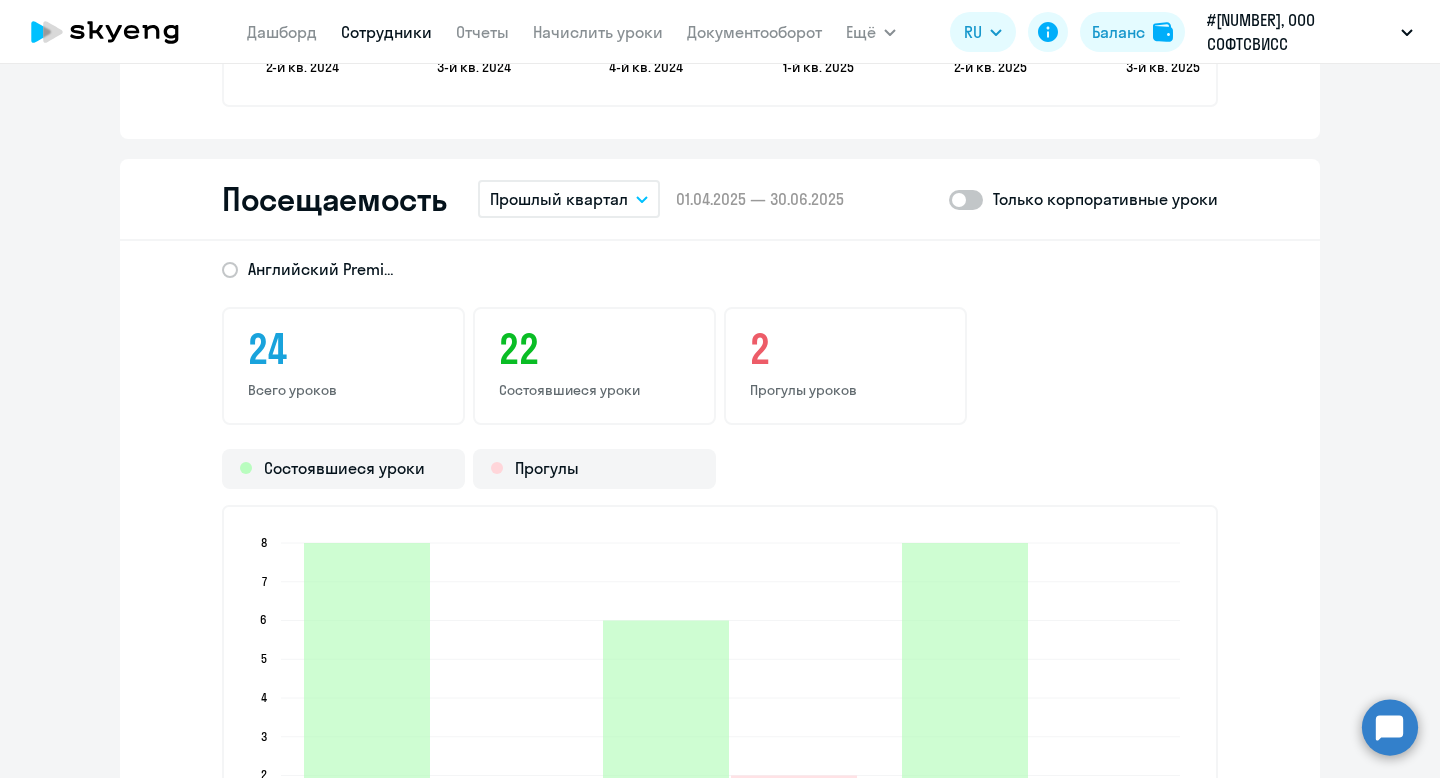 click on "Прошлый квартал" at bounding box center [559, 199] 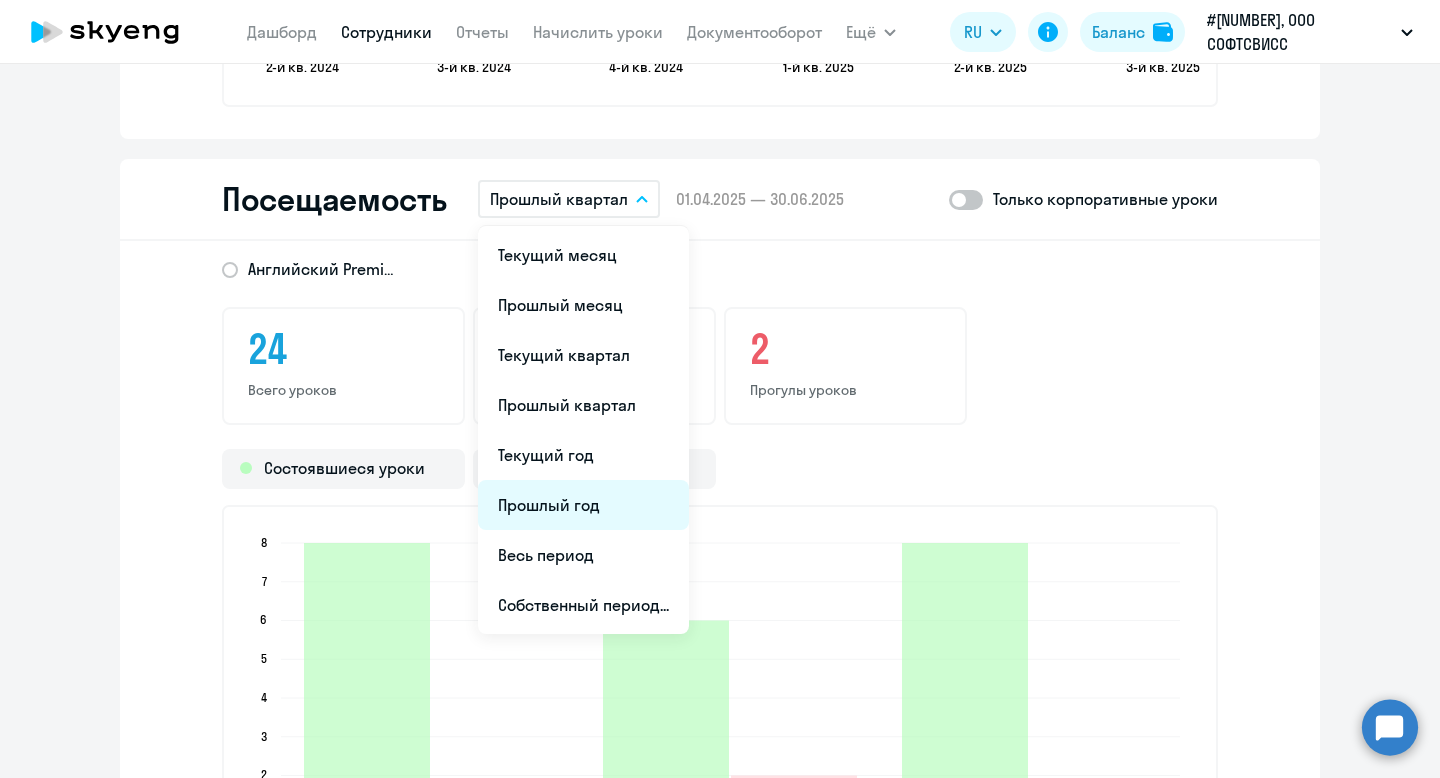 click on "Прошлый год" at bounding box center [583, 505] 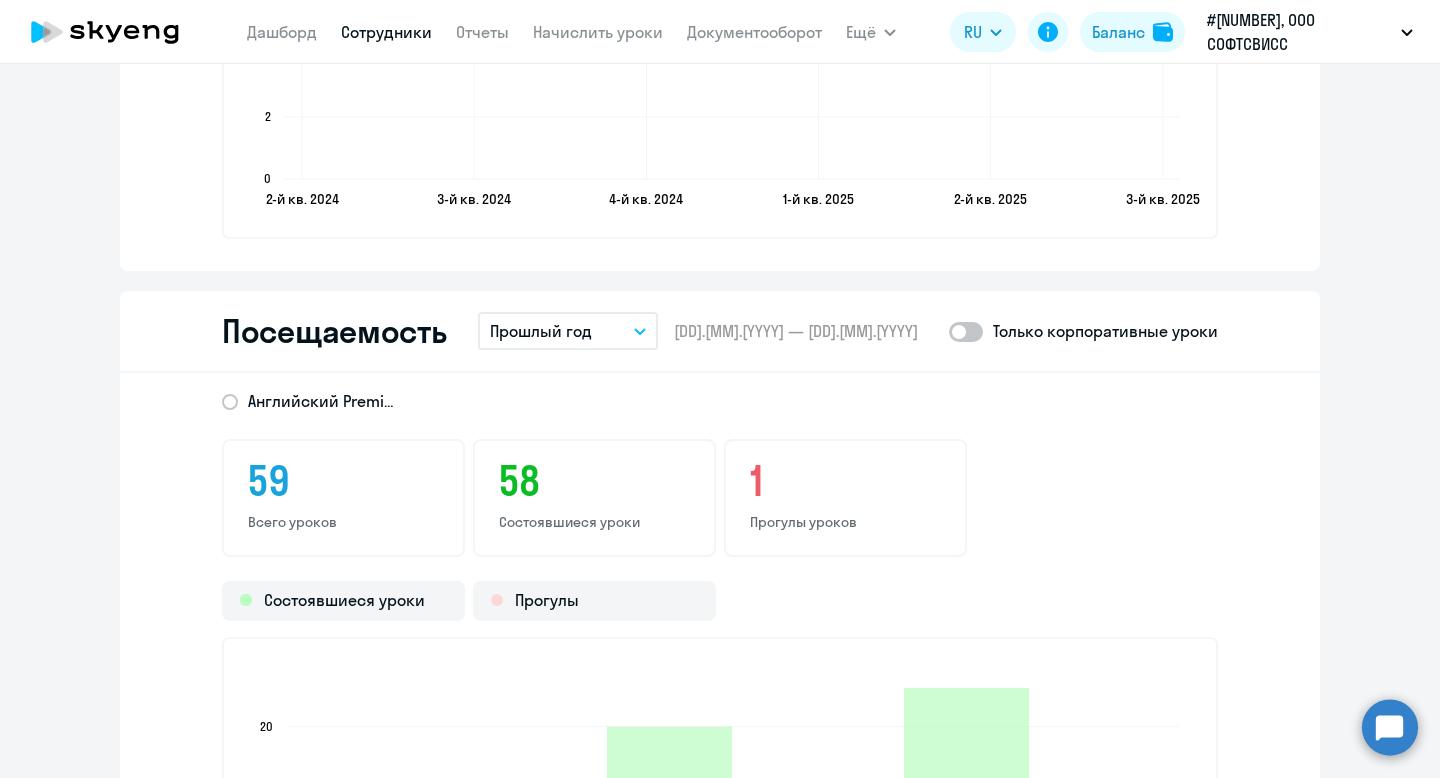scroll, scrollTop: 2474, scrollLeft: 0, axis: vertical 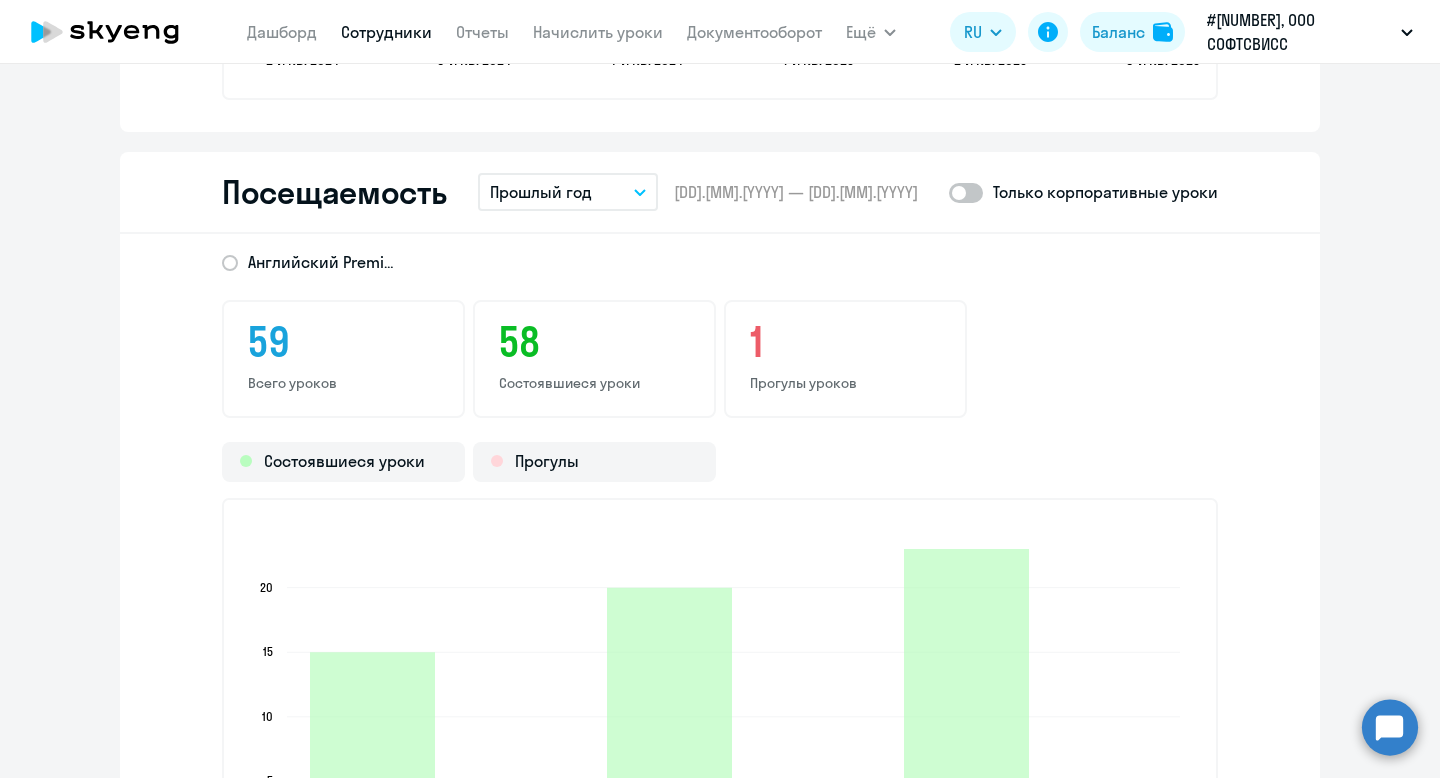 click on "Прошлый год" at bounding box center (568, 192) 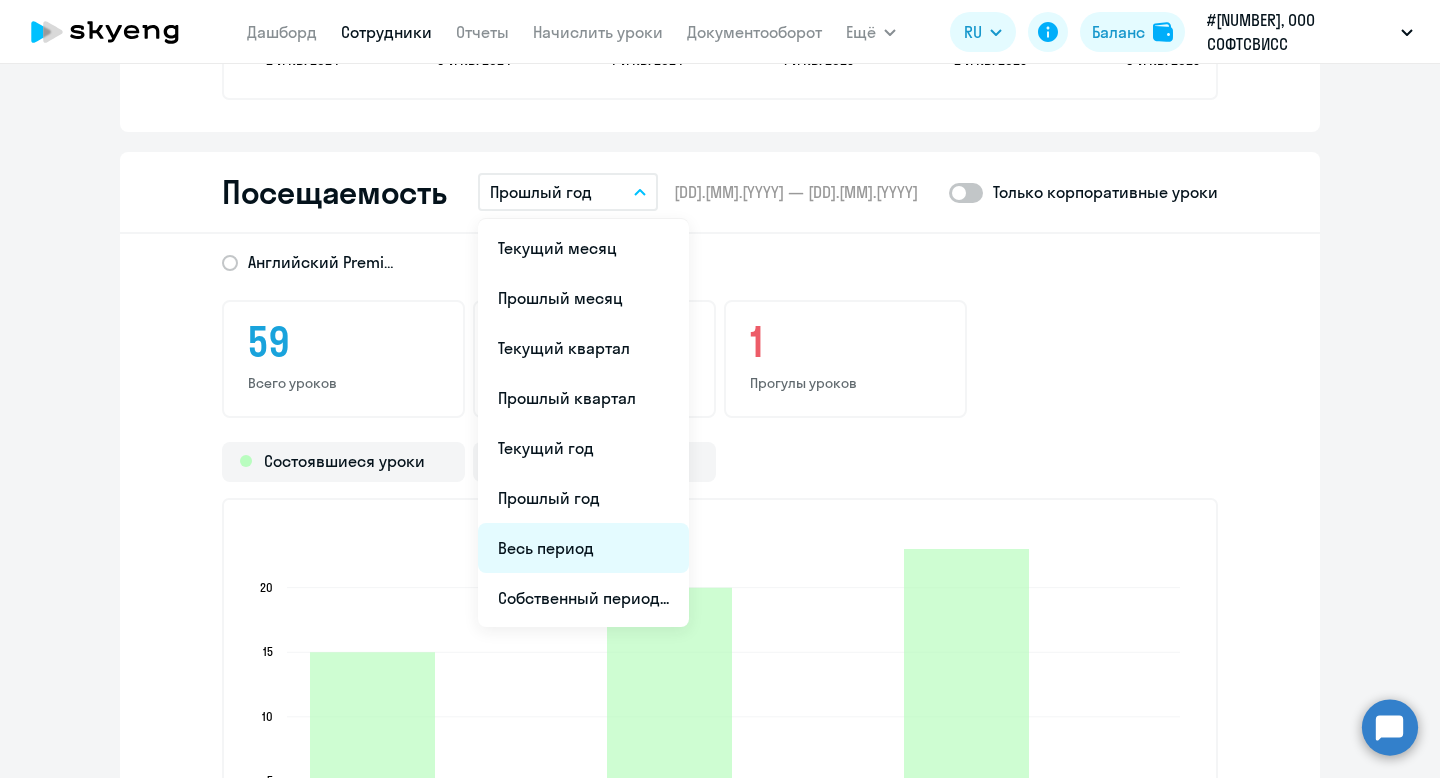 click on "Весь период" at bounding box center [583, 548] 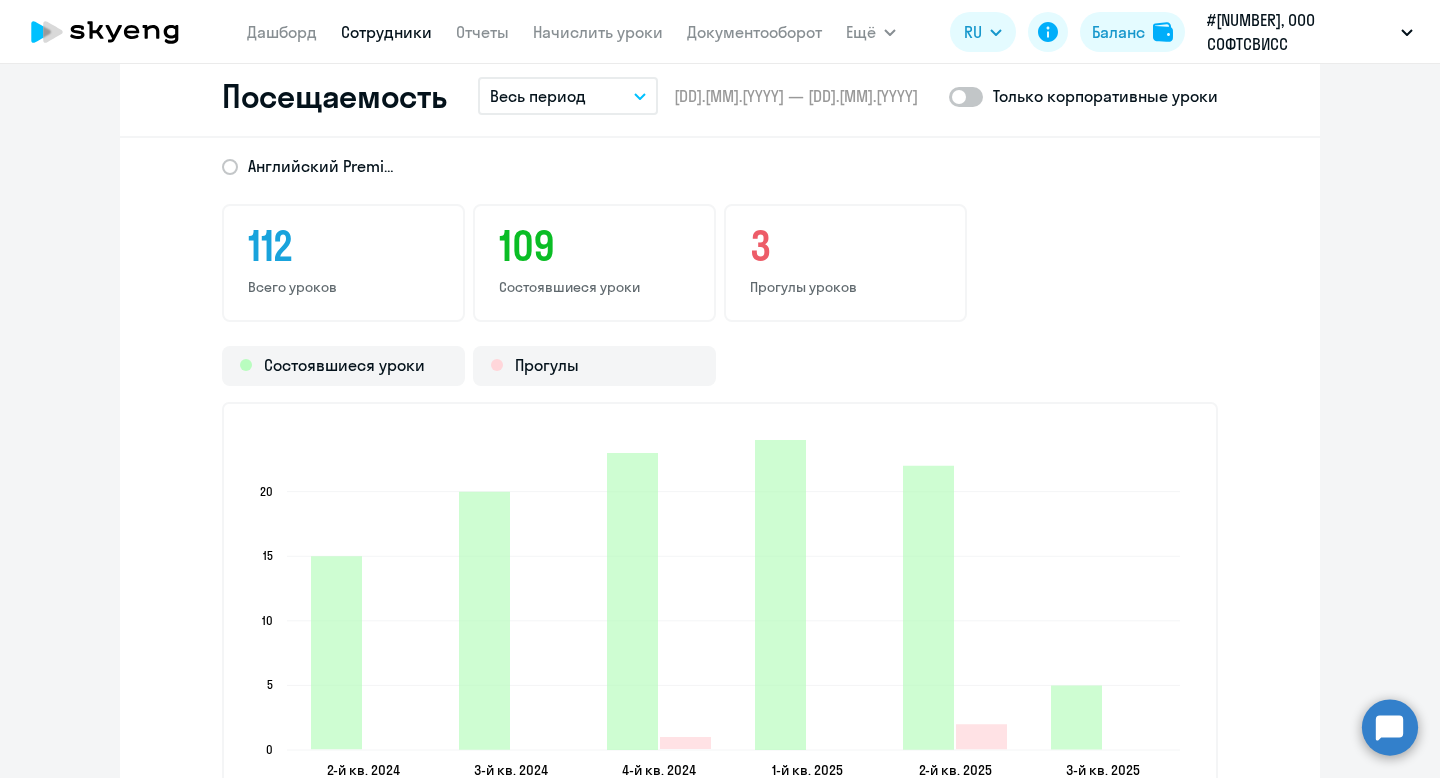 scroll, scrollTop: 2568, scrollLeft: 0, axis: vertical 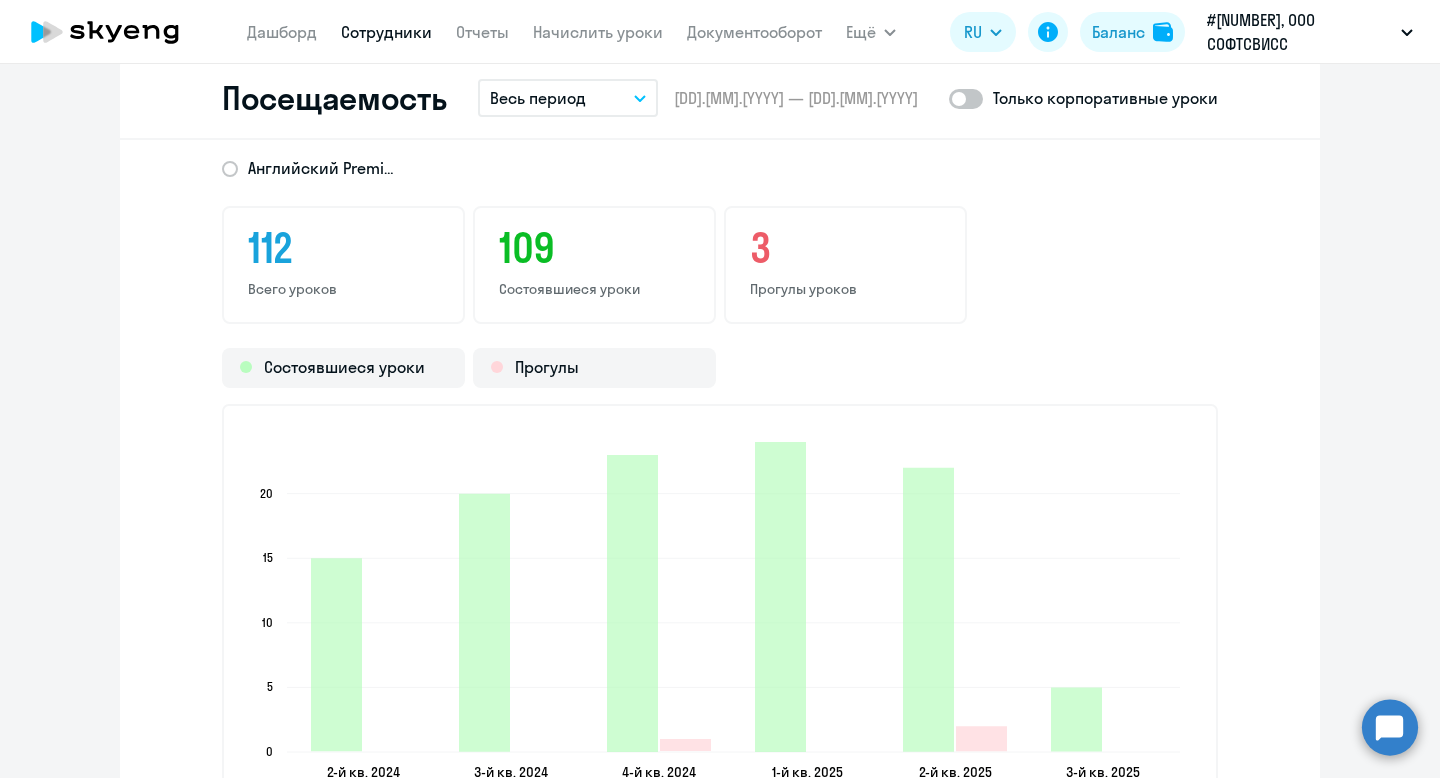 click 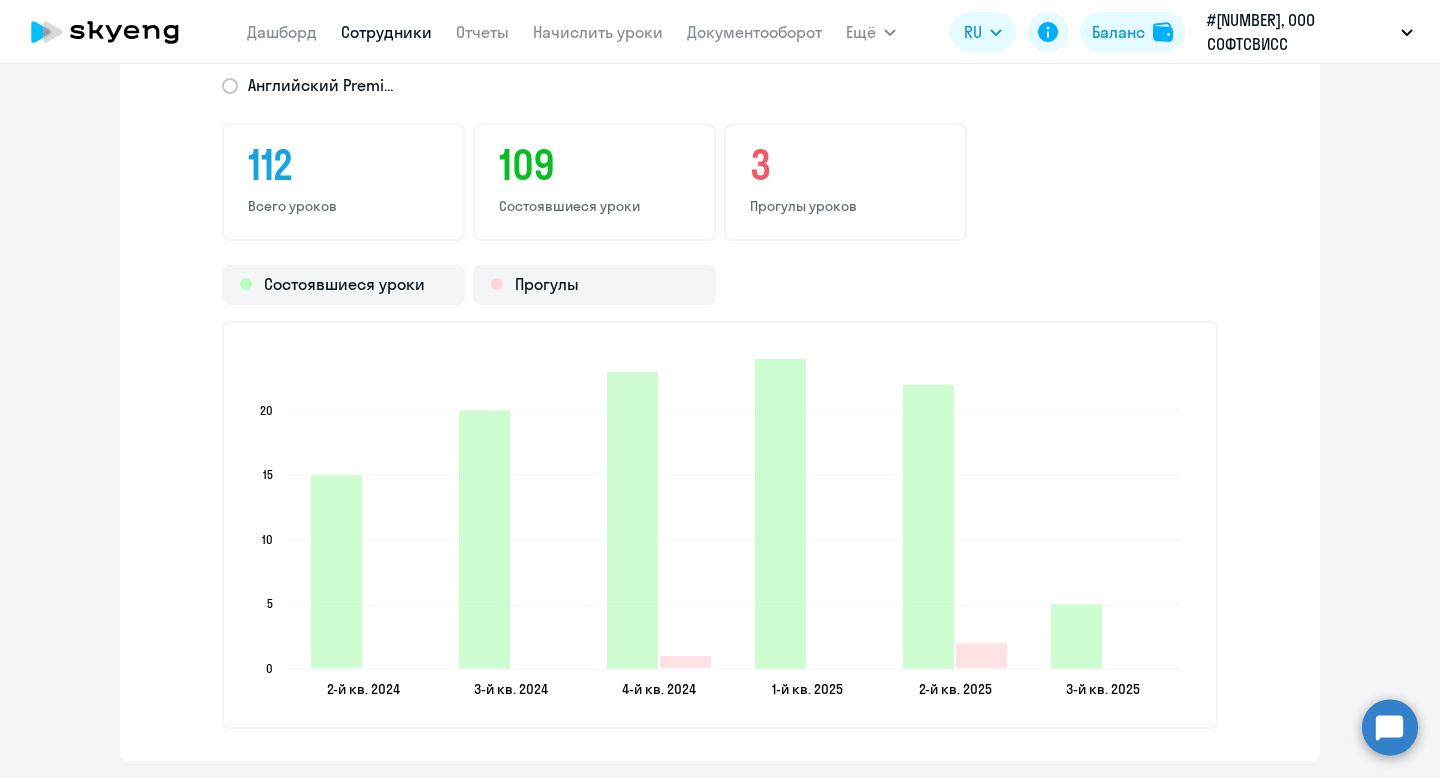 scroll, scrollTop: 2655, scrollLeft: 0, axis: vertical 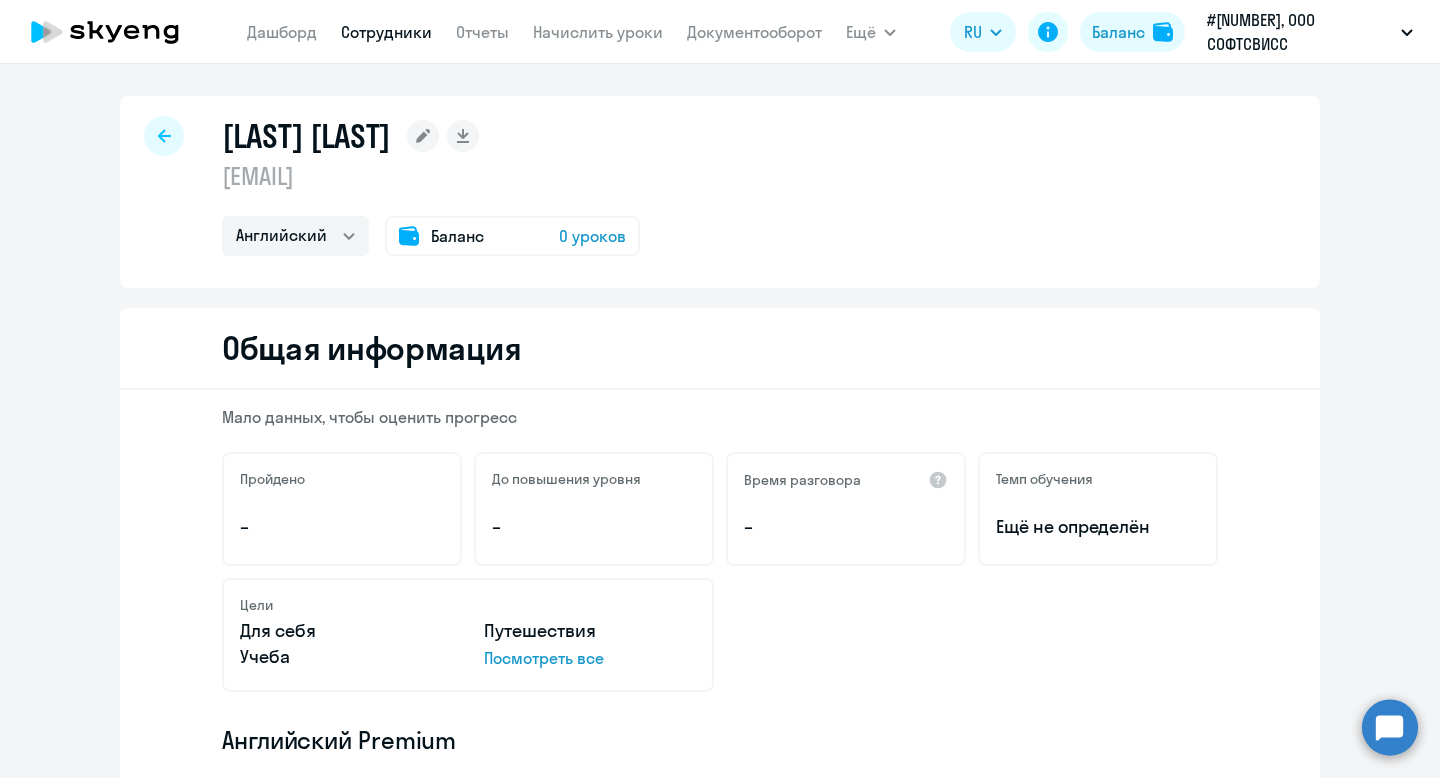 click 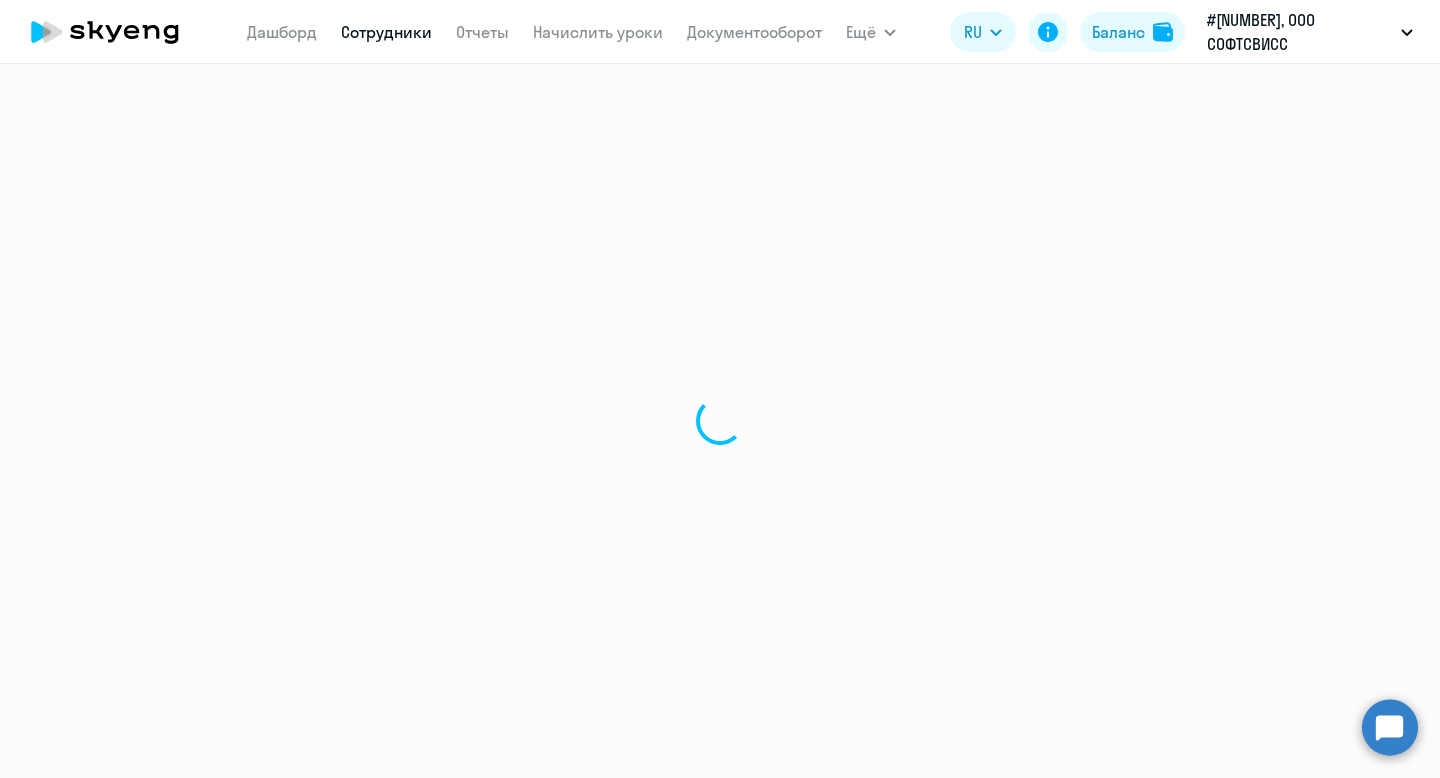 select on "30" 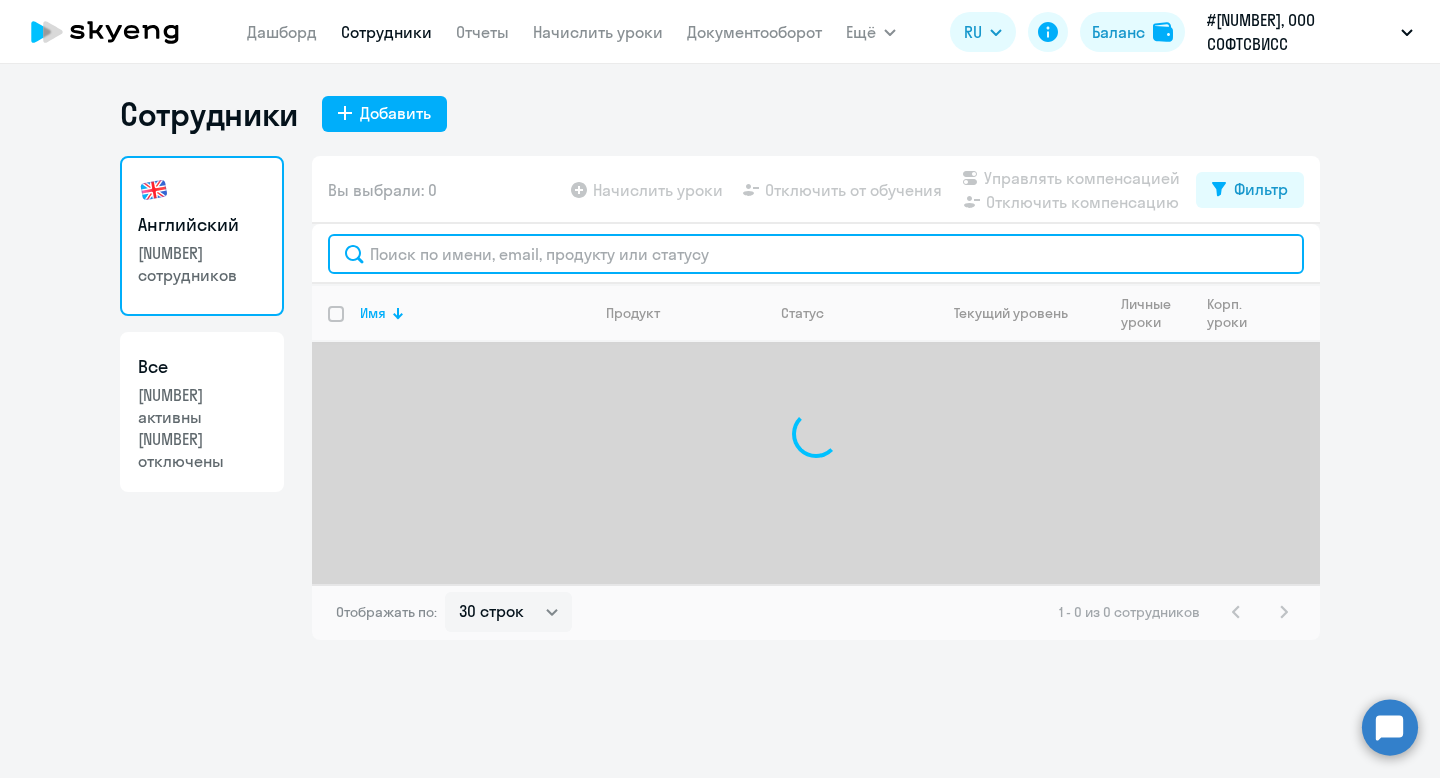 click 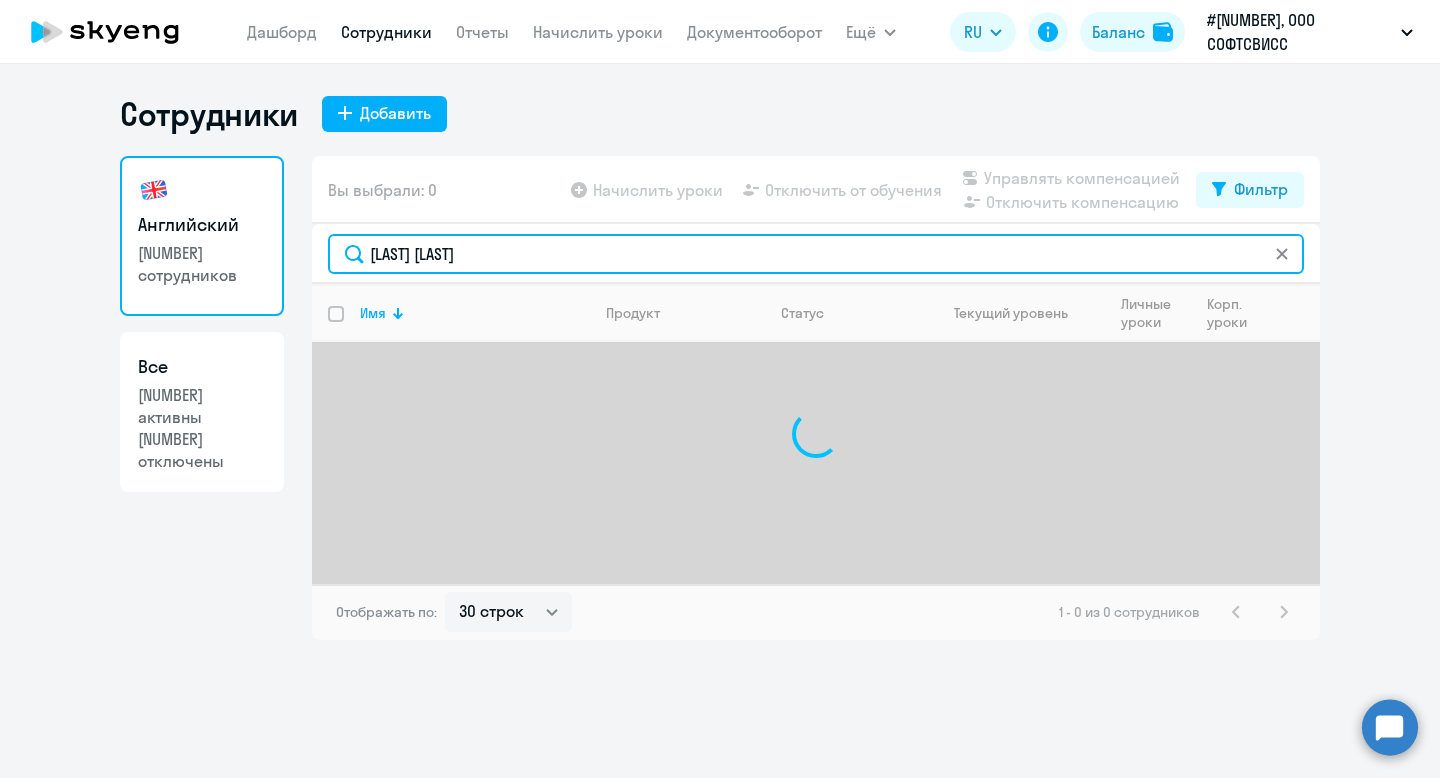 click on "[LAST] [LAST]" 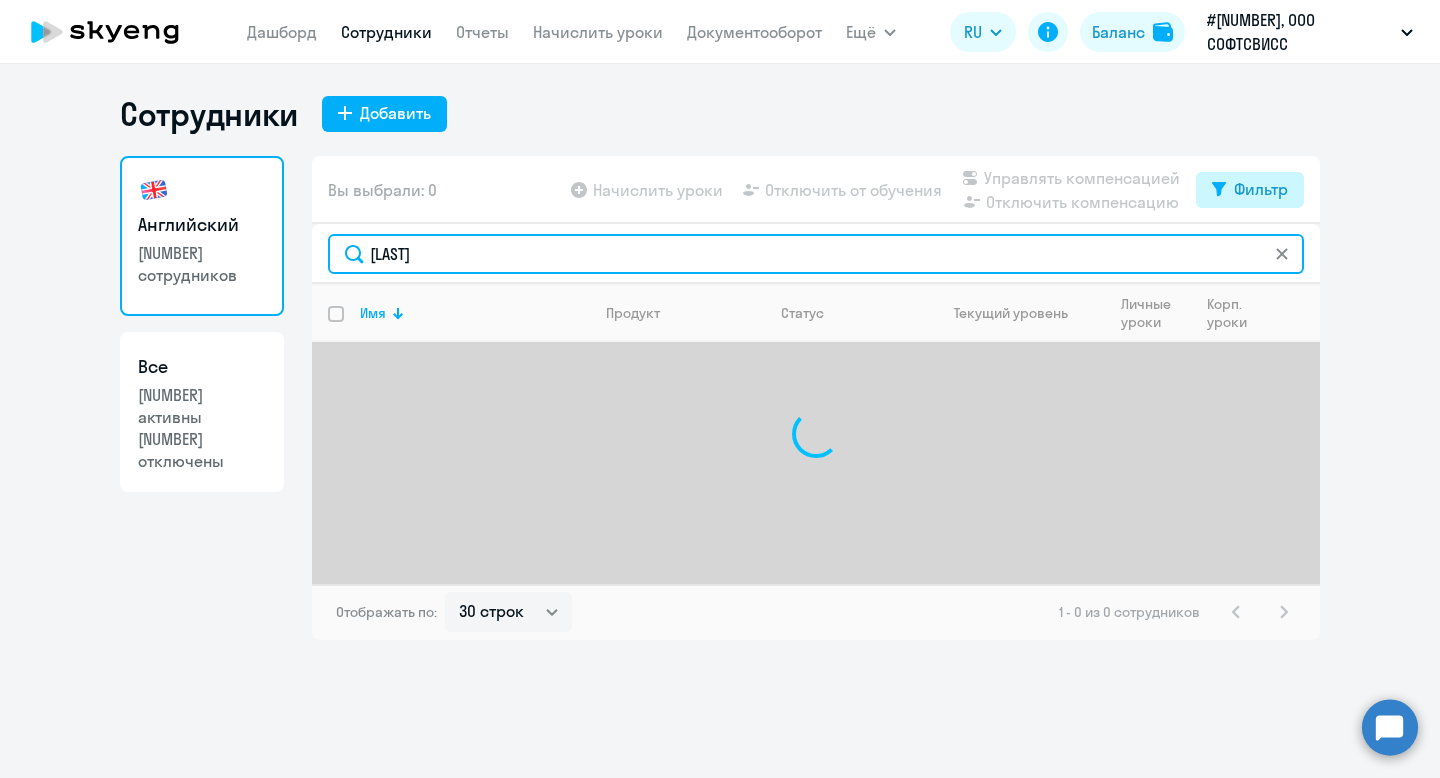 type on "[LAST]" 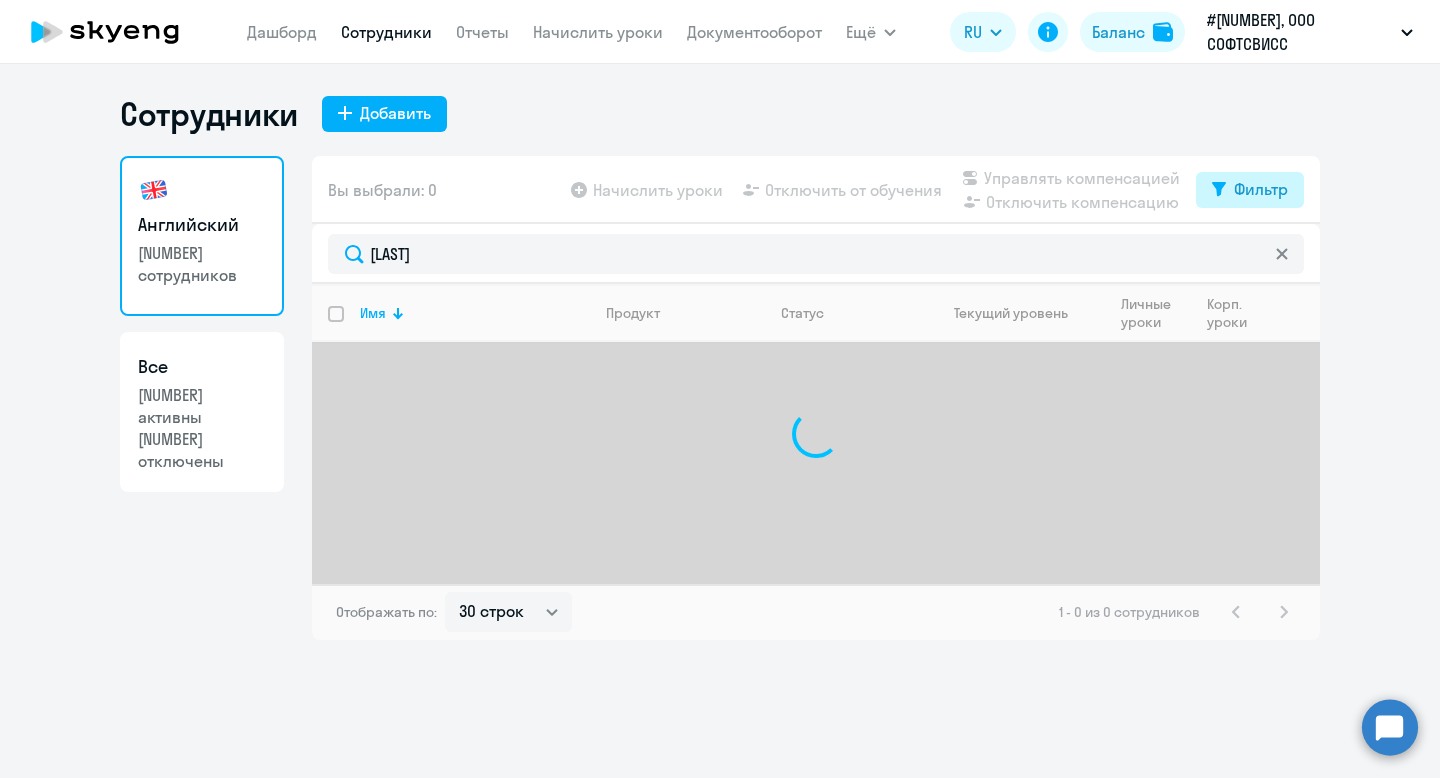 click on "Фильтр" 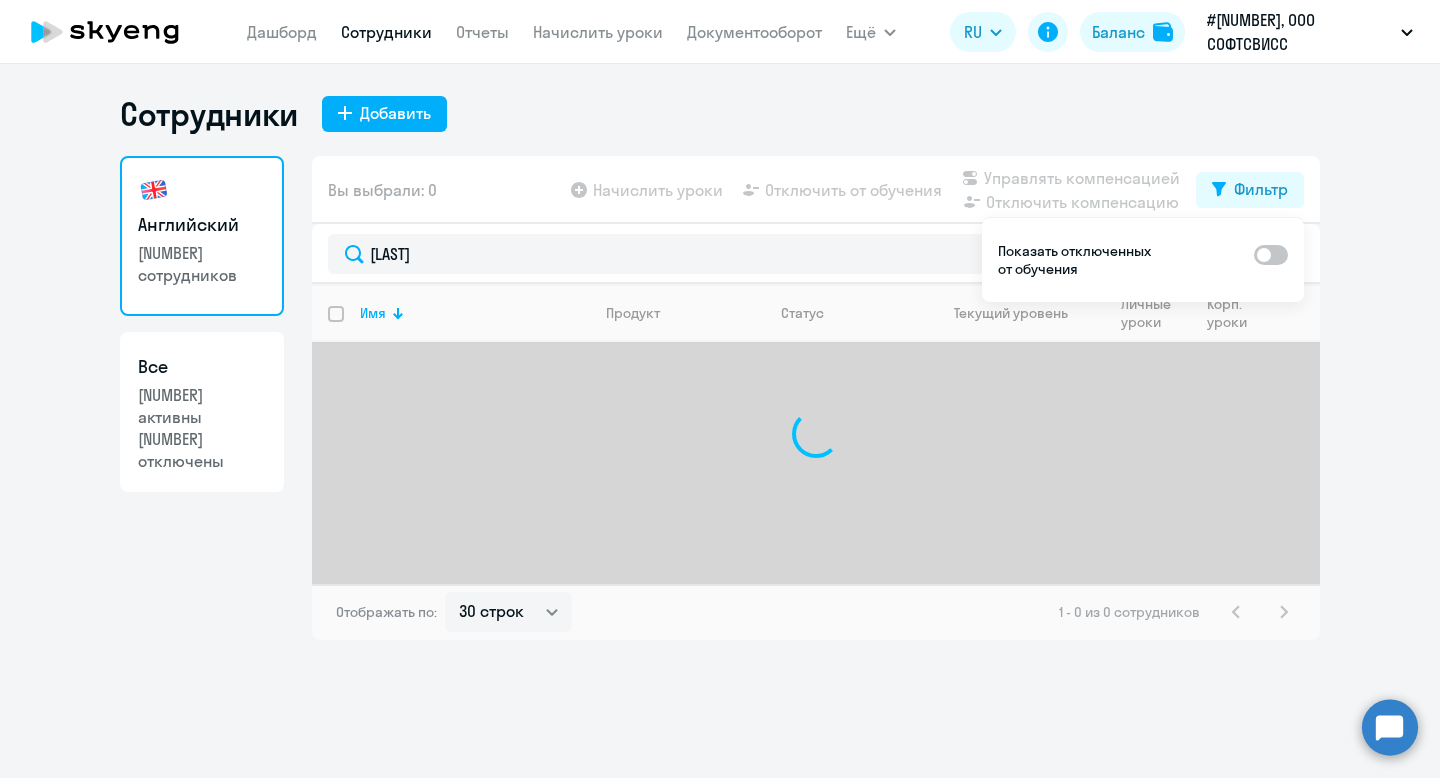 click at bounding box center (1271, 255) 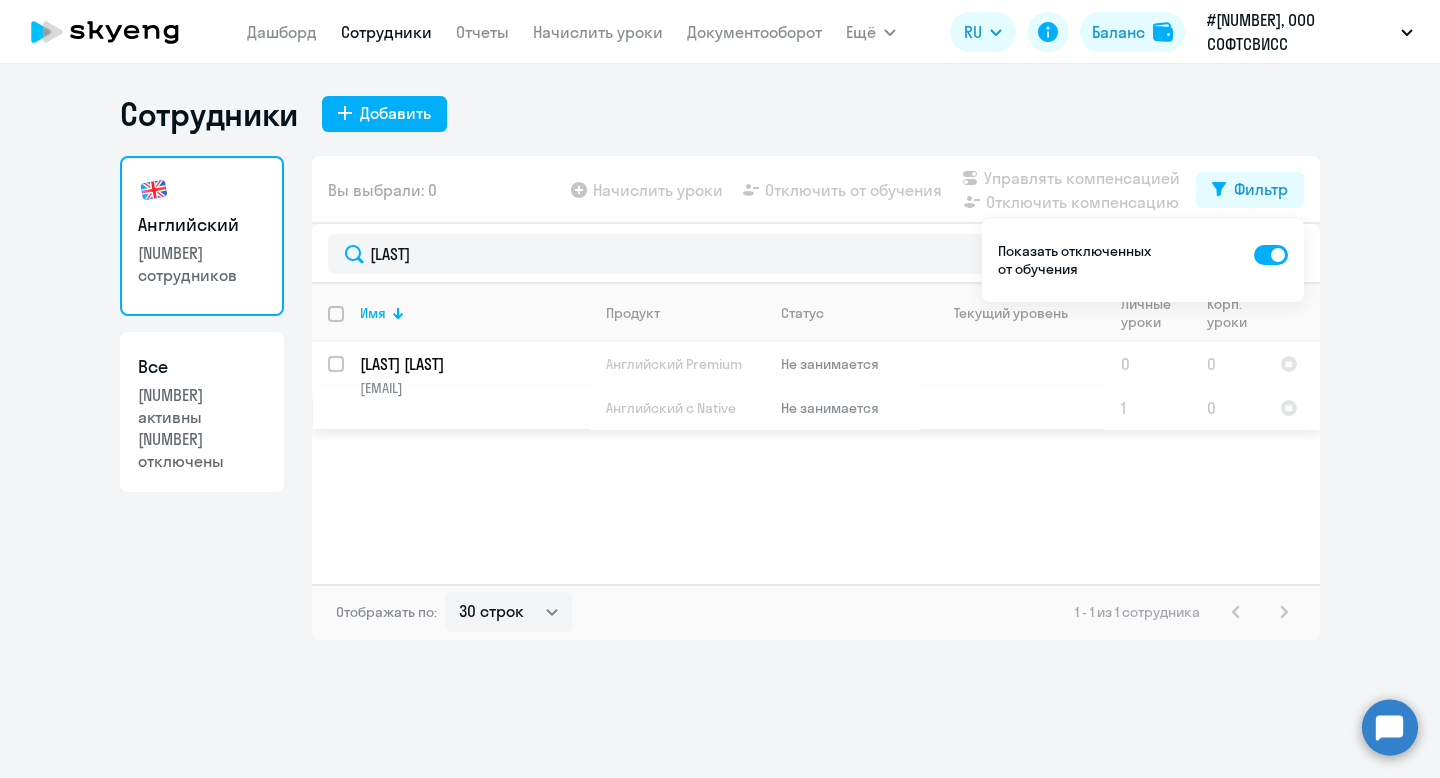 click at bounding box center [348, 376] 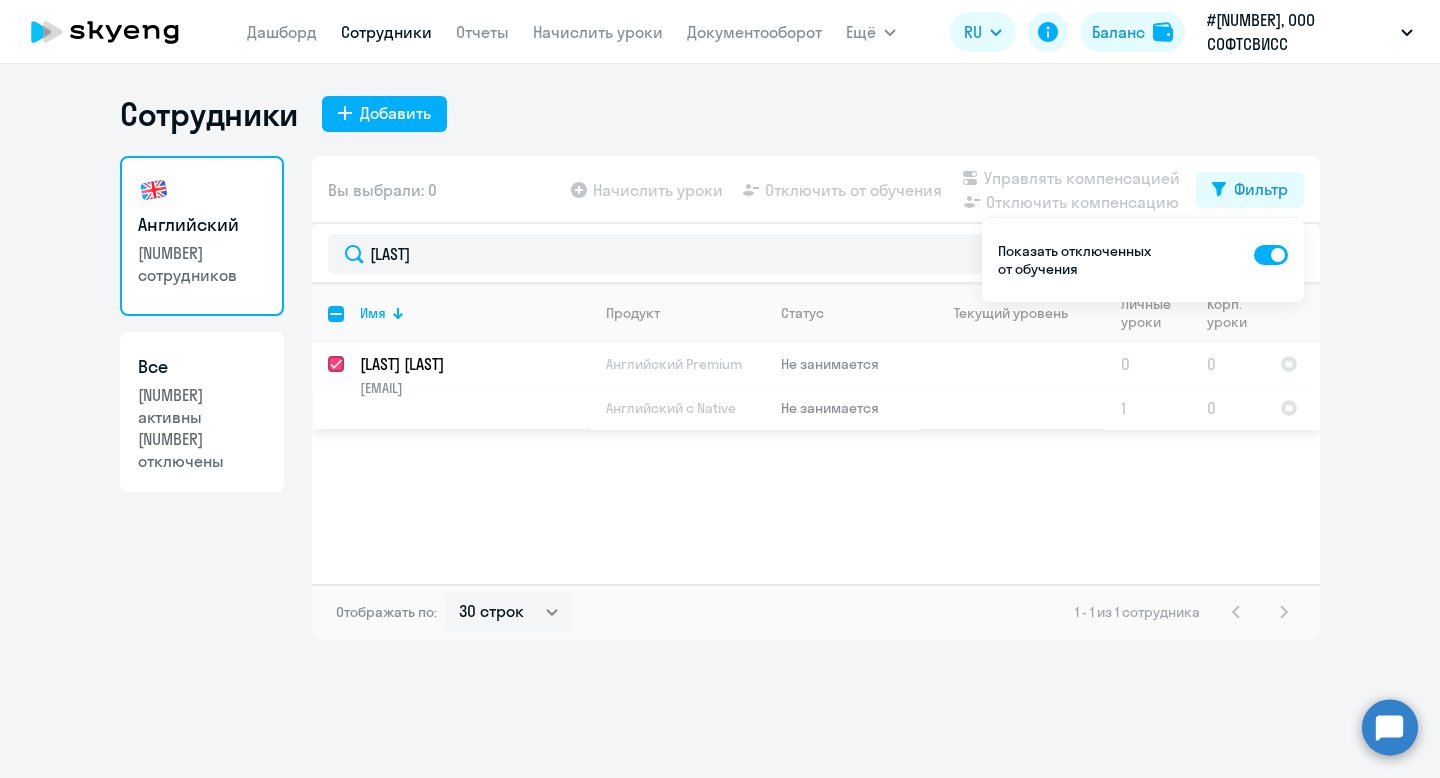 checkbox on "true" 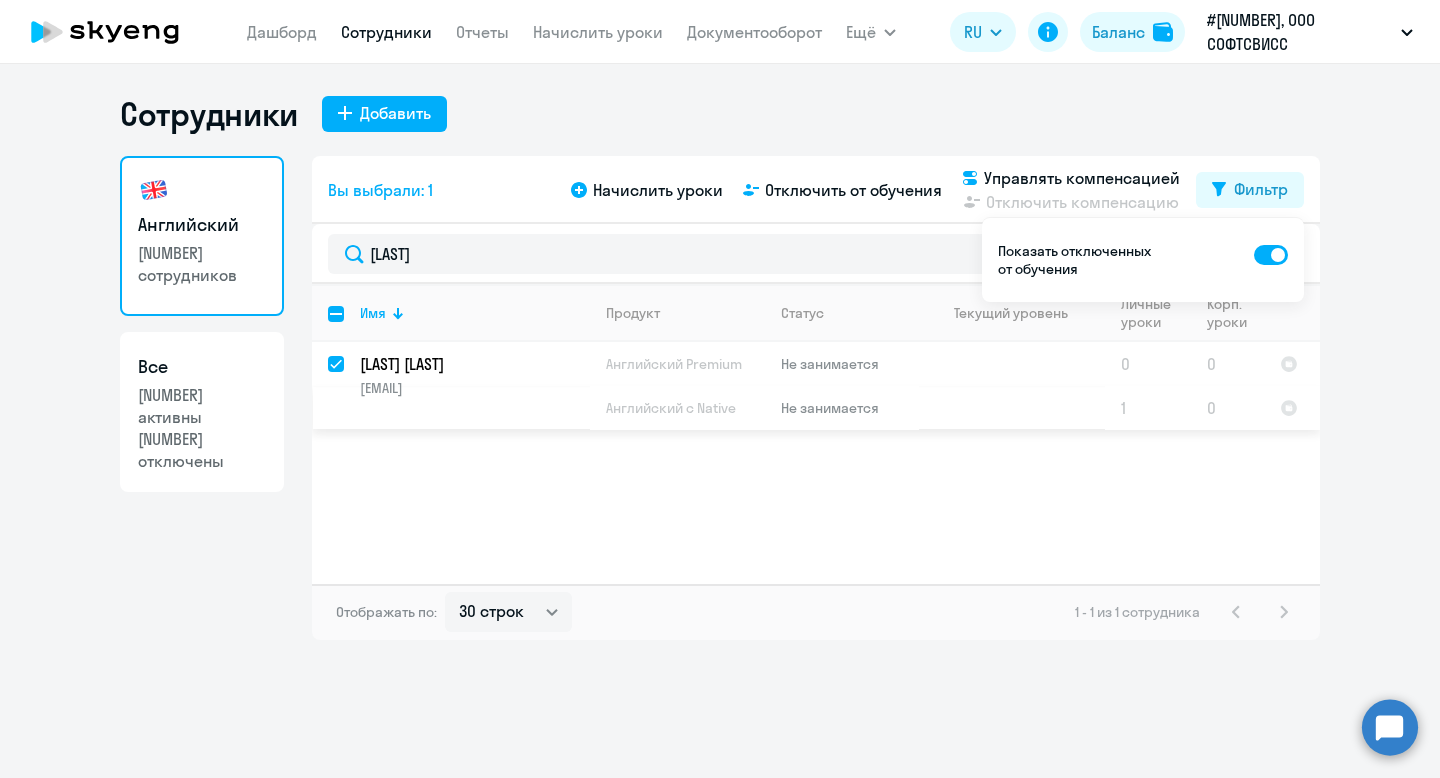 click on "[LAST] [LAST]" 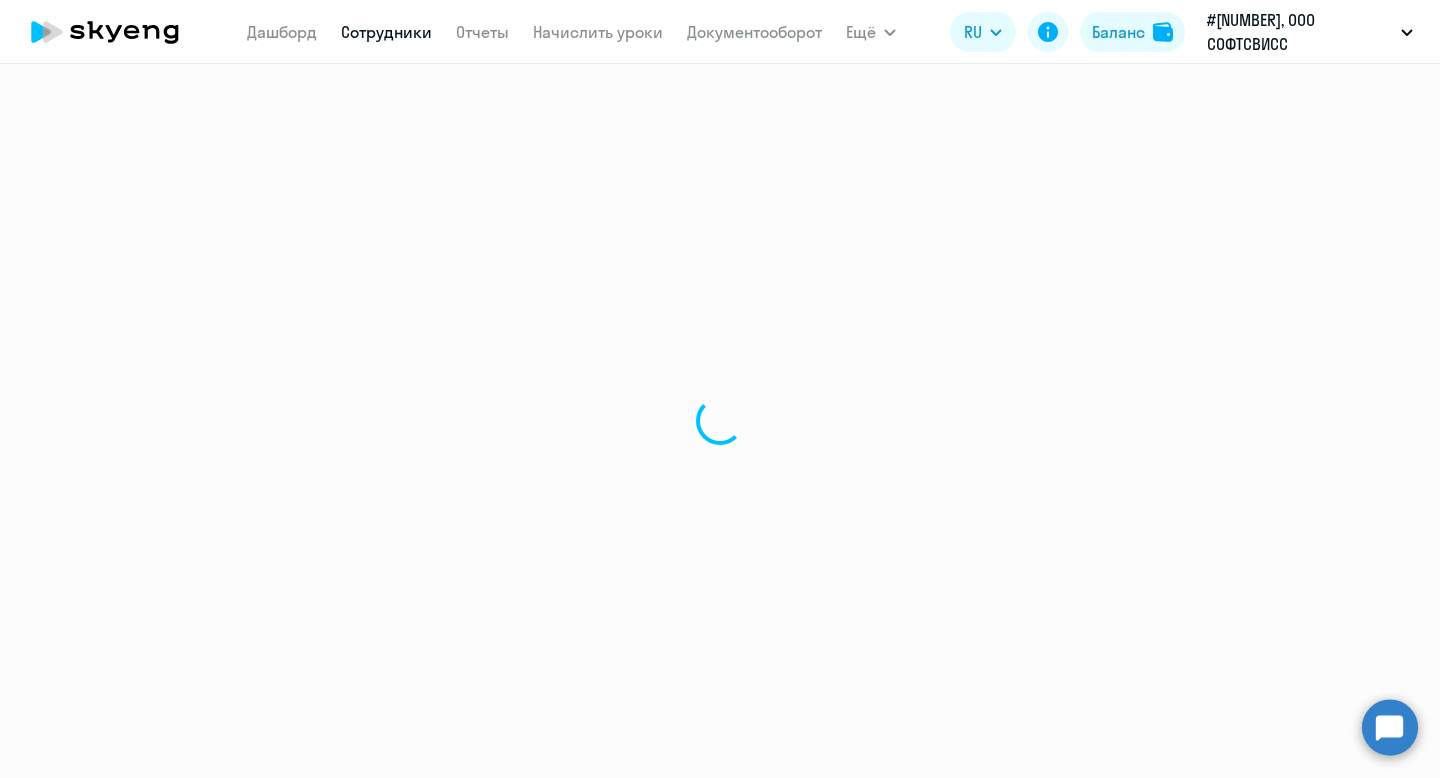 select on "english" 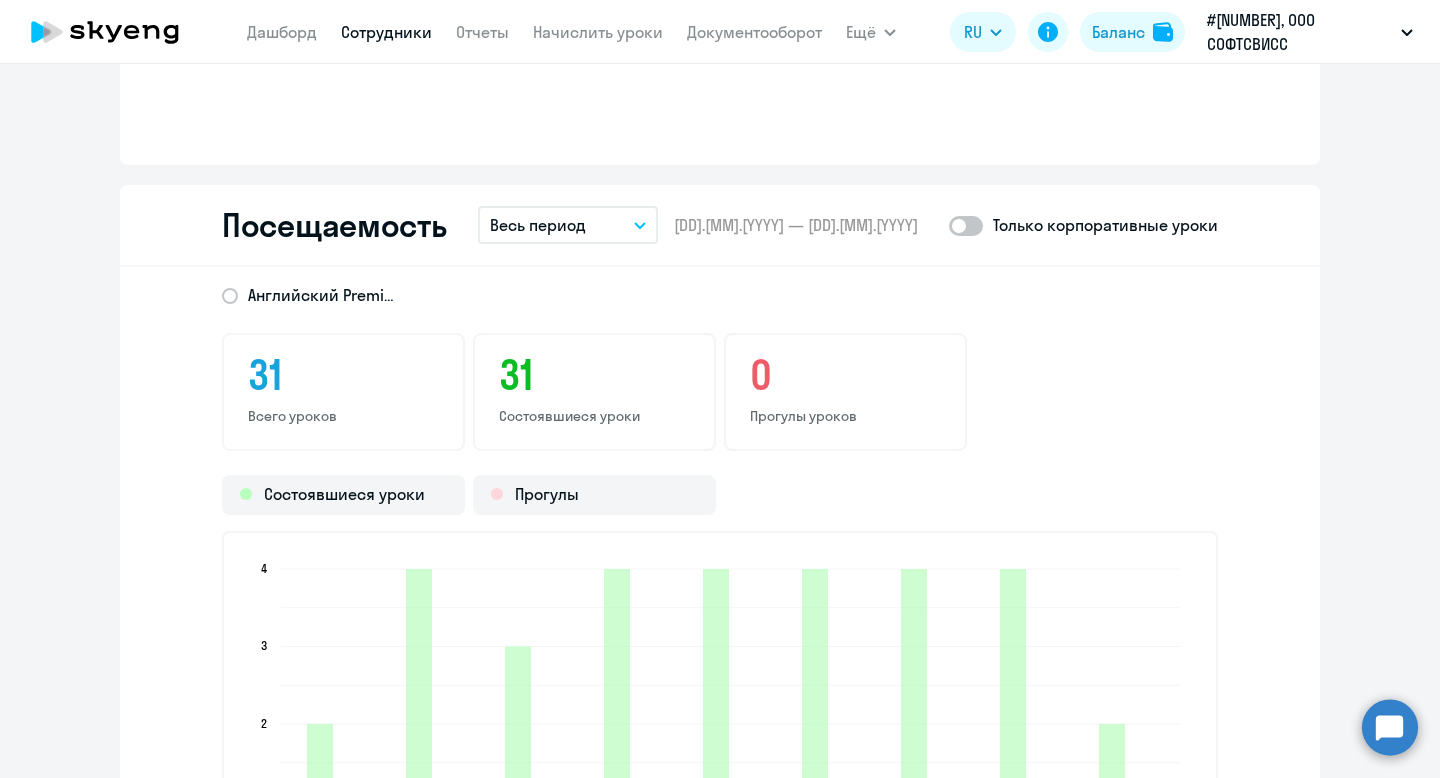 scroll, scrollTop: 2471, scrollLeft: 0, axis: vertical 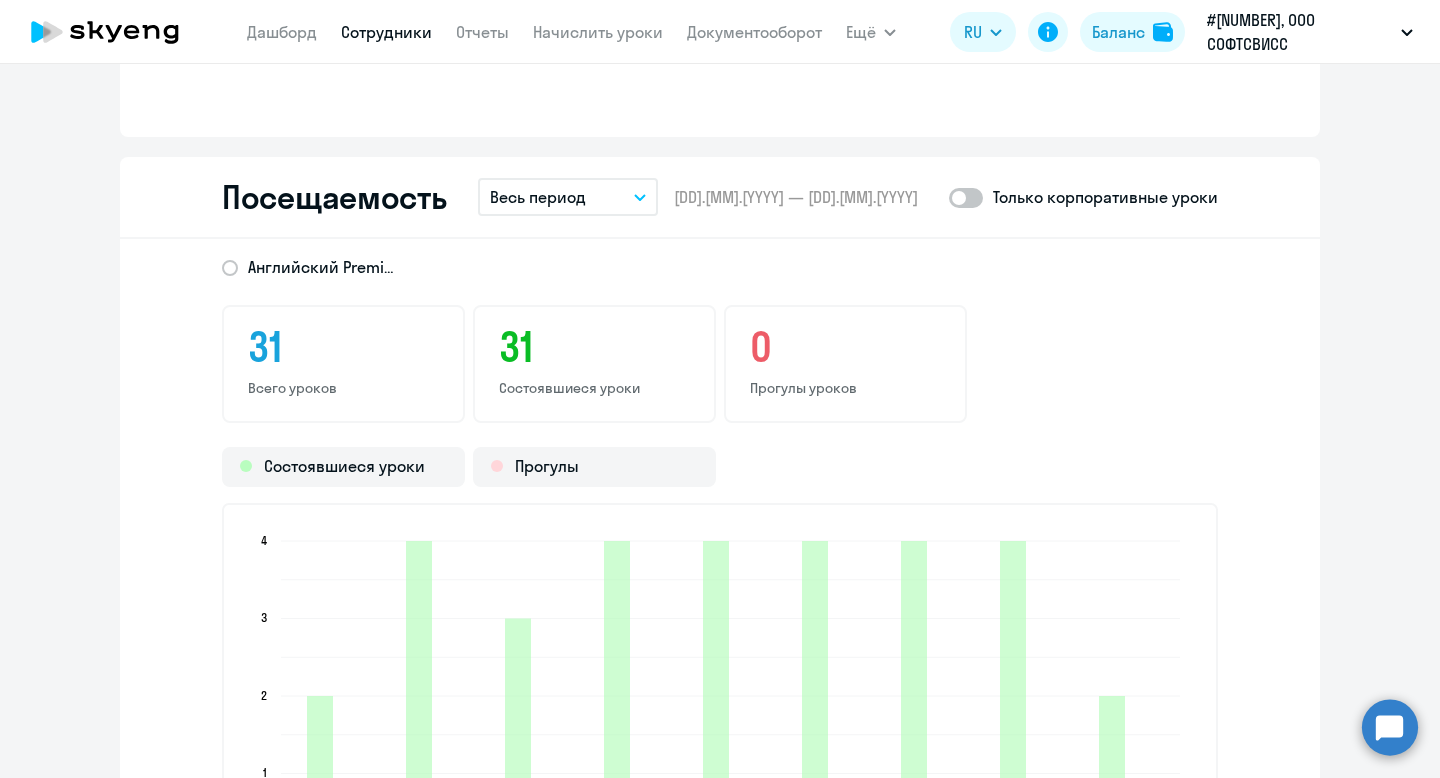 click on "Весь период" at bounding box center [568, 197] 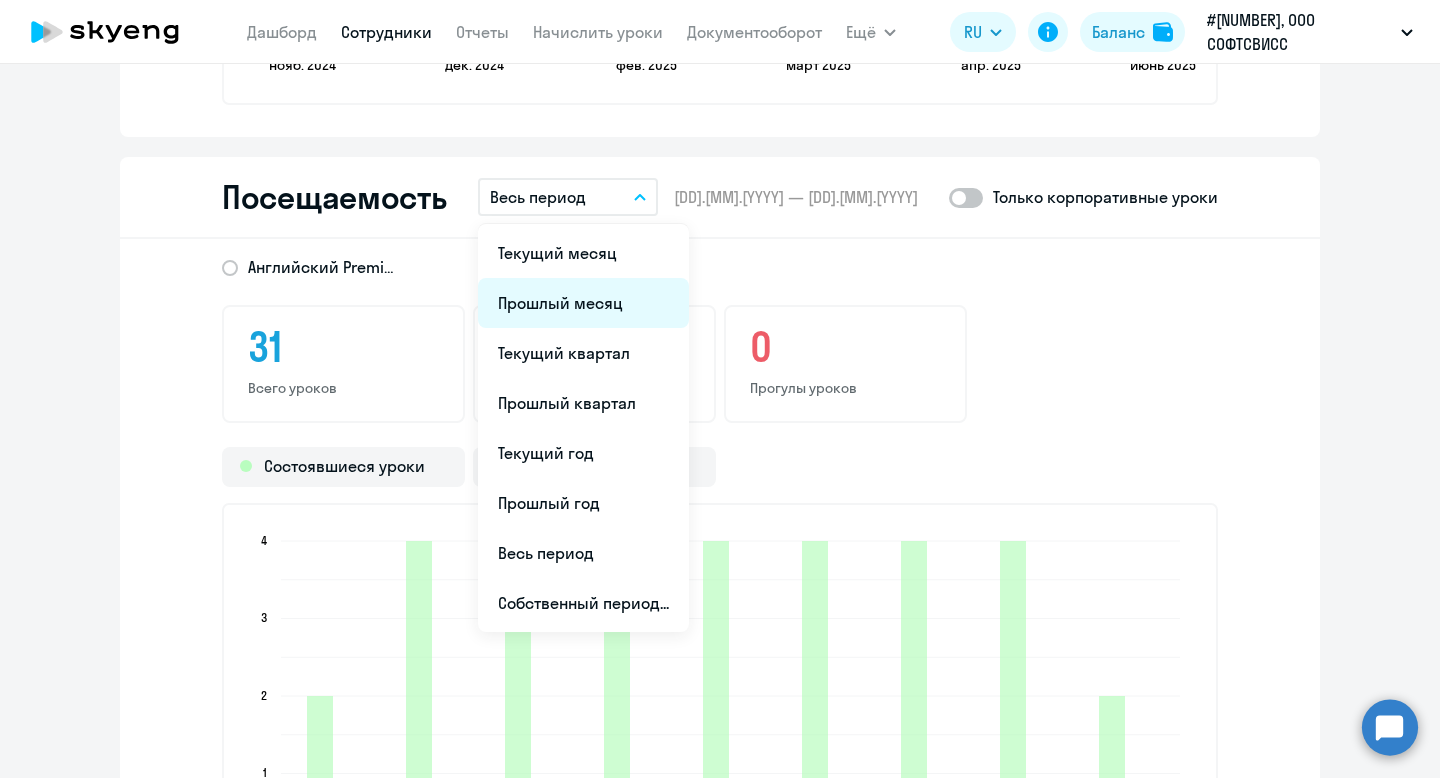 click on "Прошлый месяц" at bounding box center (583, 303) 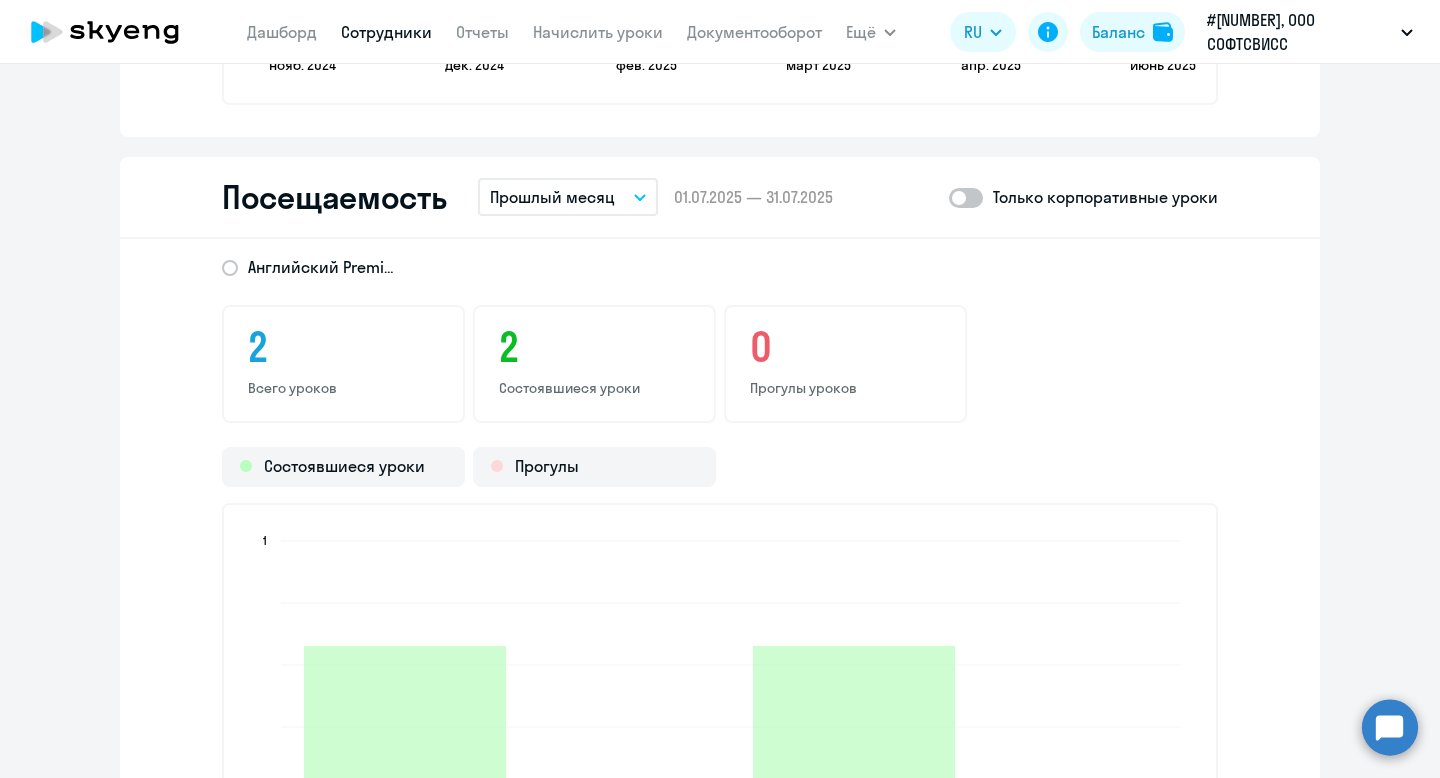 click on "Прошлый месяц" at bounding box center [568, 197] 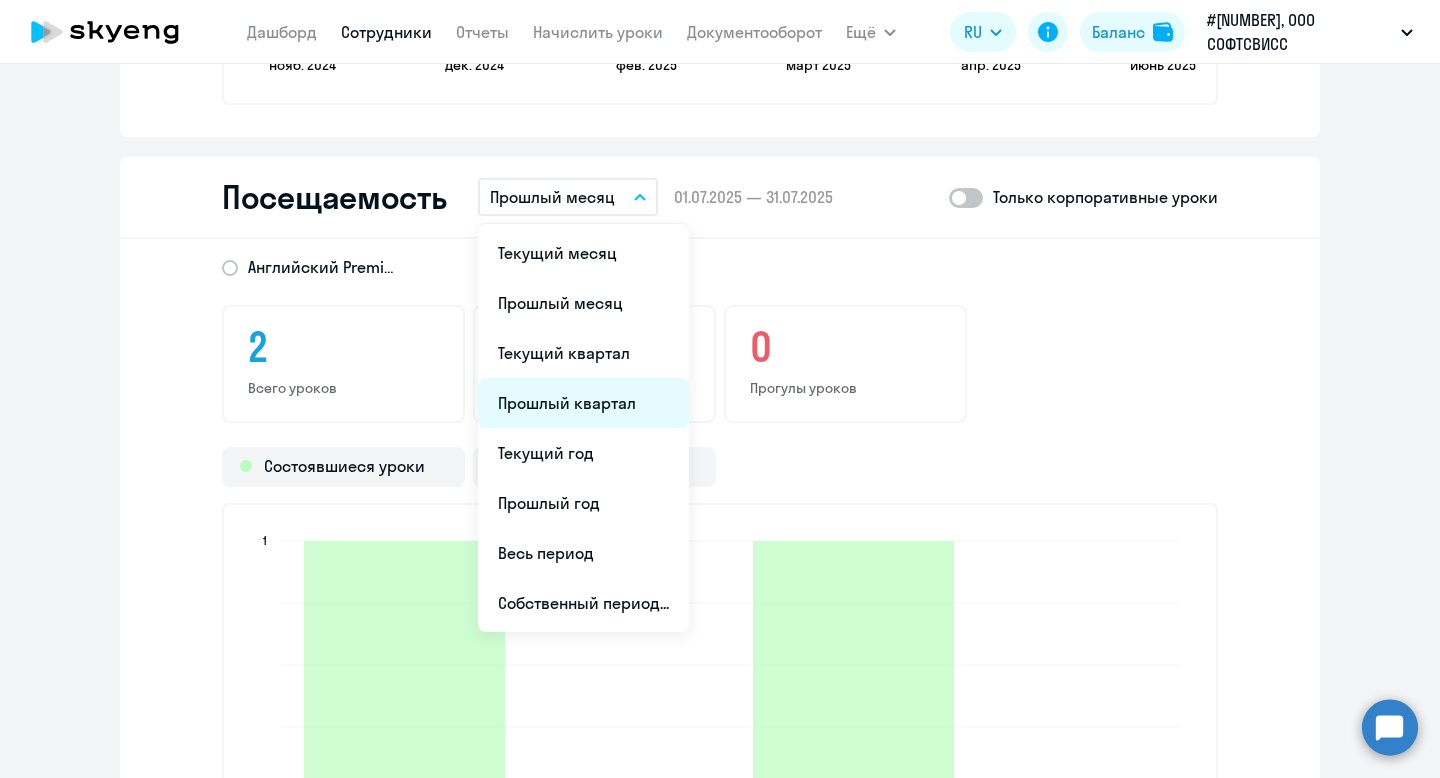 click on "Прошлый квартал" at bounding box center (583, 403) 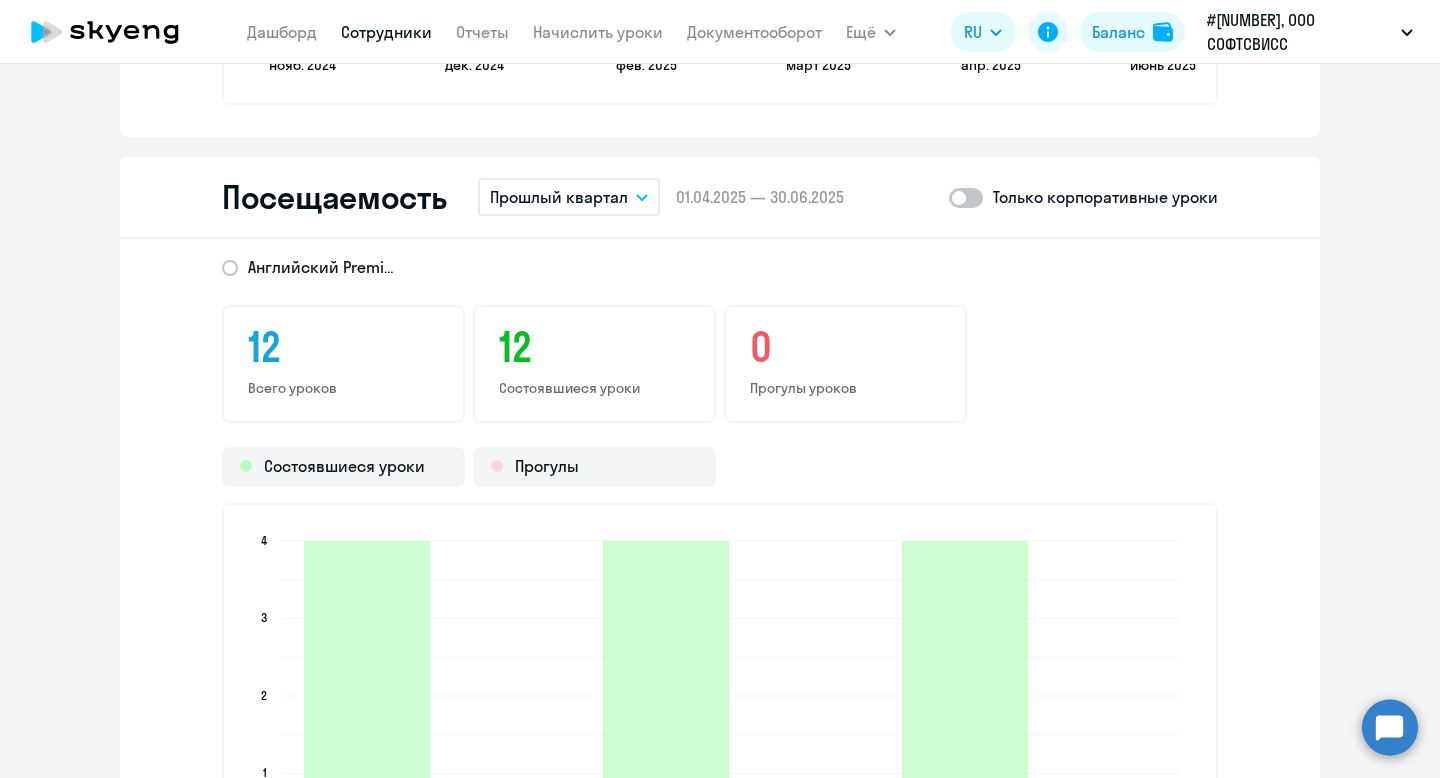 click on "Прошлый квартал" at bounding box center [559, 197] 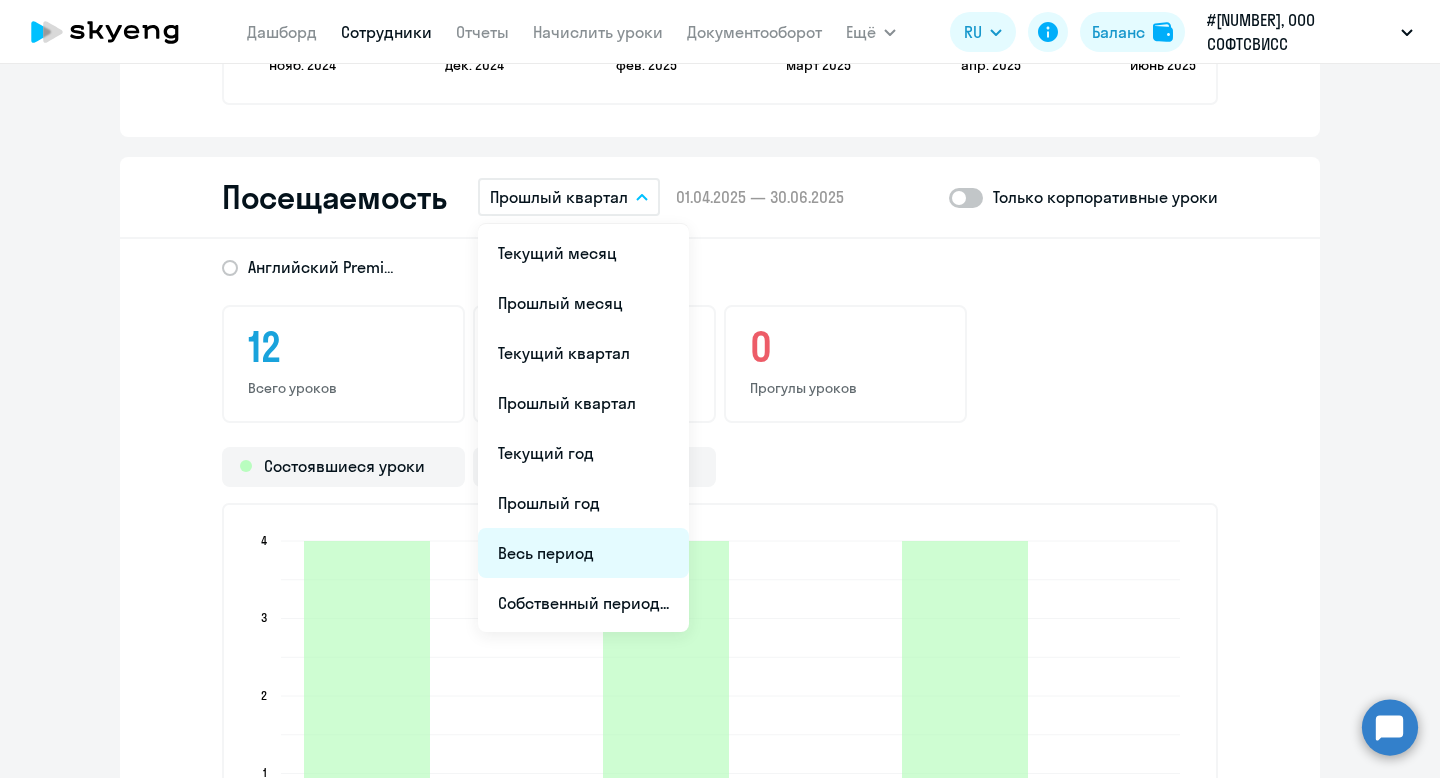 click on "Весь период" at bounding box center (583, 553) 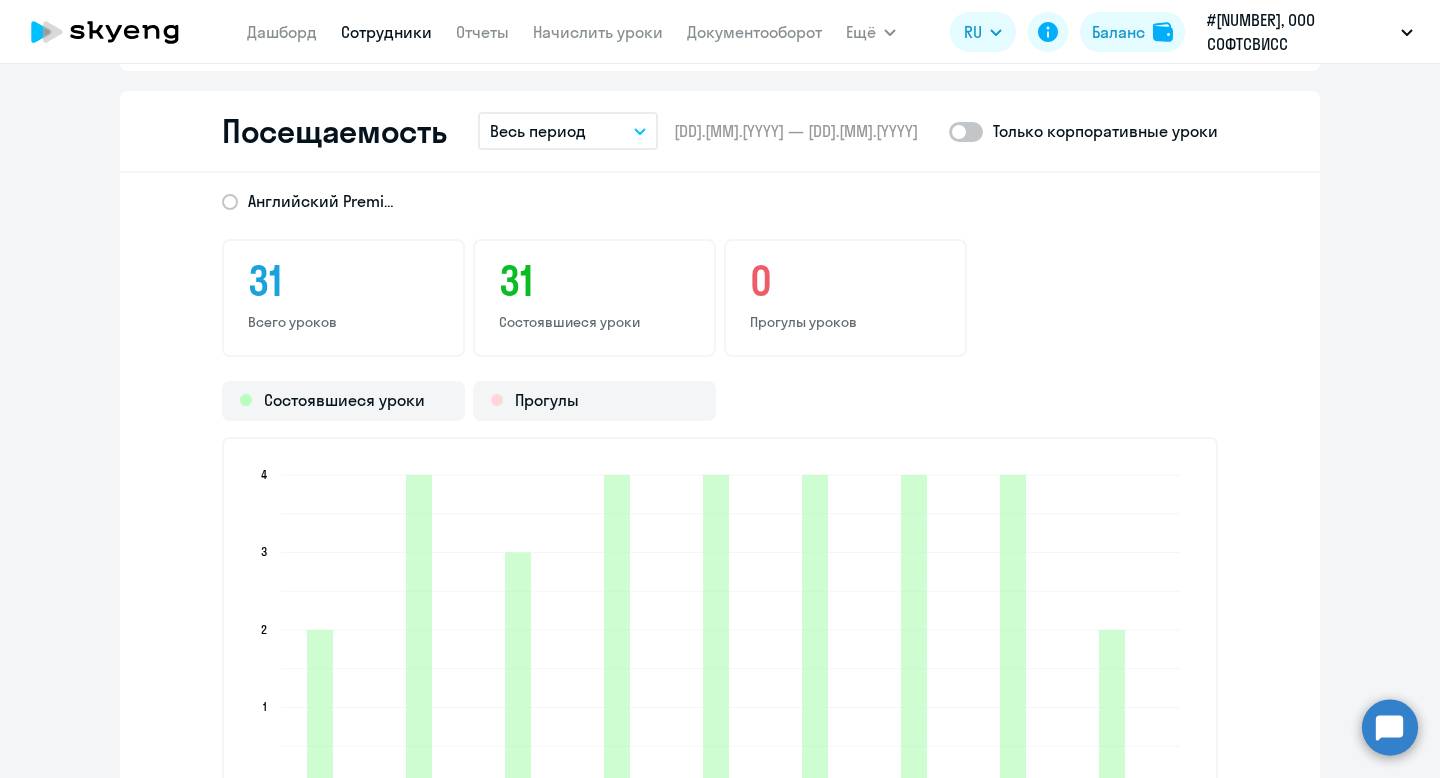 scroll, scrollTop: 2520, scrollLeft: 0, axis: vertical 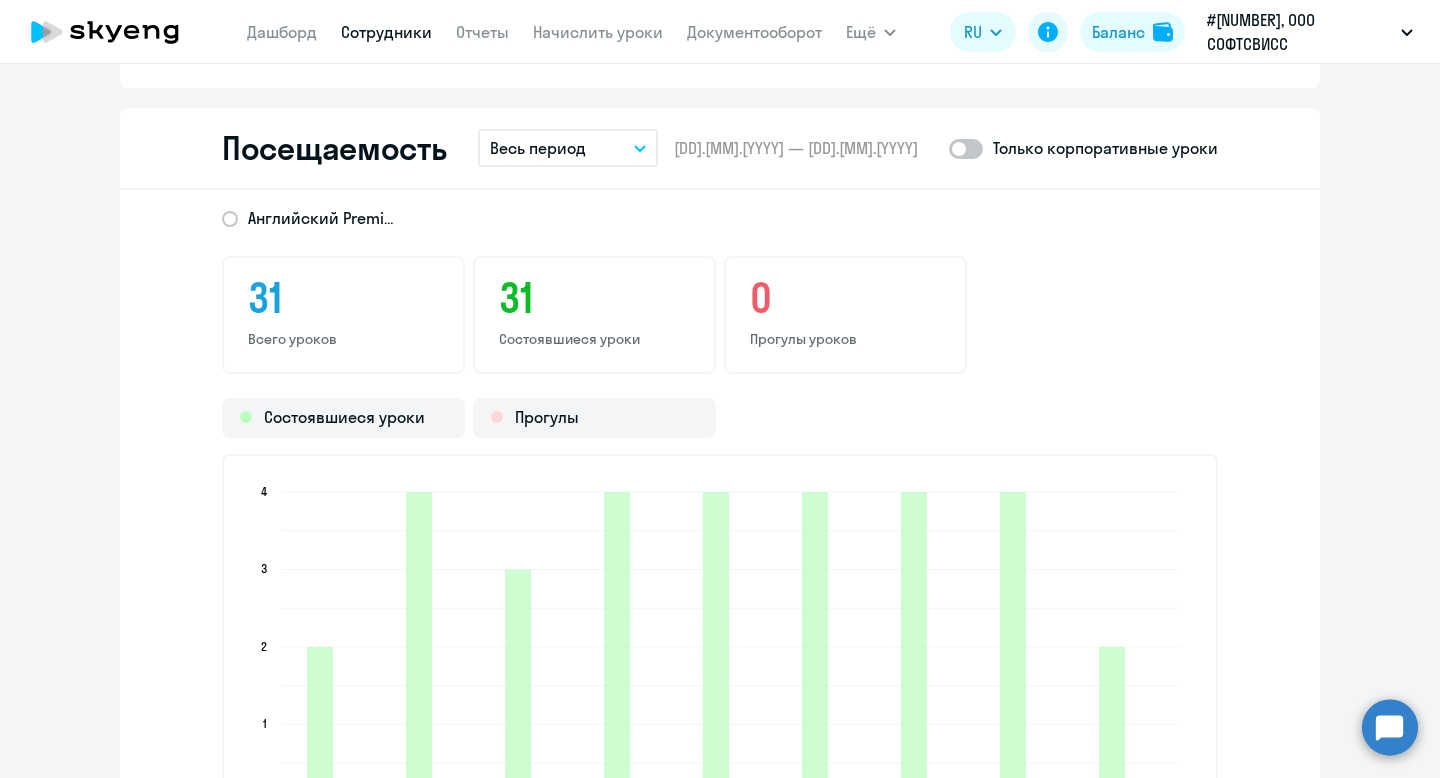 click on "Весь период" at bounding box center (538, 148) 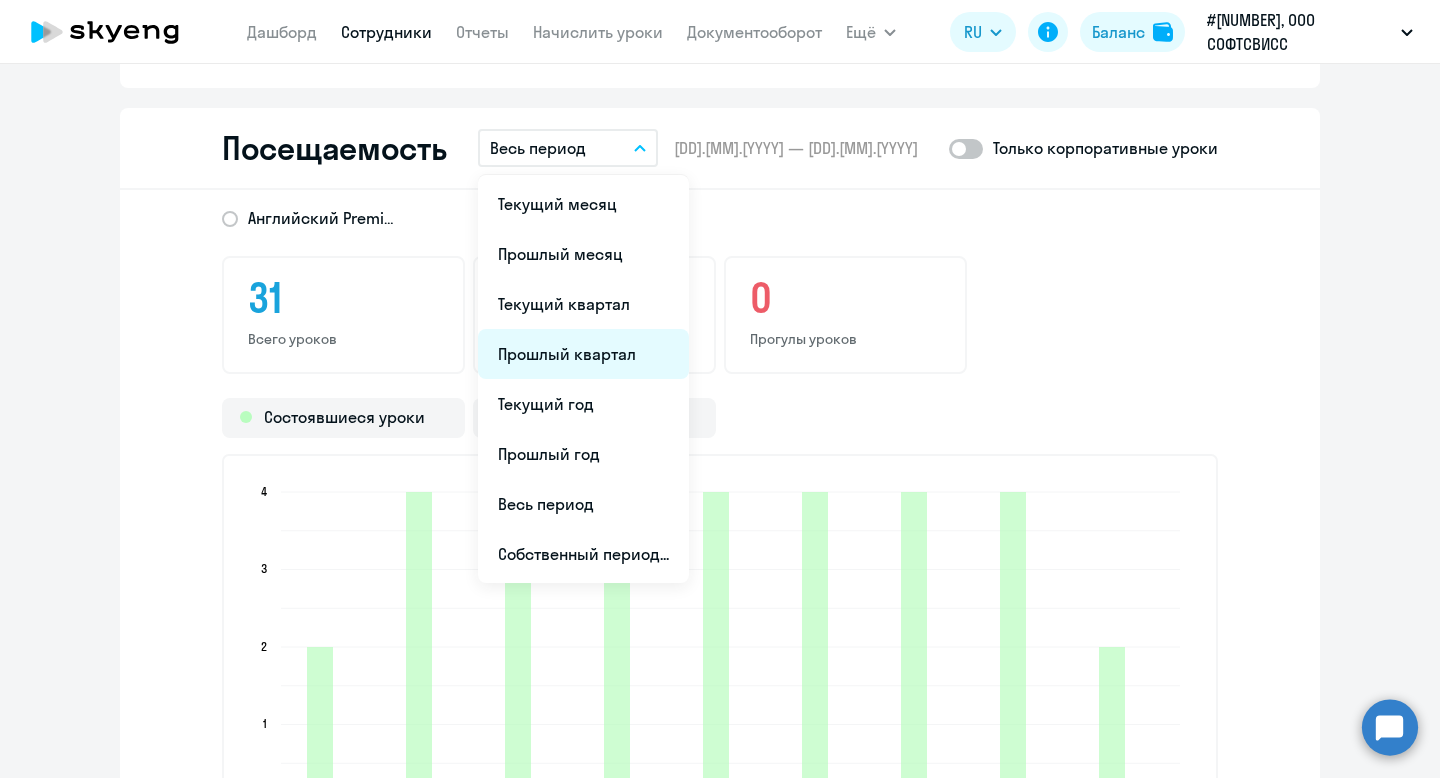 click on "Прошлый квартал" at bounding box center [583, 354] 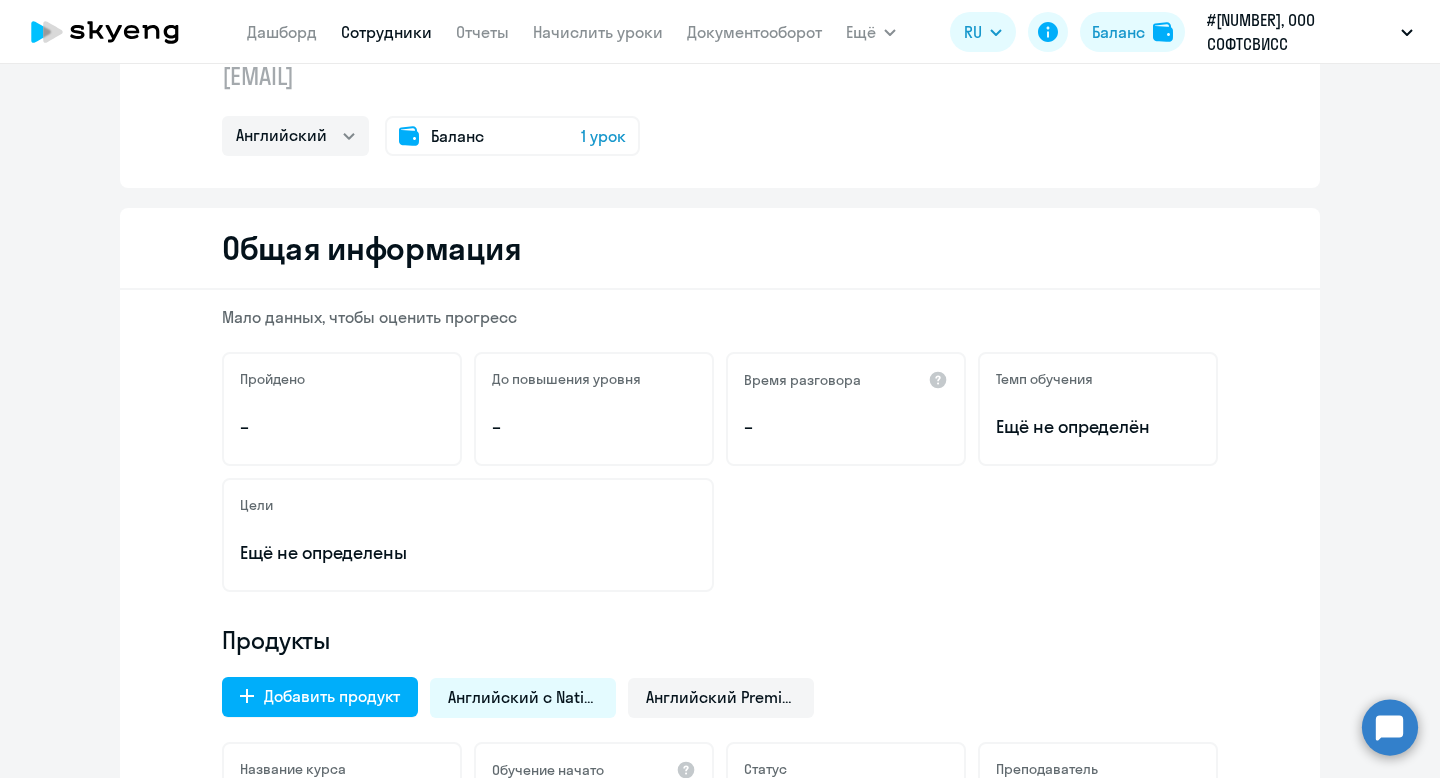 scroll, scrollTop: 0, scrollLeft: 0, axis: both 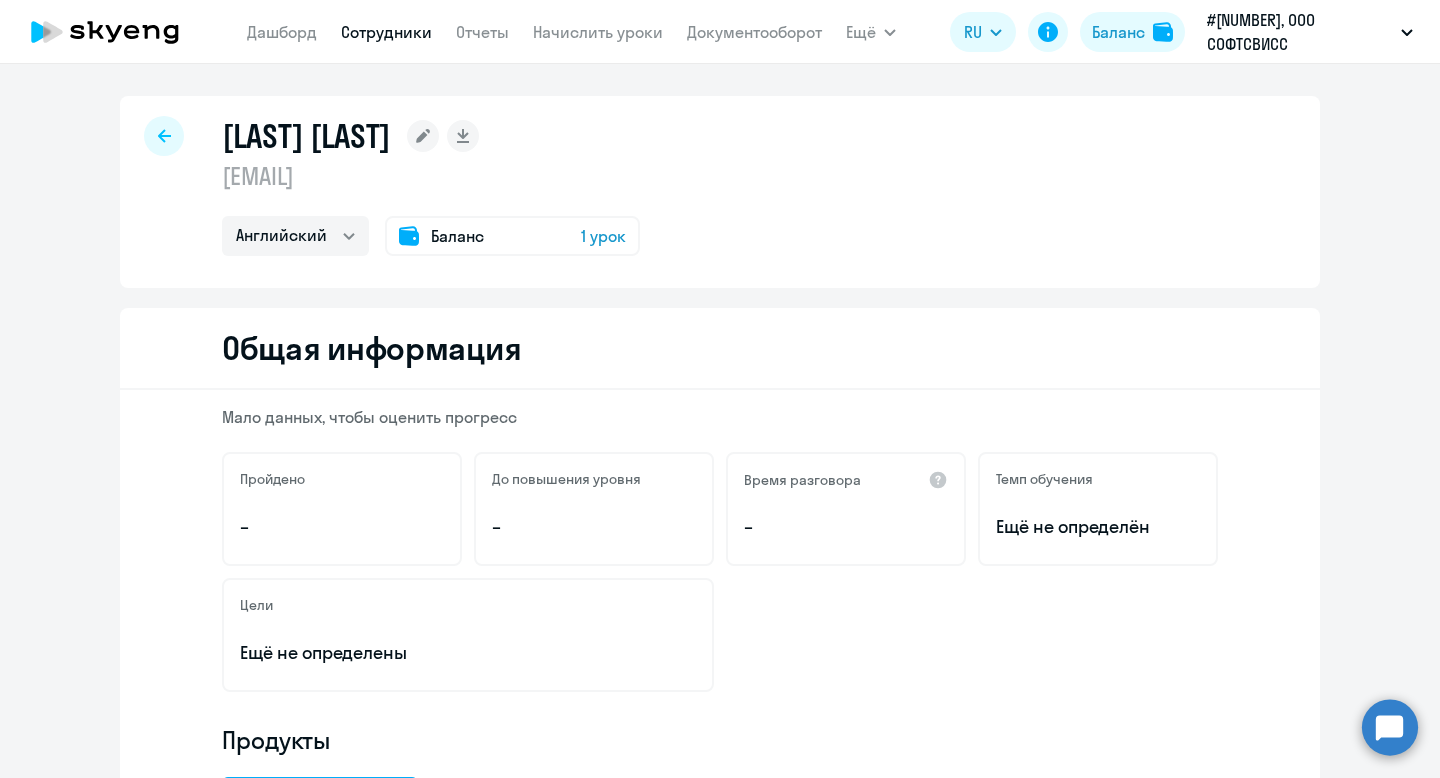 click 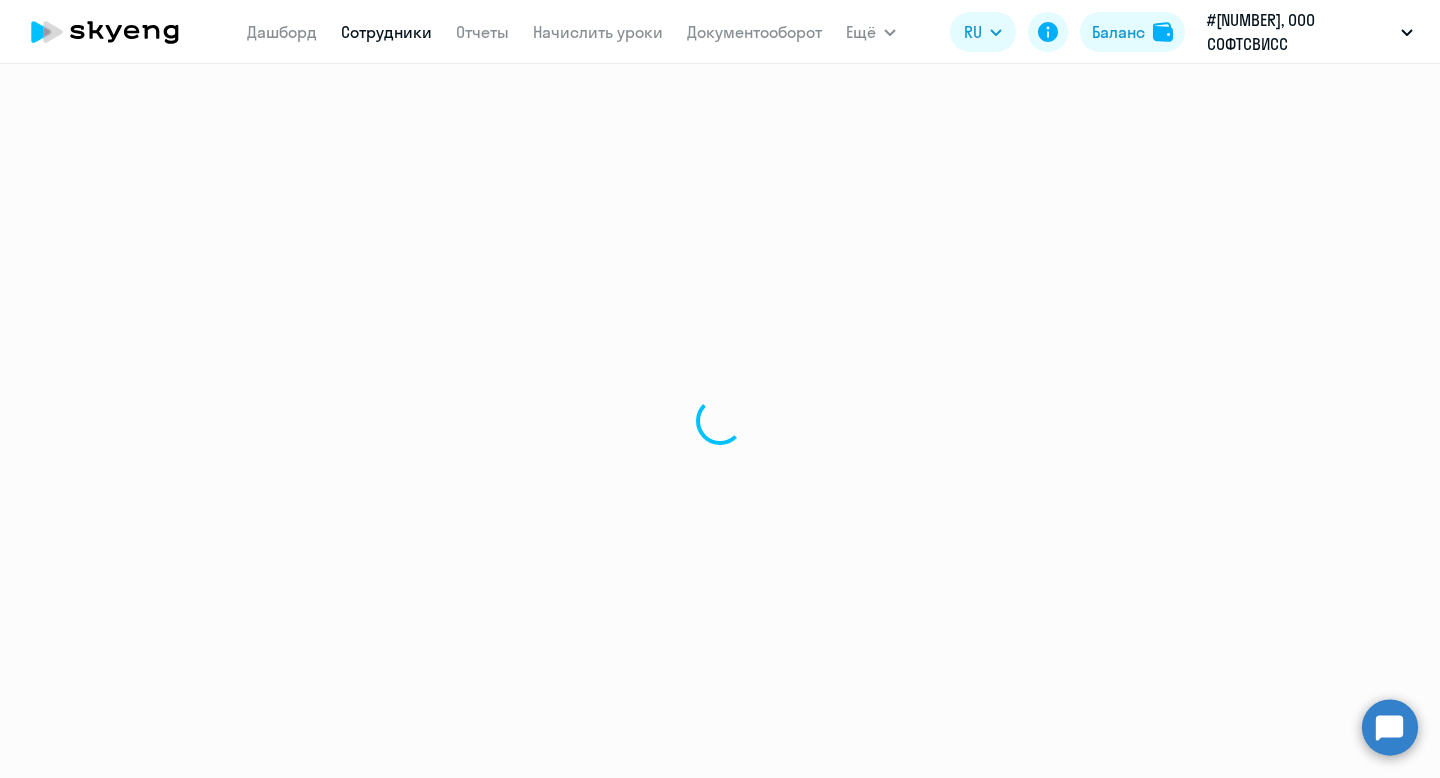 select on "30" 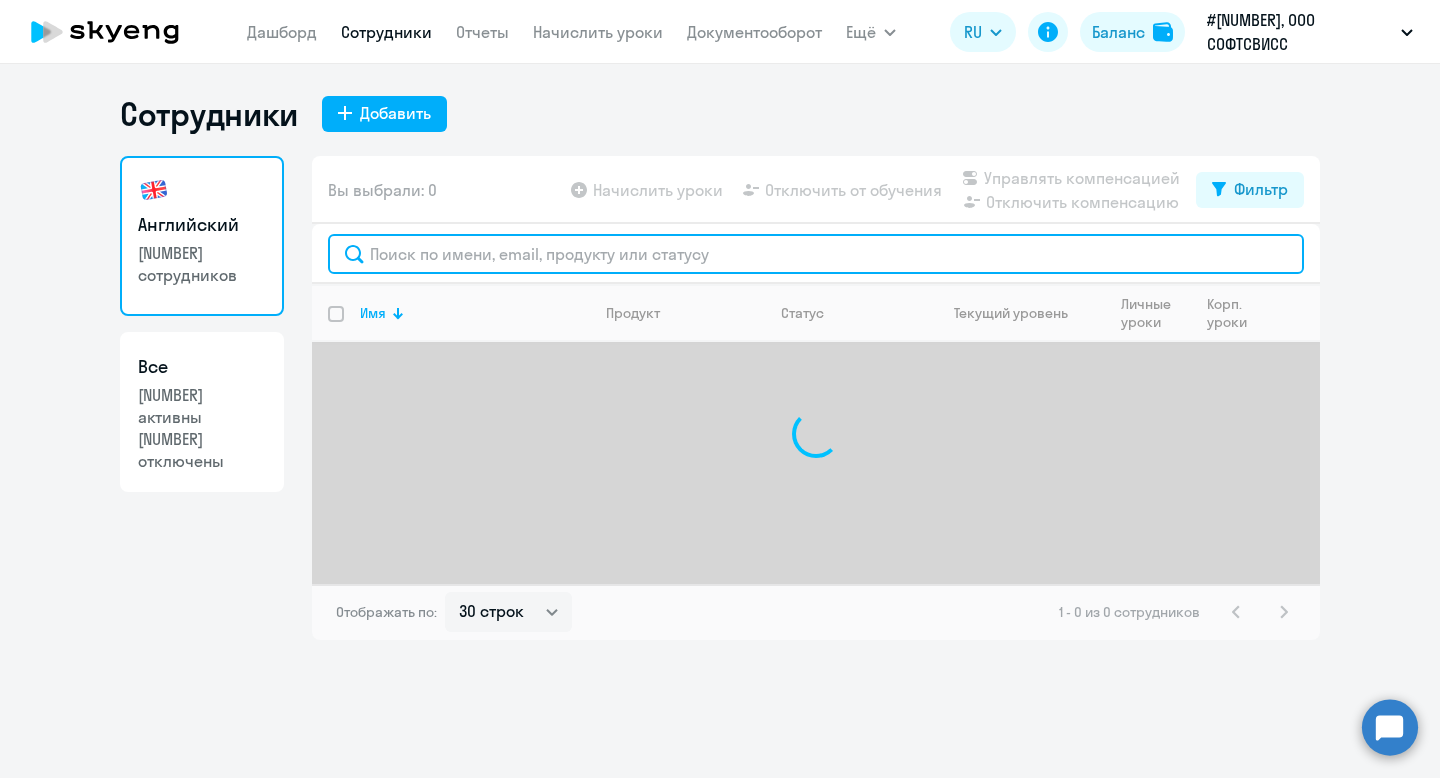 click 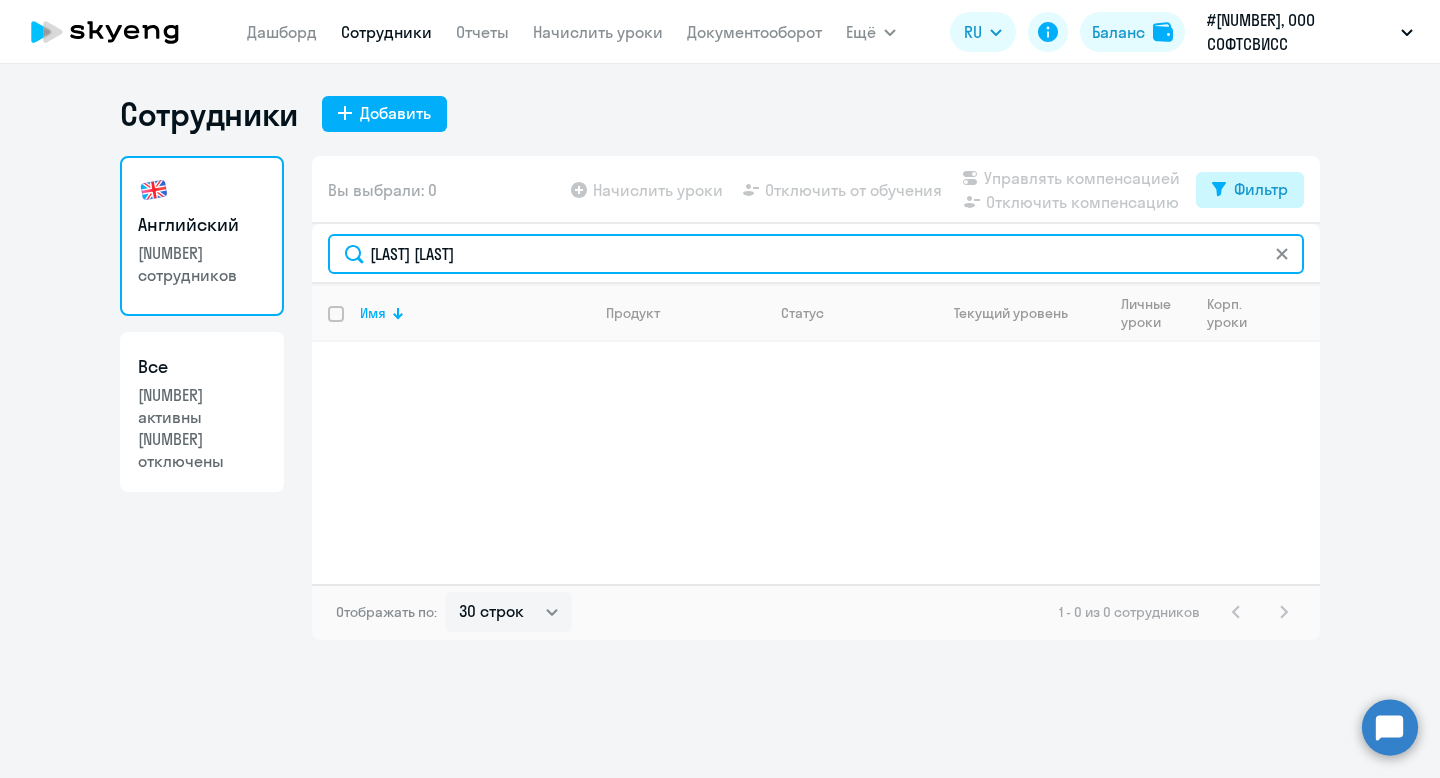 type on "[LAST] [LAST]" 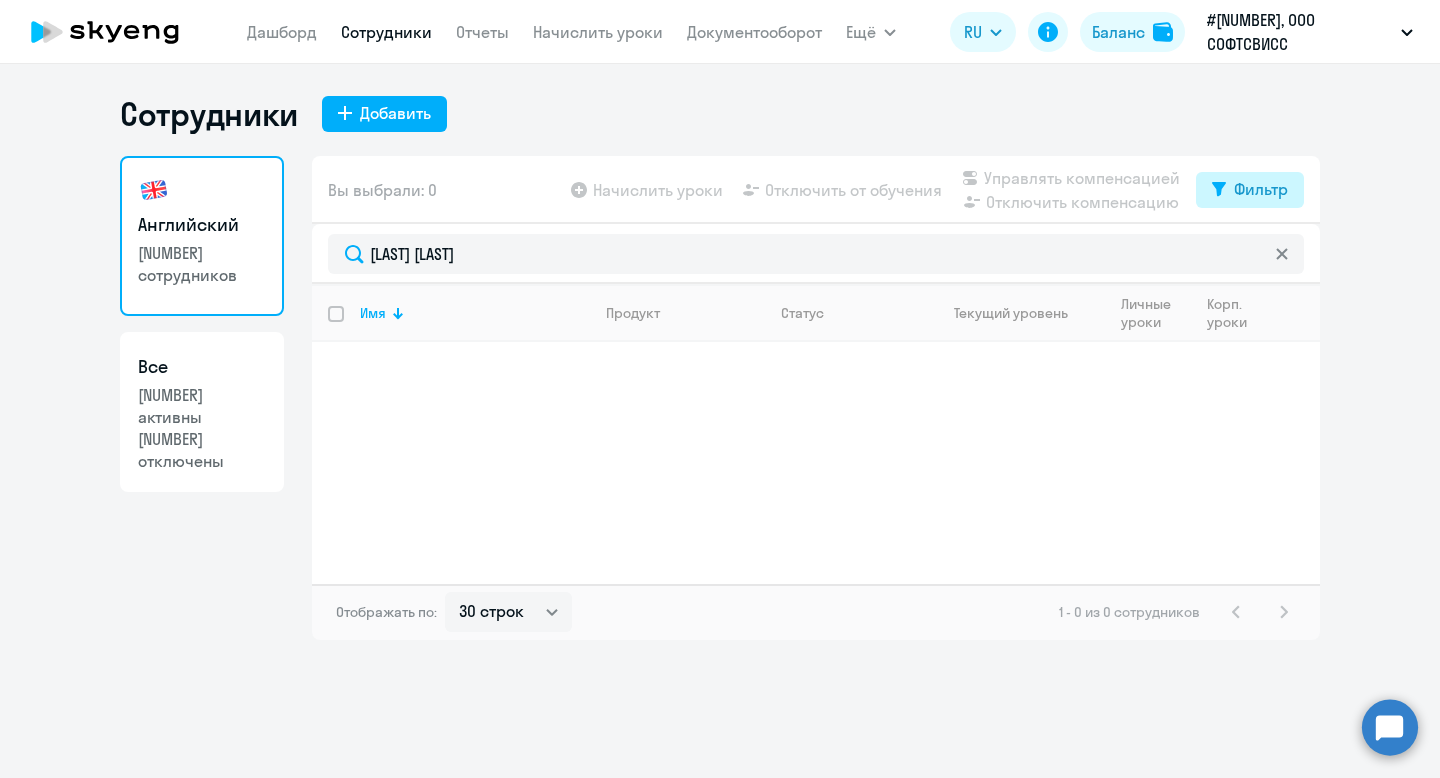 click on "Фильтр" 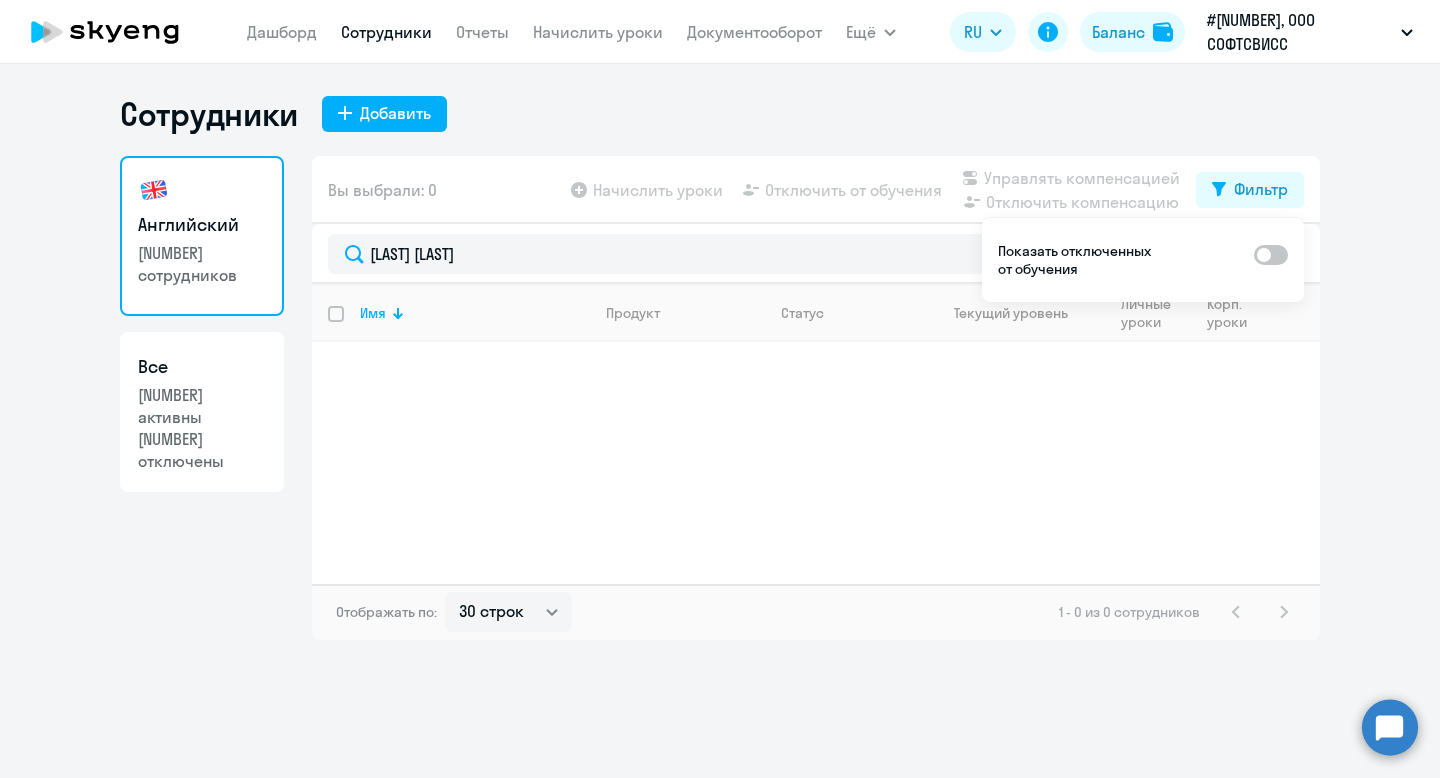 click at bounding box center [1271, 255] 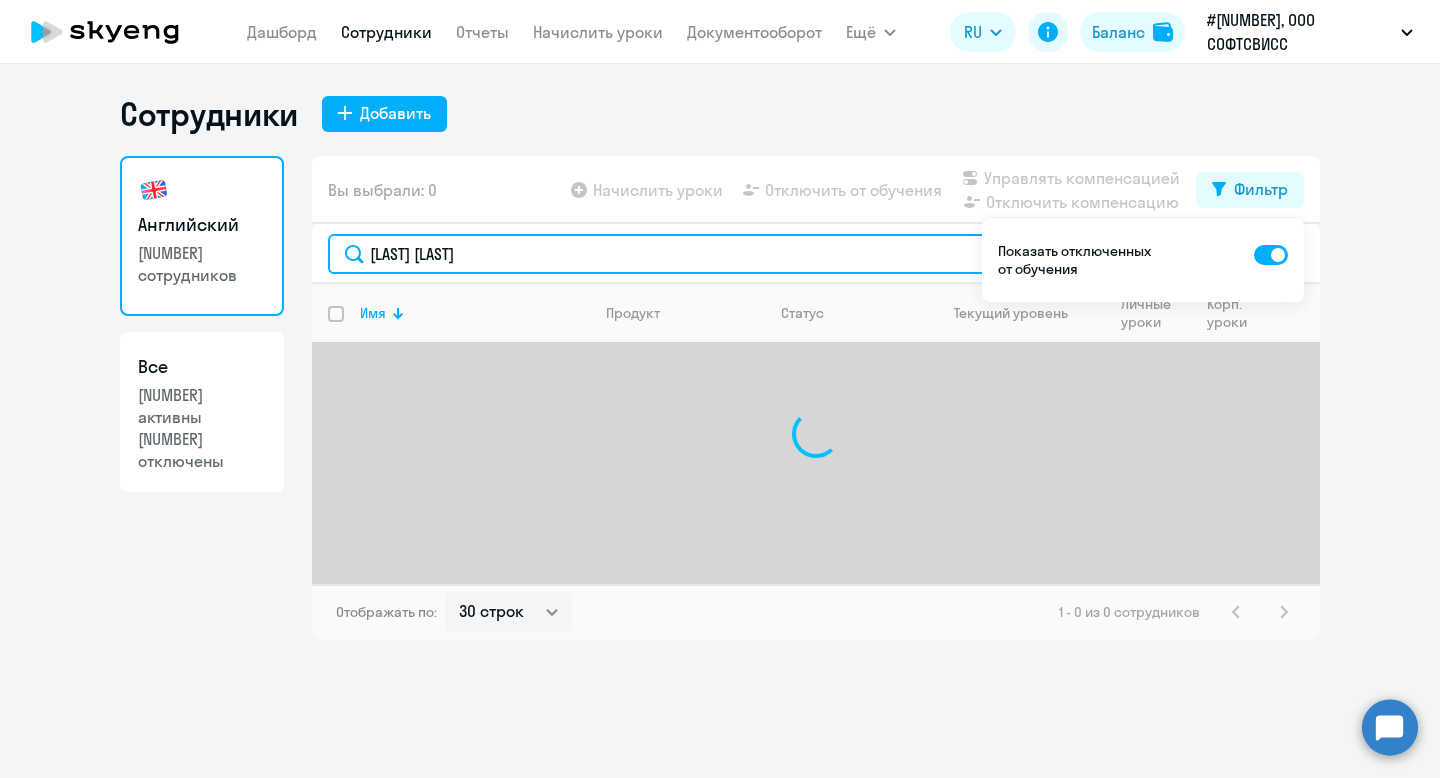 click on "[LAST] [LAST]" 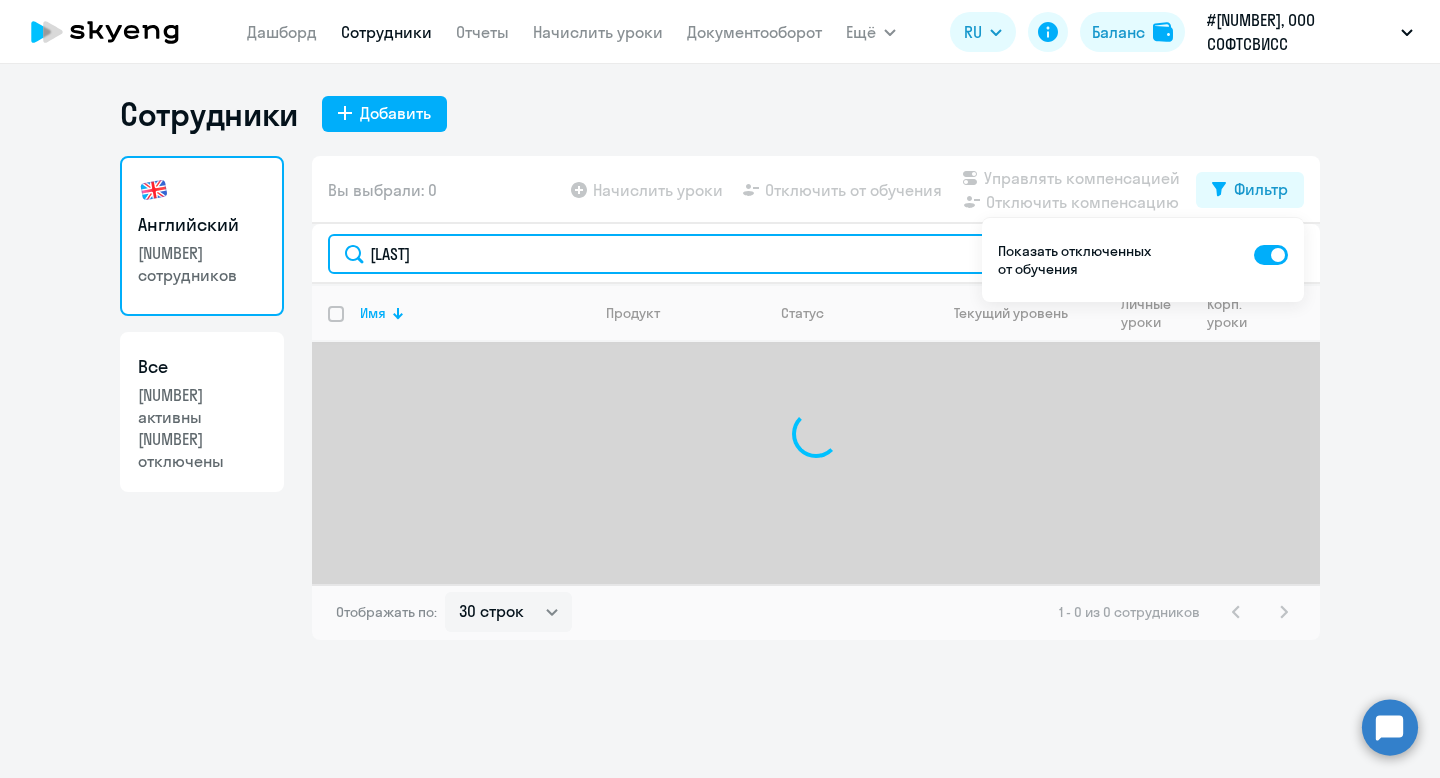 click on "[LAST]" 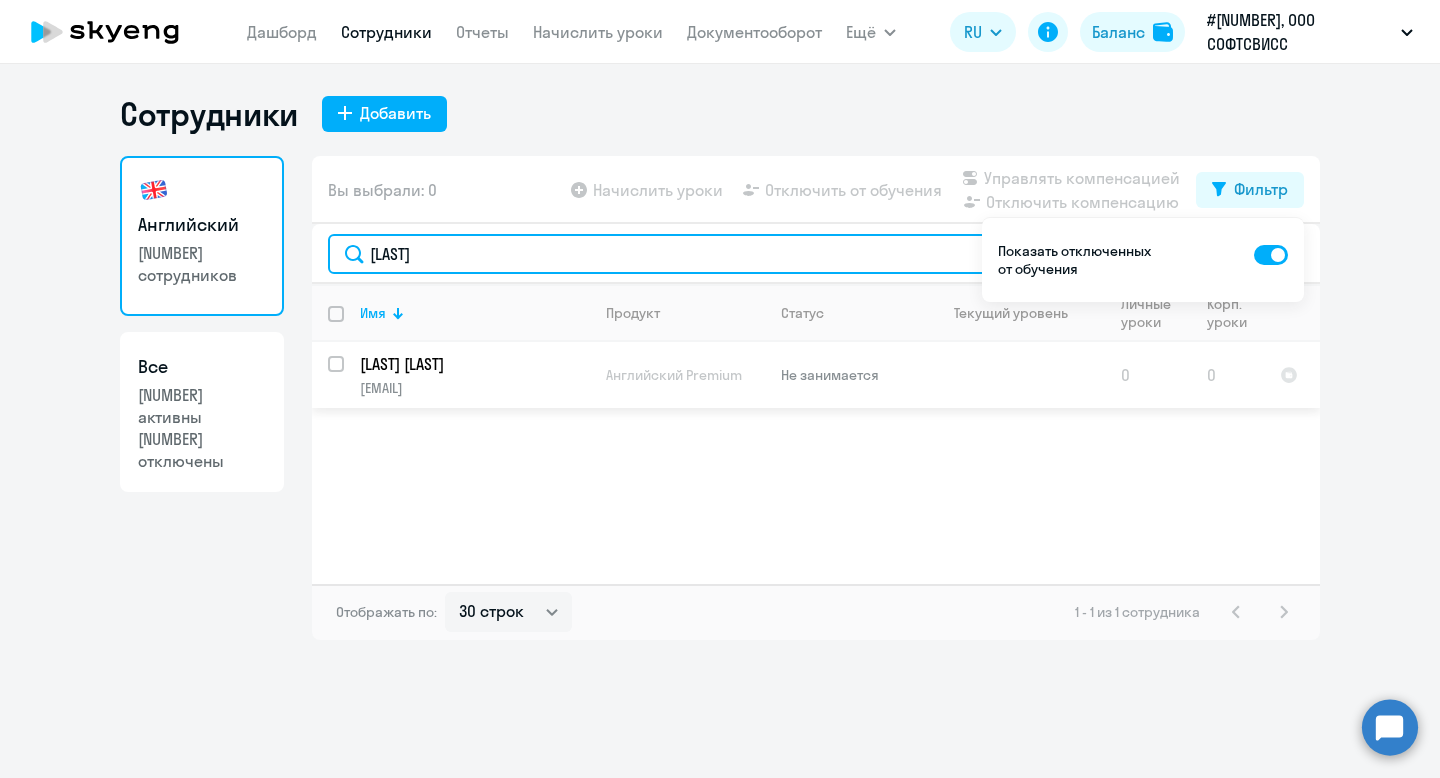 type on "[LAST]" 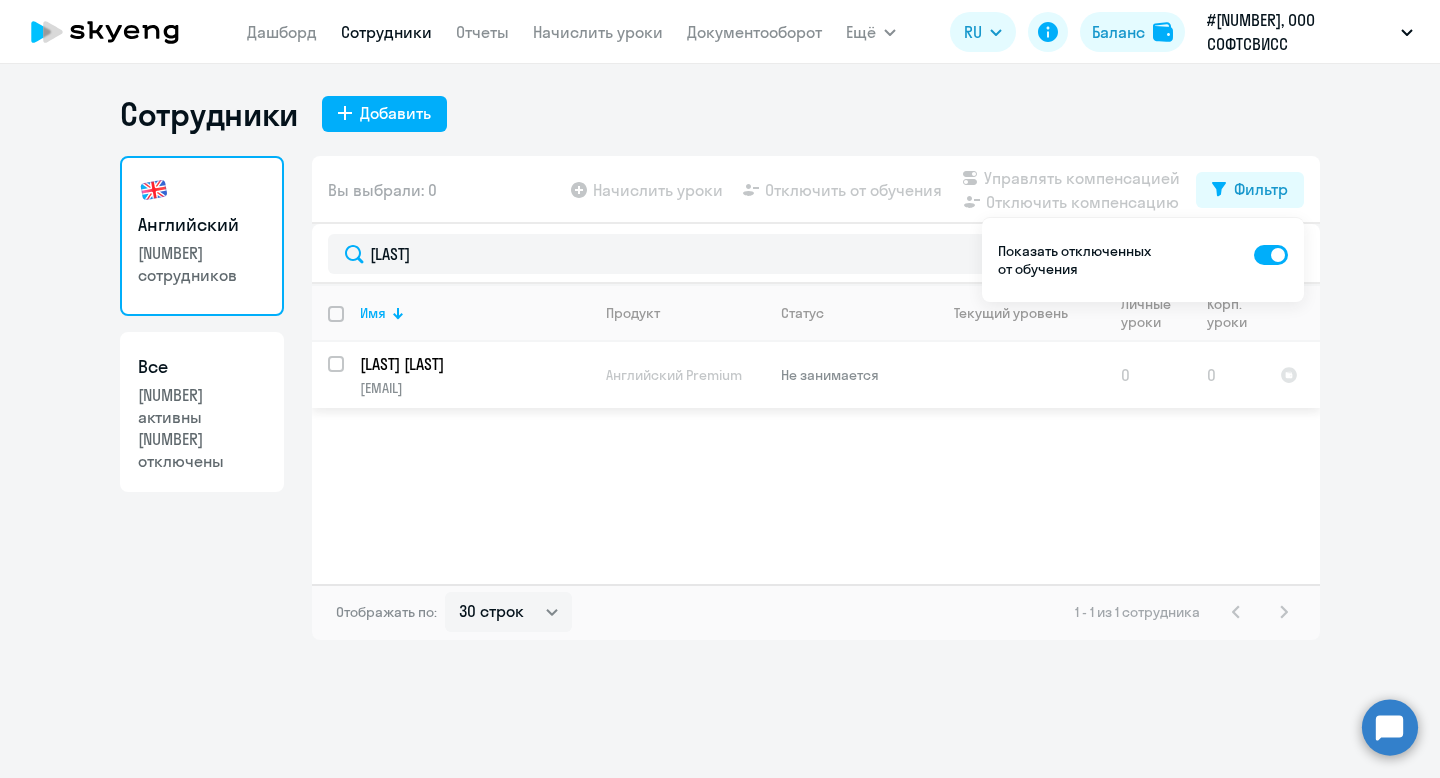 click on "[EMAIL]" 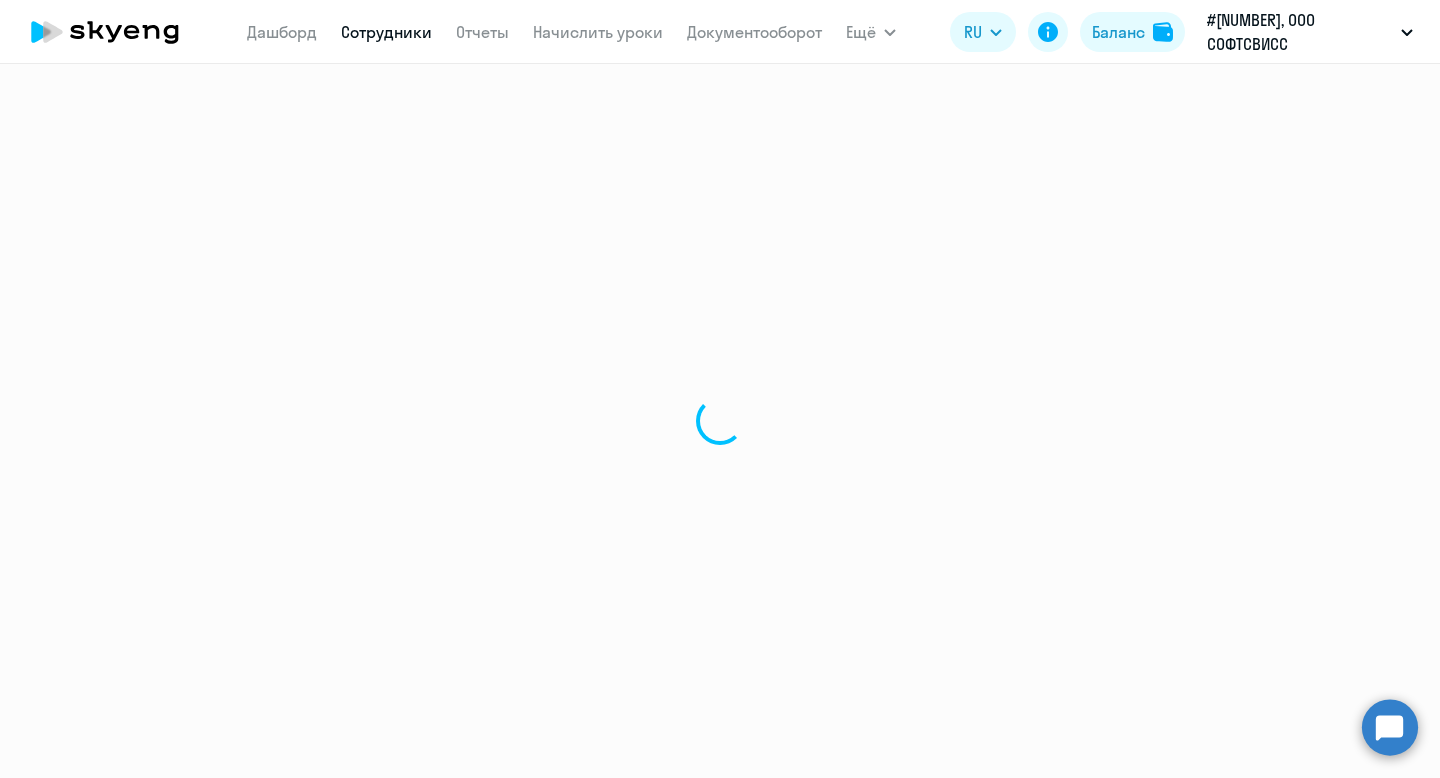 select on "english" 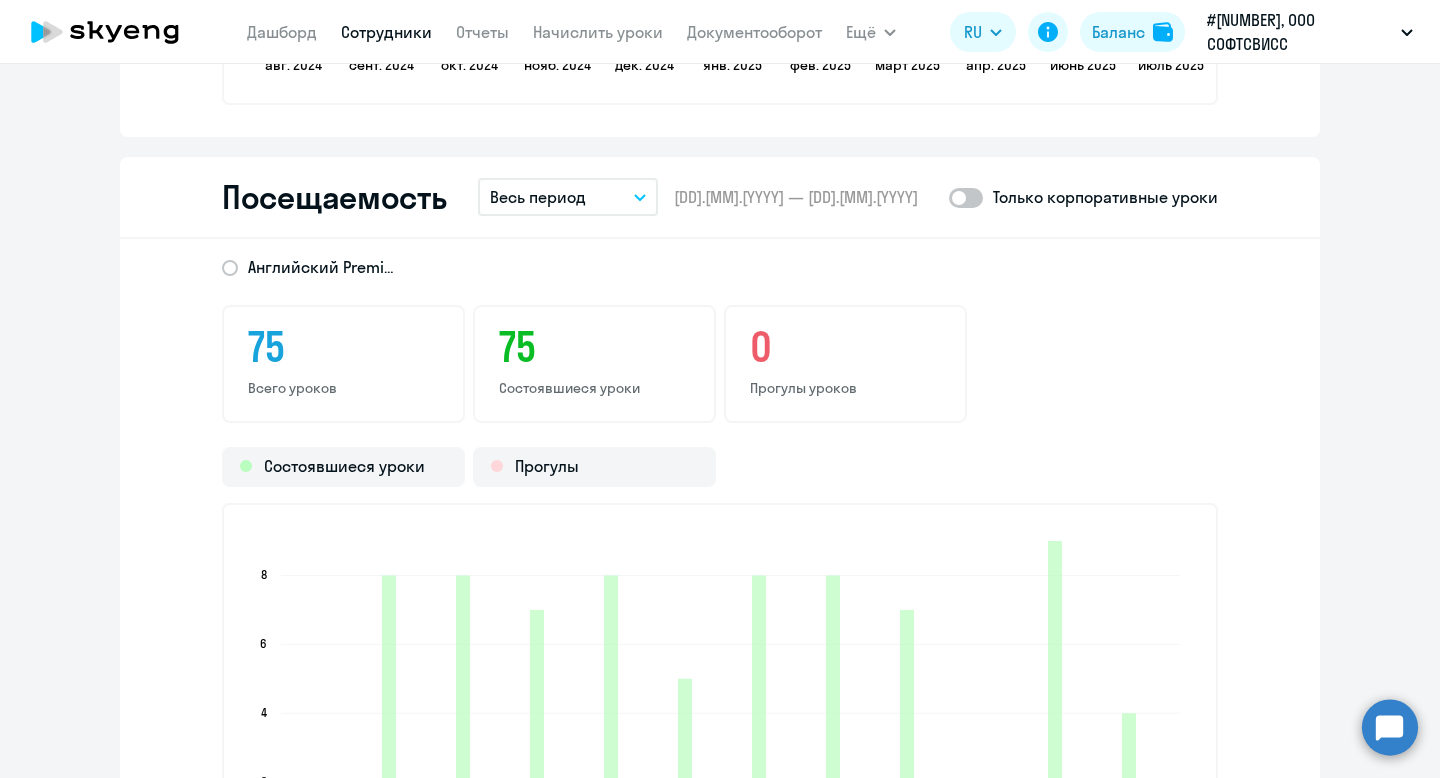 scroll, scrollTop: 2428, scrollLeft: 0, axis: vertical 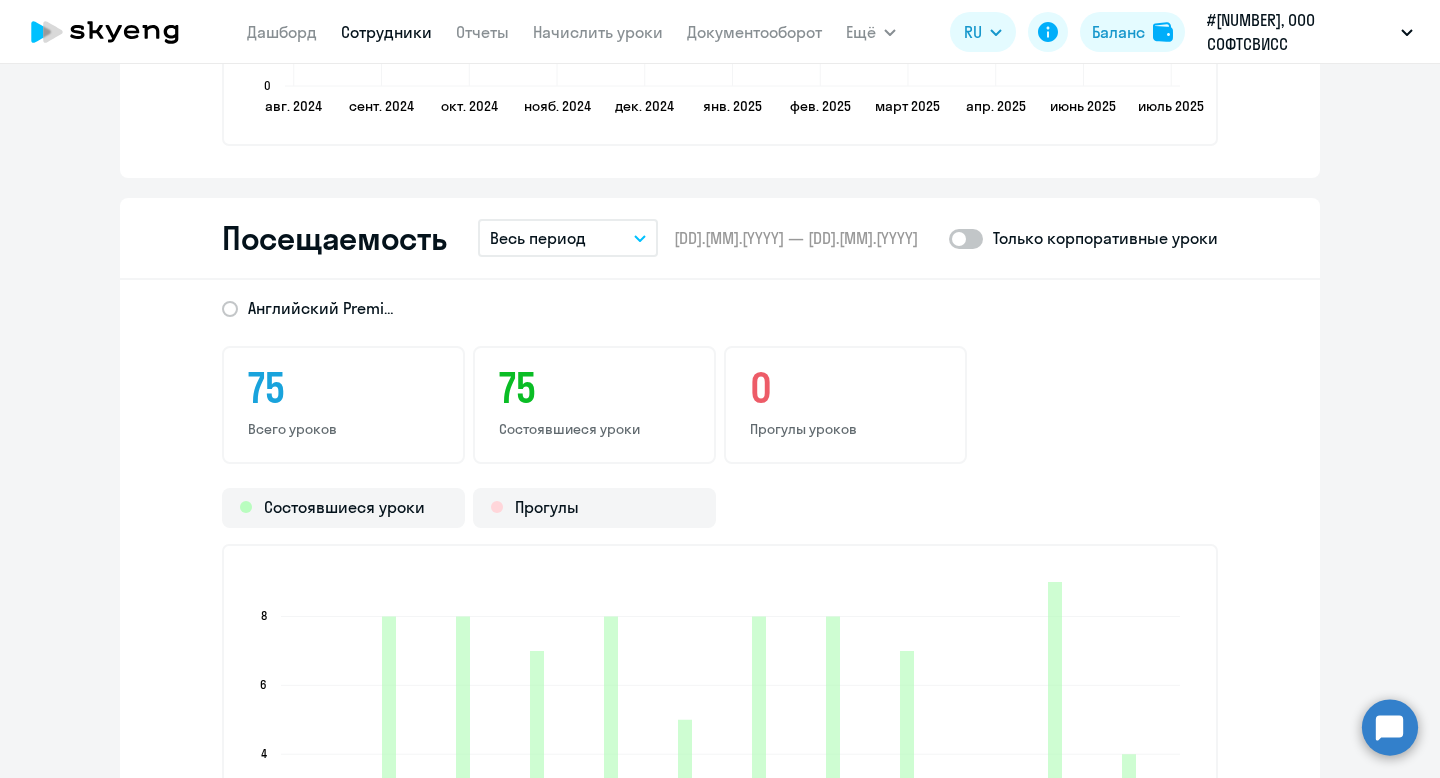 click on "Весь период" at bounding box center [538, 238] 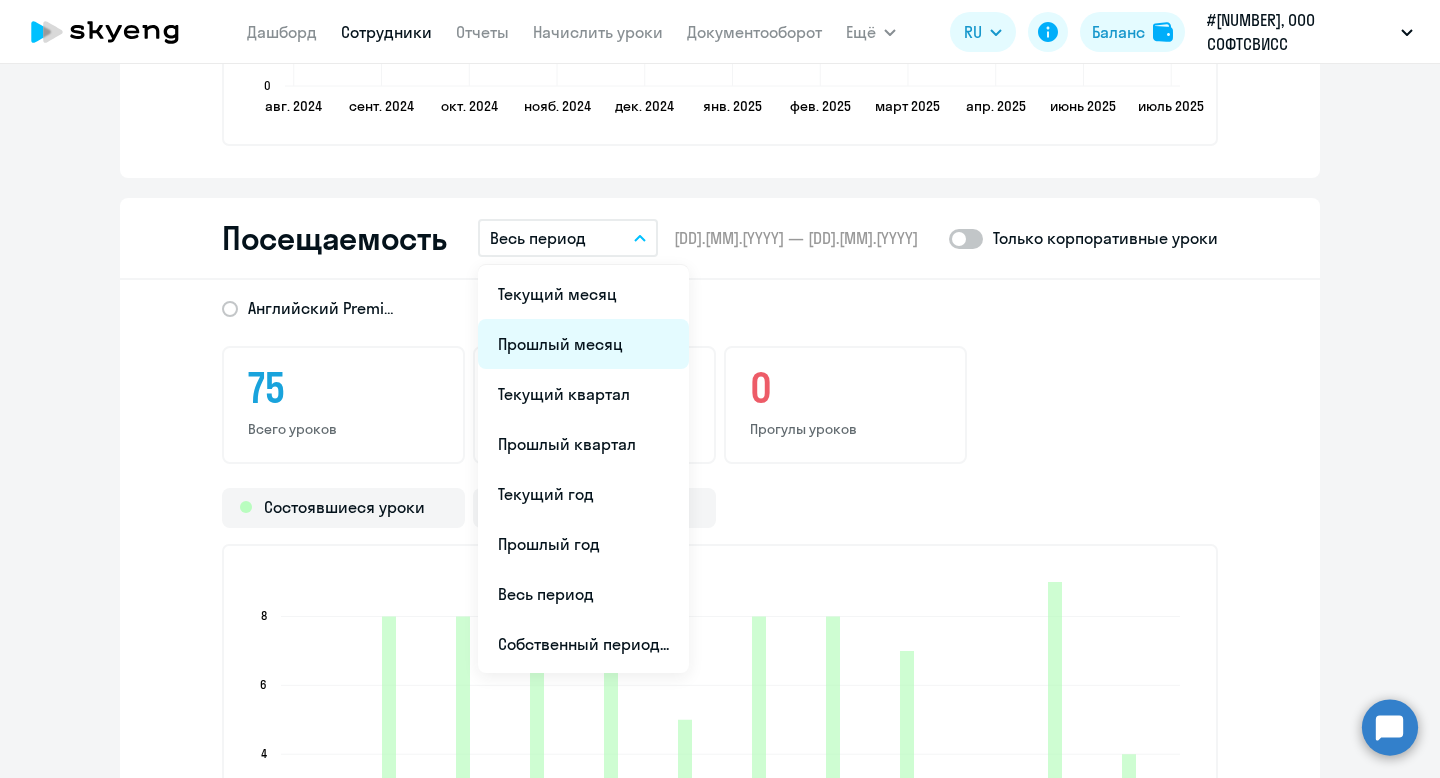 click on "Прошлый месяц" at bounding box center (583, 344) 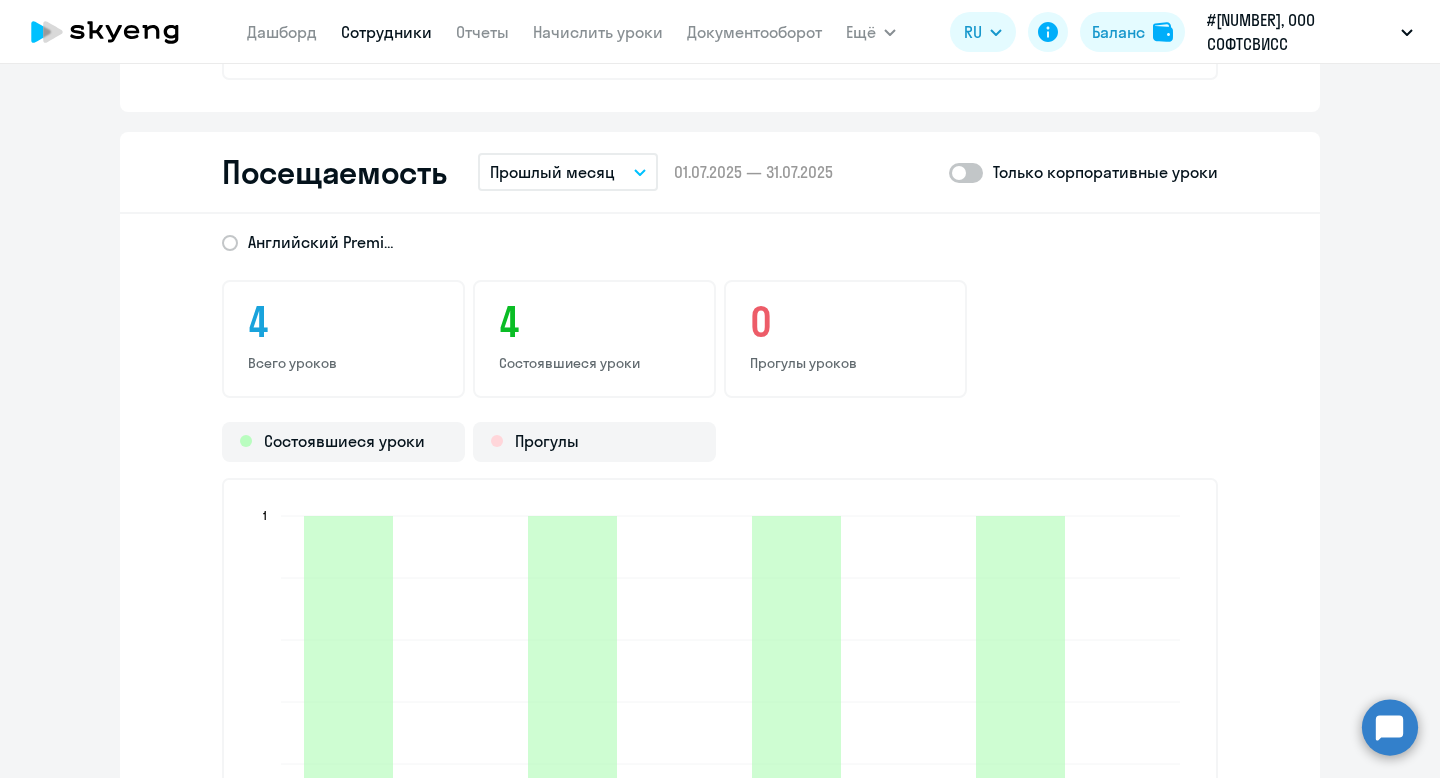 scroll, scrollTop: 2503, scrollLeft: 0, axis: vertical 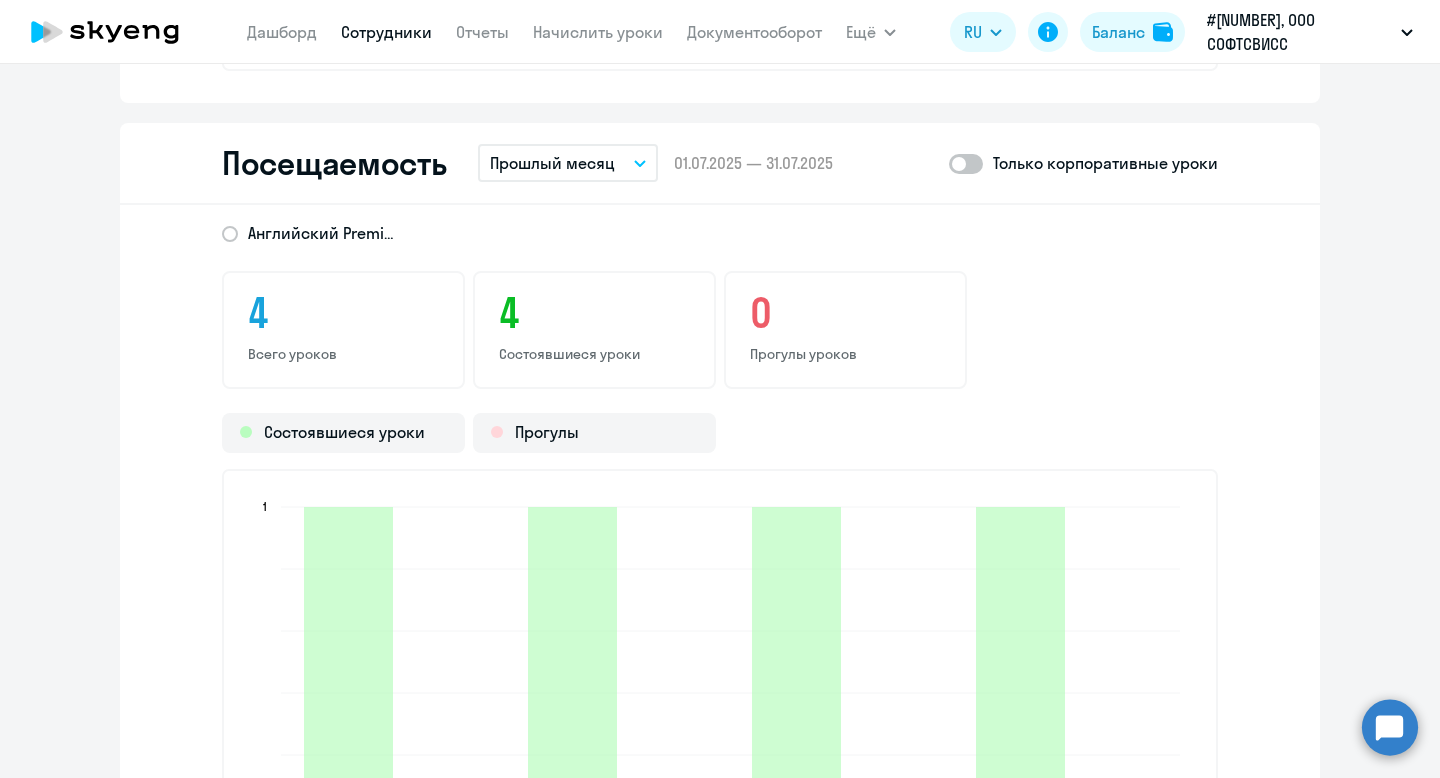 click 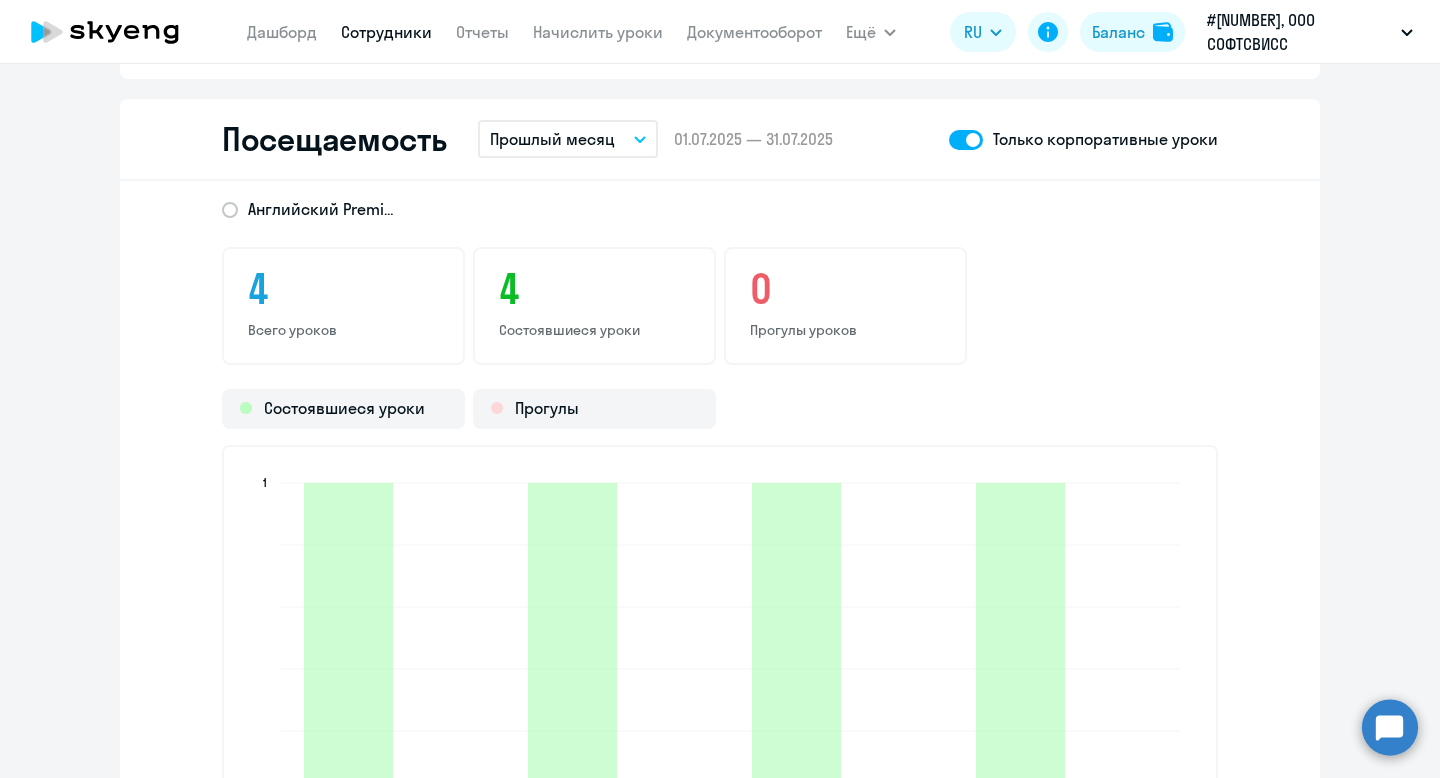 scroll, scrollTop: 2522, scrollLeft: 0, axis: vertical 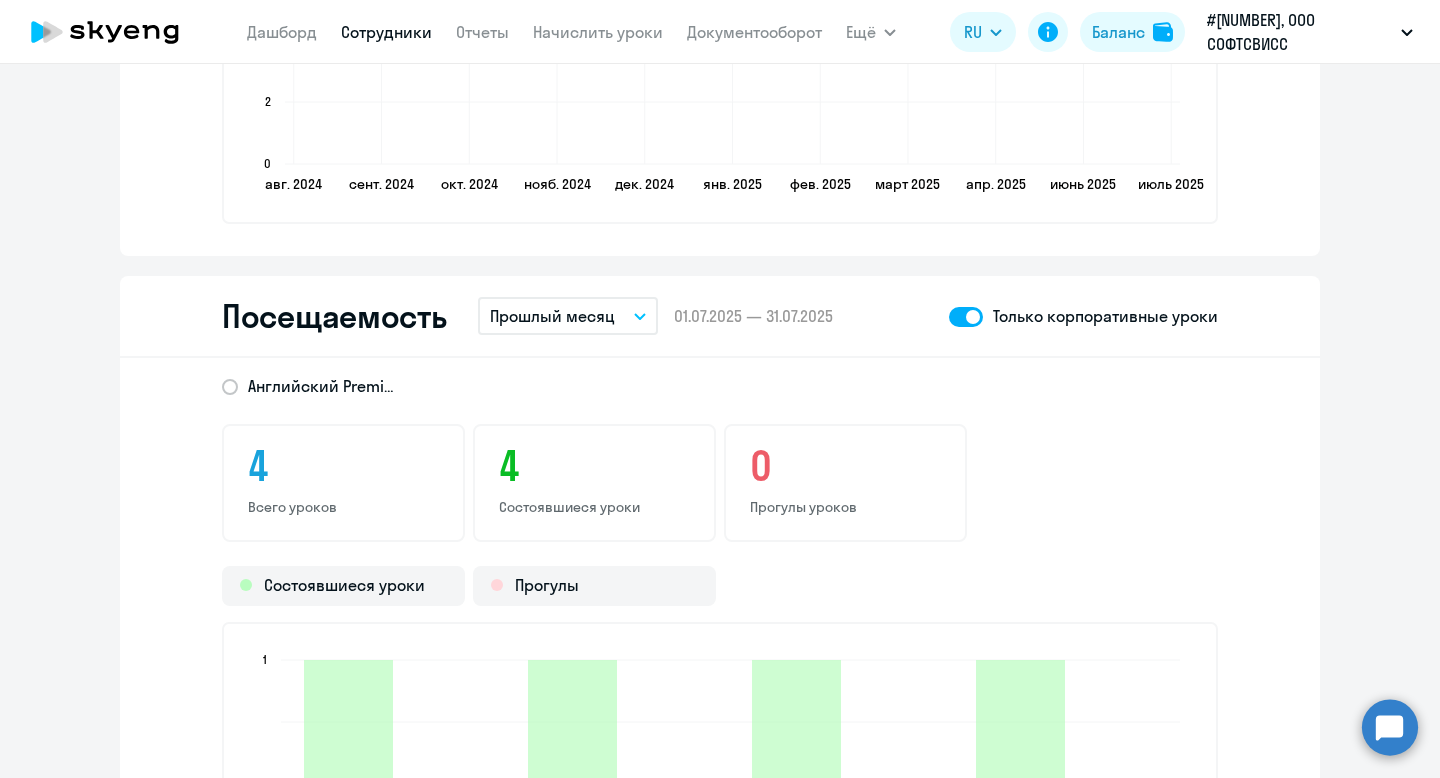 click on "Прошлый месяц" at bounding box center [552, 316] 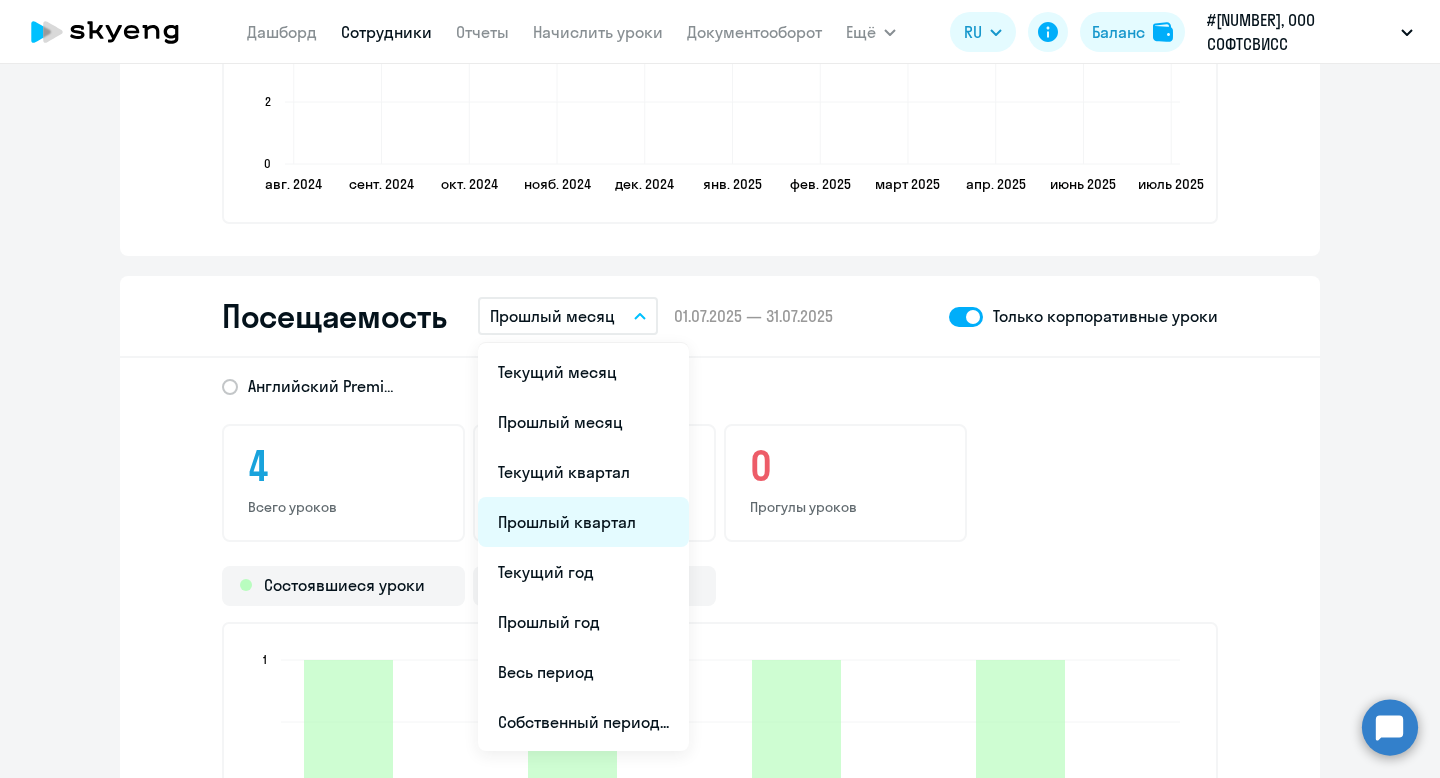 click on "Прошлый квартал" at bounding box center [583, 522] 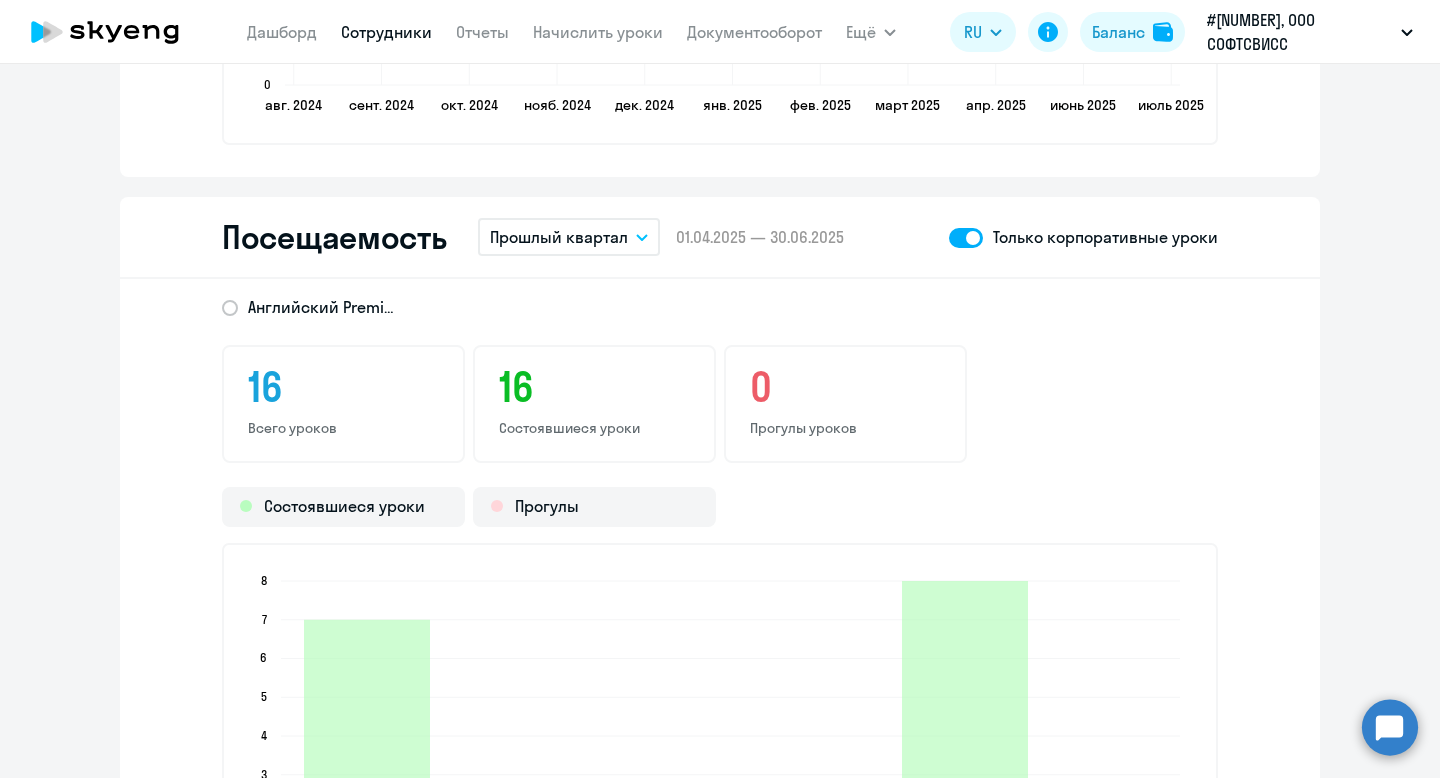 scroll, scrollTop: 2373, scrollLeft: 0, axis: vertical 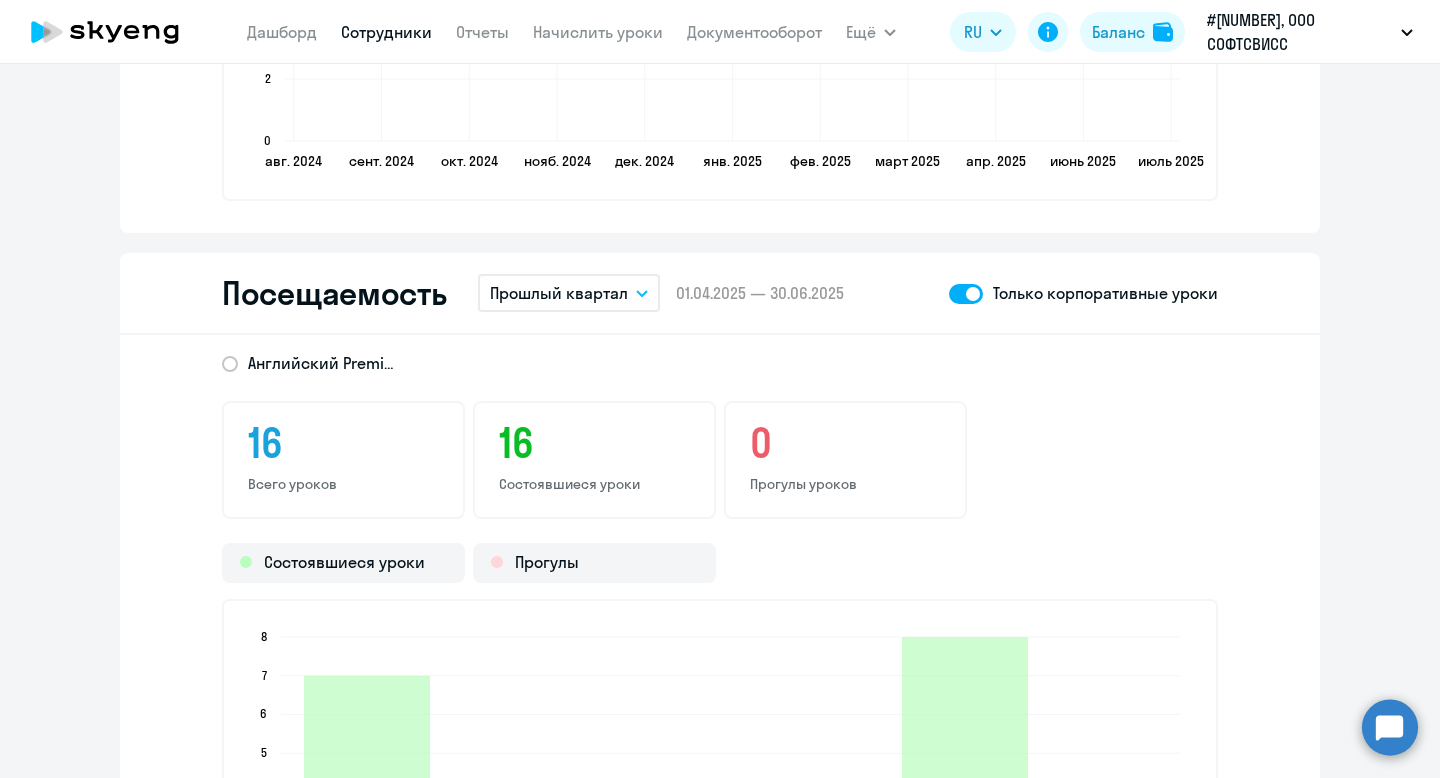 click on "Прошлый квартал" at bounding box center (569, 293) 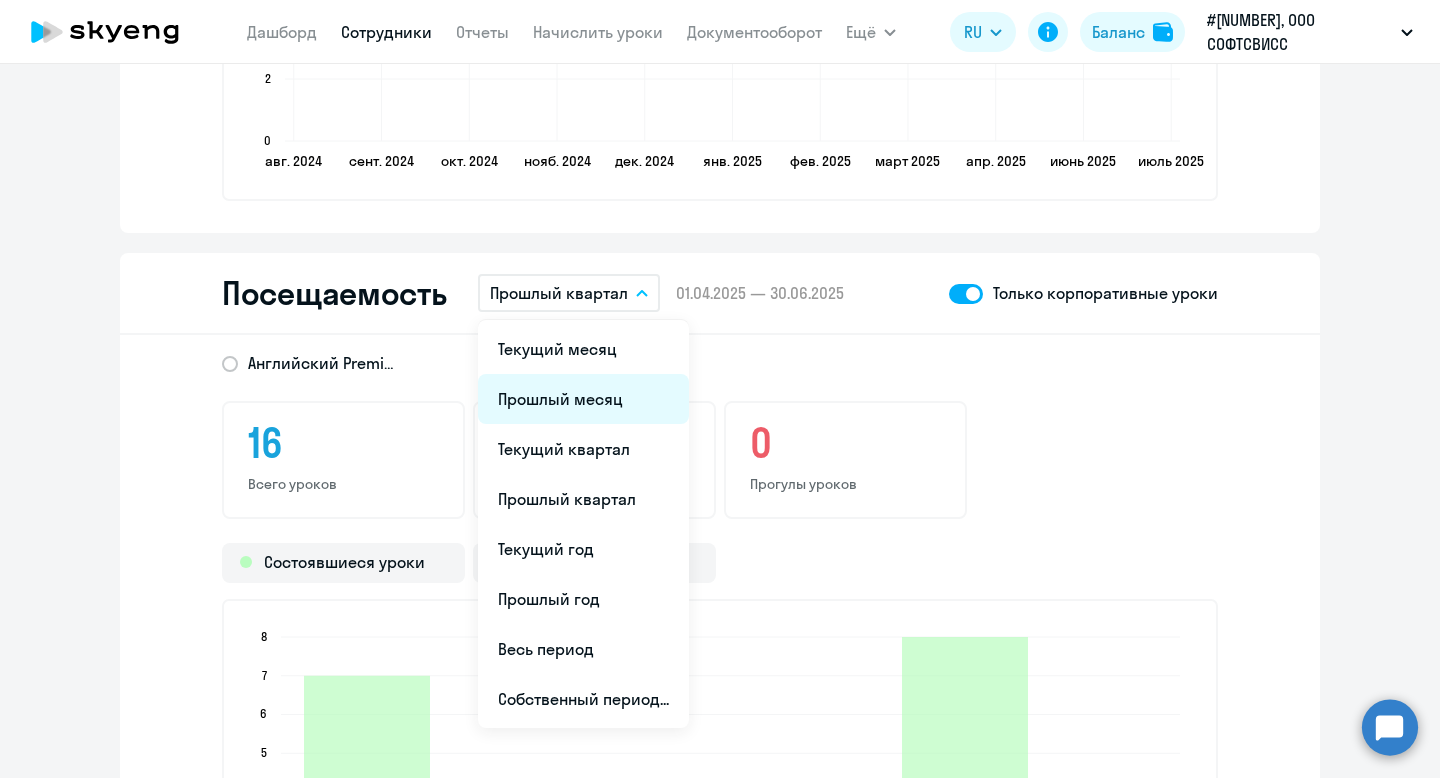 click on "Прошлый месяц" at bounding box center (583, 399) 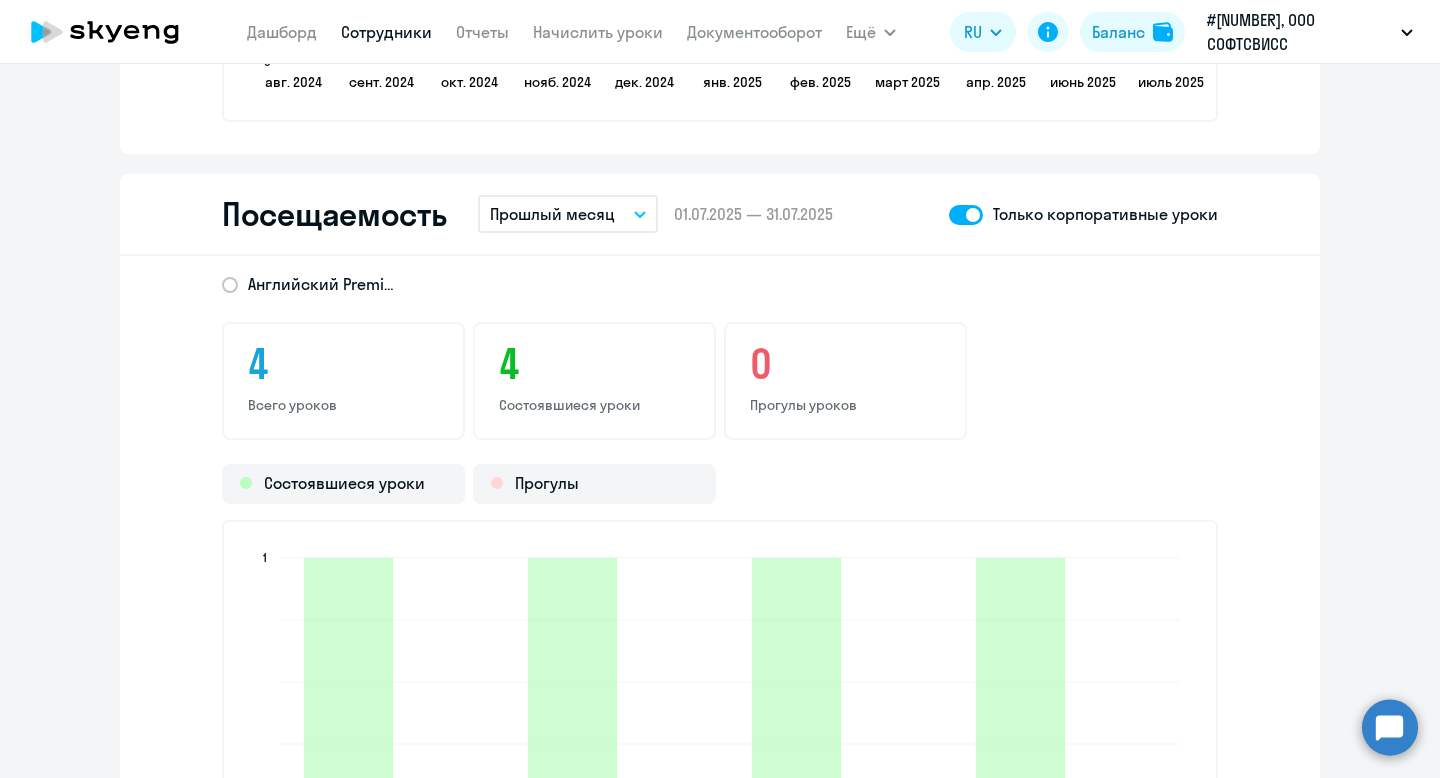 scroll, scrollTop: 2450, scrollLeft: 0, axis: vertical 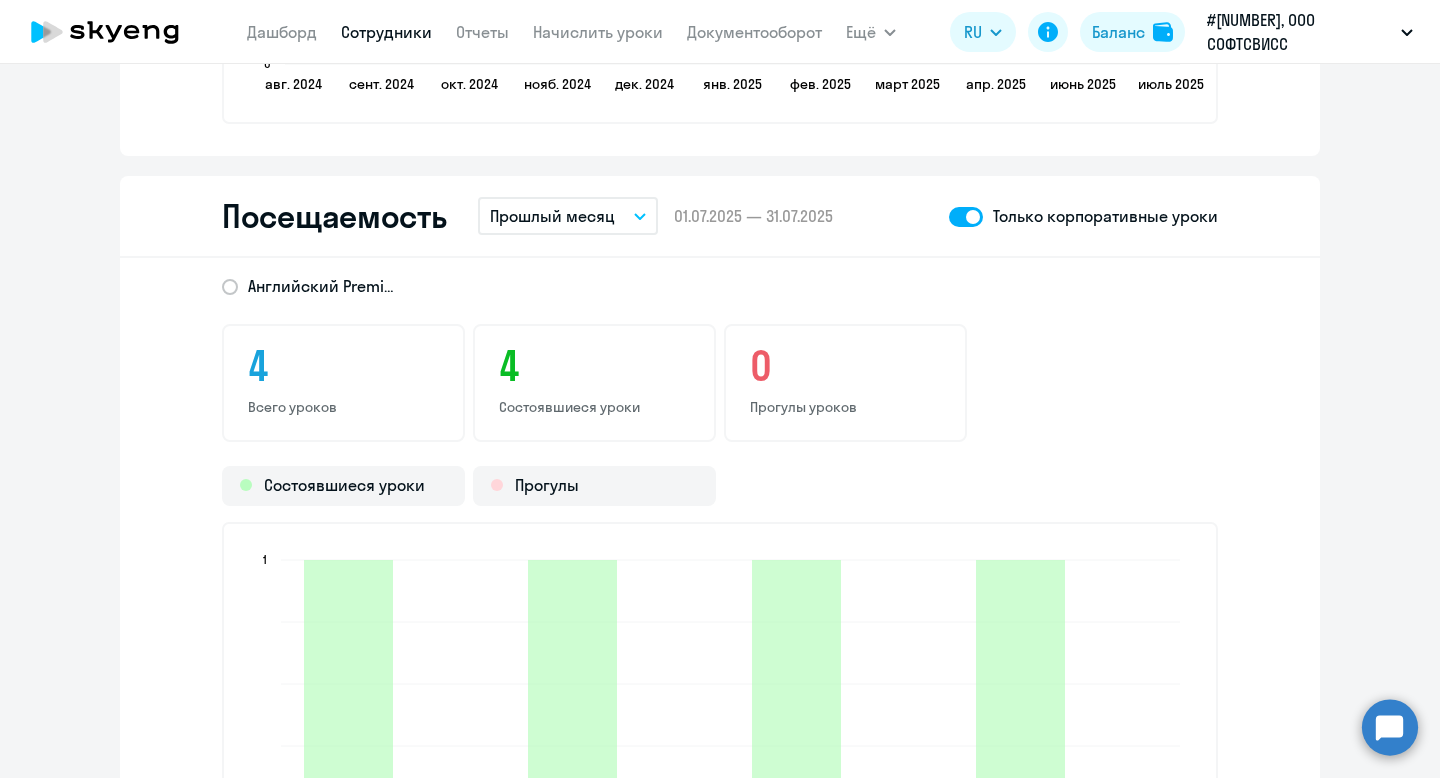 click on "Прошлый месяц" at bounding box center (552, 216) 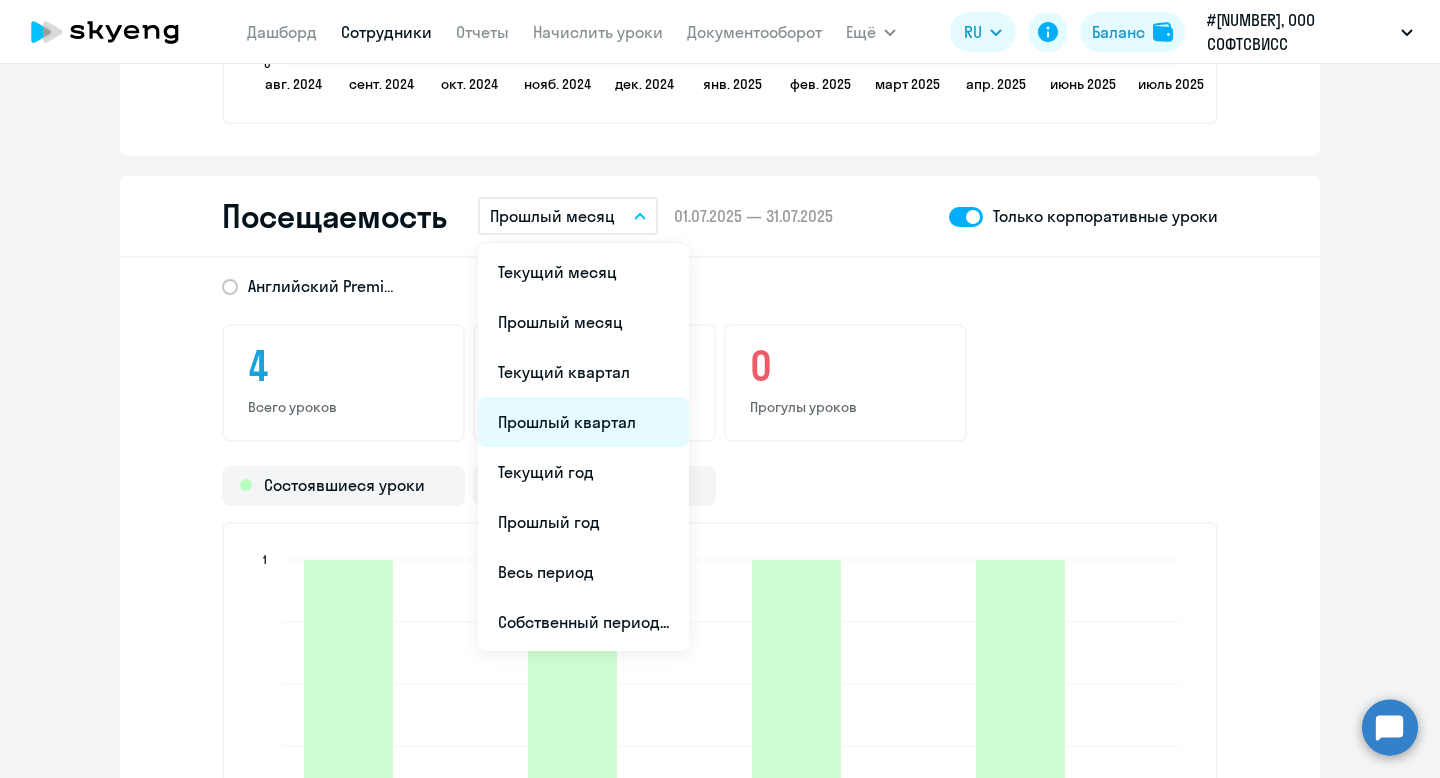 click on "Прошлый квартал" at bounding box center [583, 422] 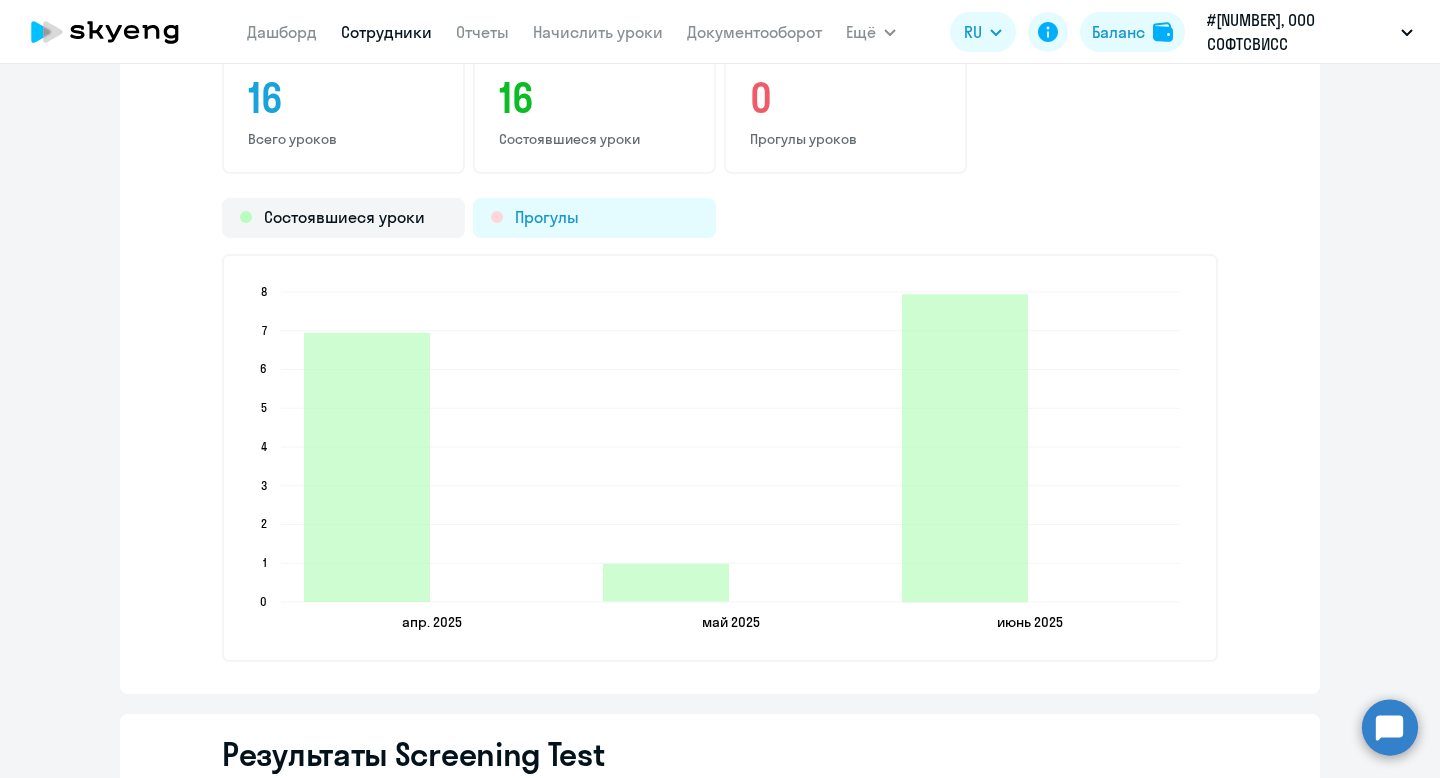 scroll, scrollTop: 2719, scrollLeft: 0, axis: vertical 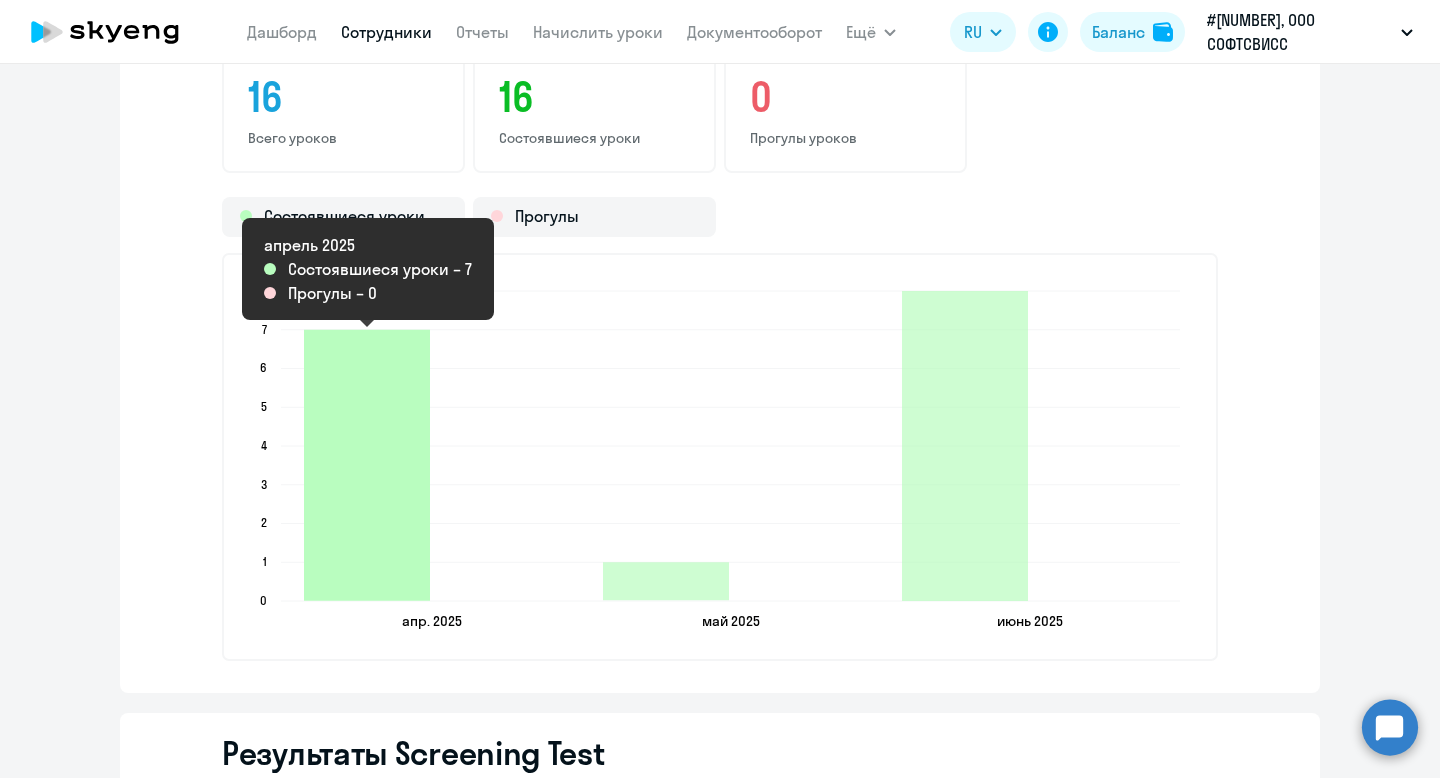 click 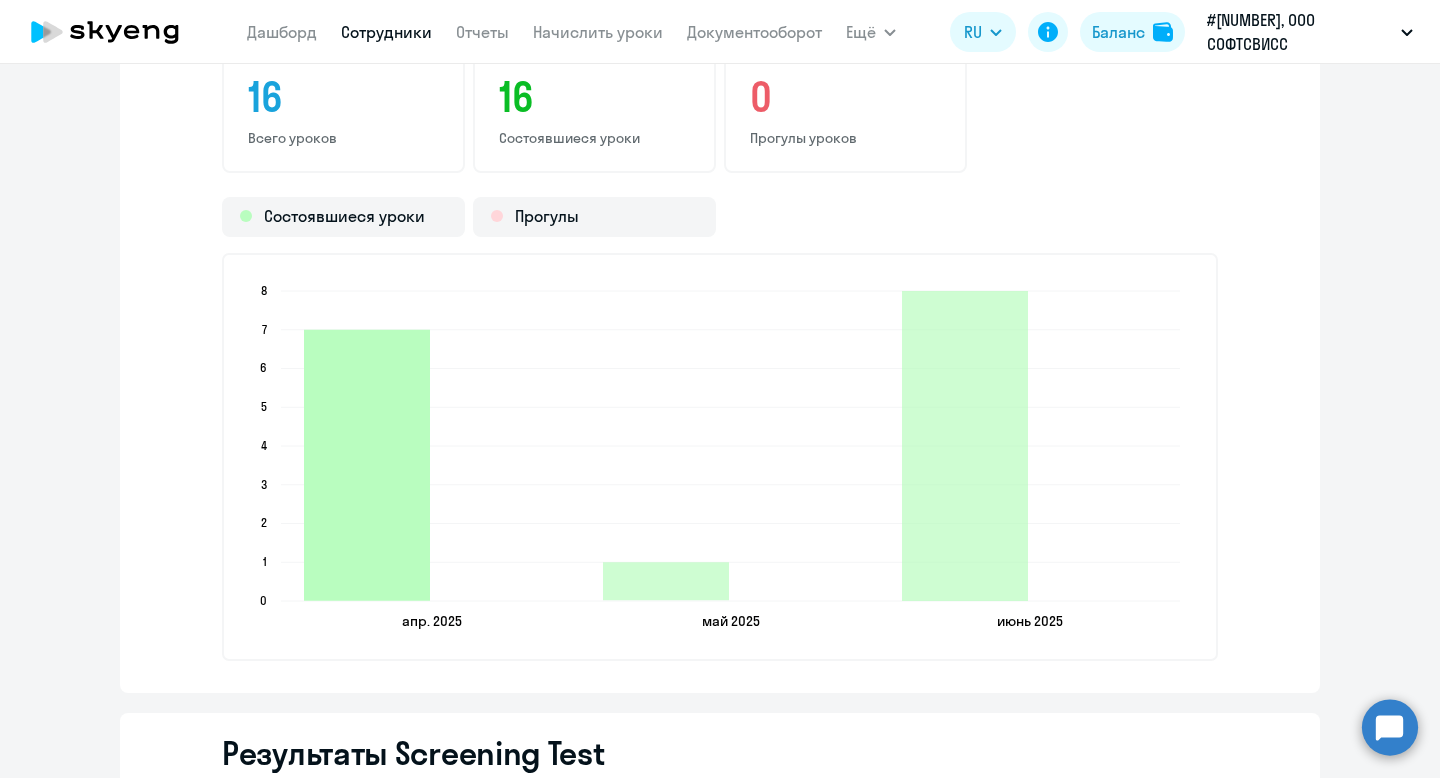 click 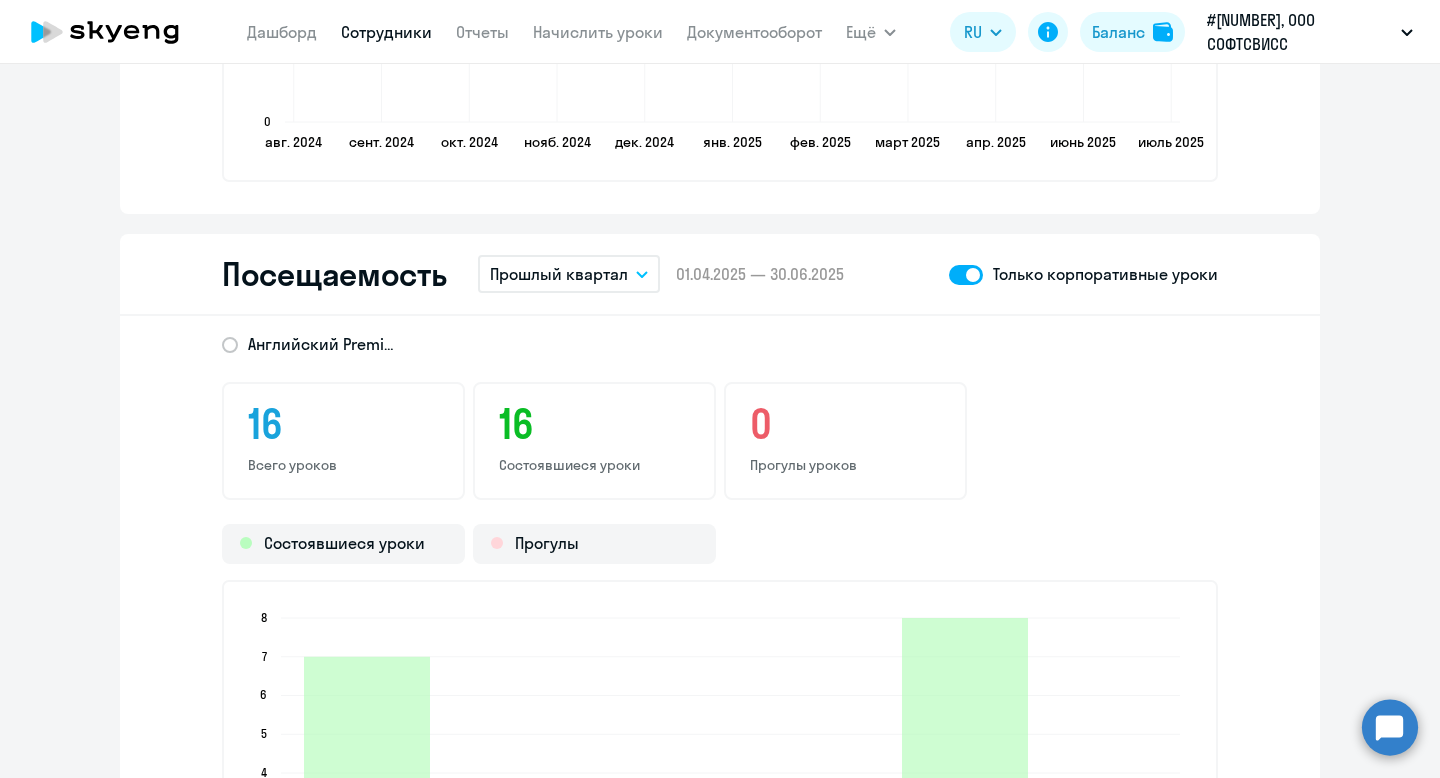 scroll, scrollTop: 2390, scrollLeft: 0, axis: vertical 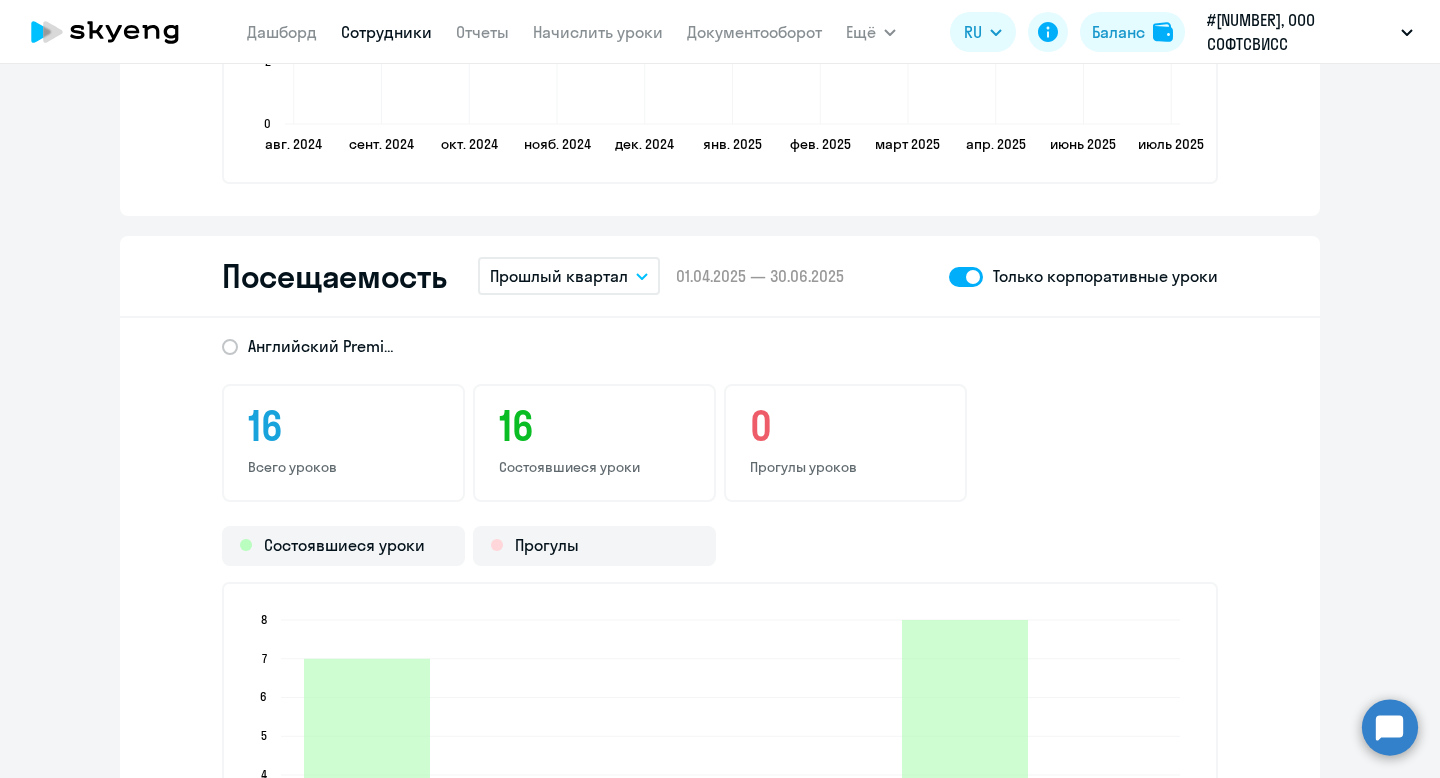 click on "Прошлый квартал" at bounding box center [559, 276] 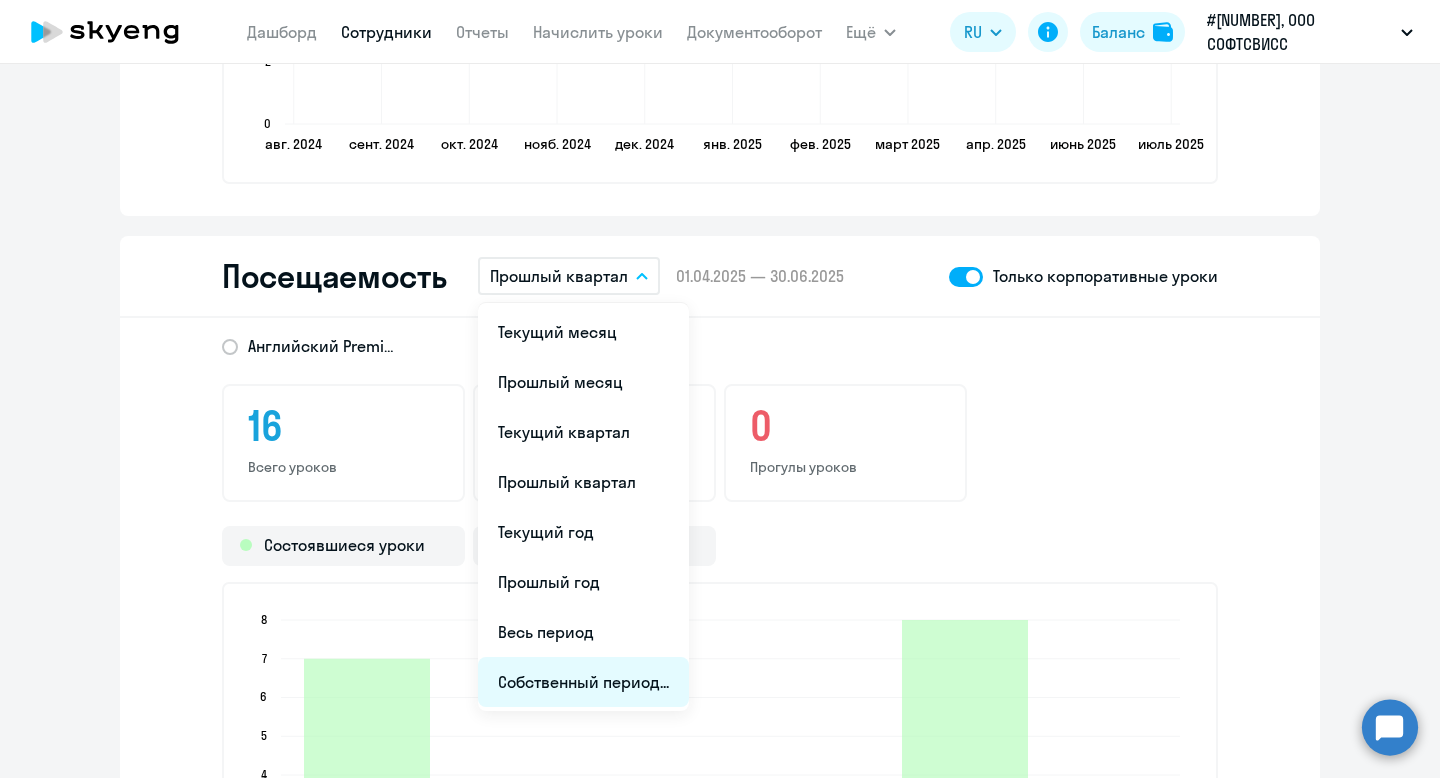 click on "Собственный период..." at bounding box center [583, 682] 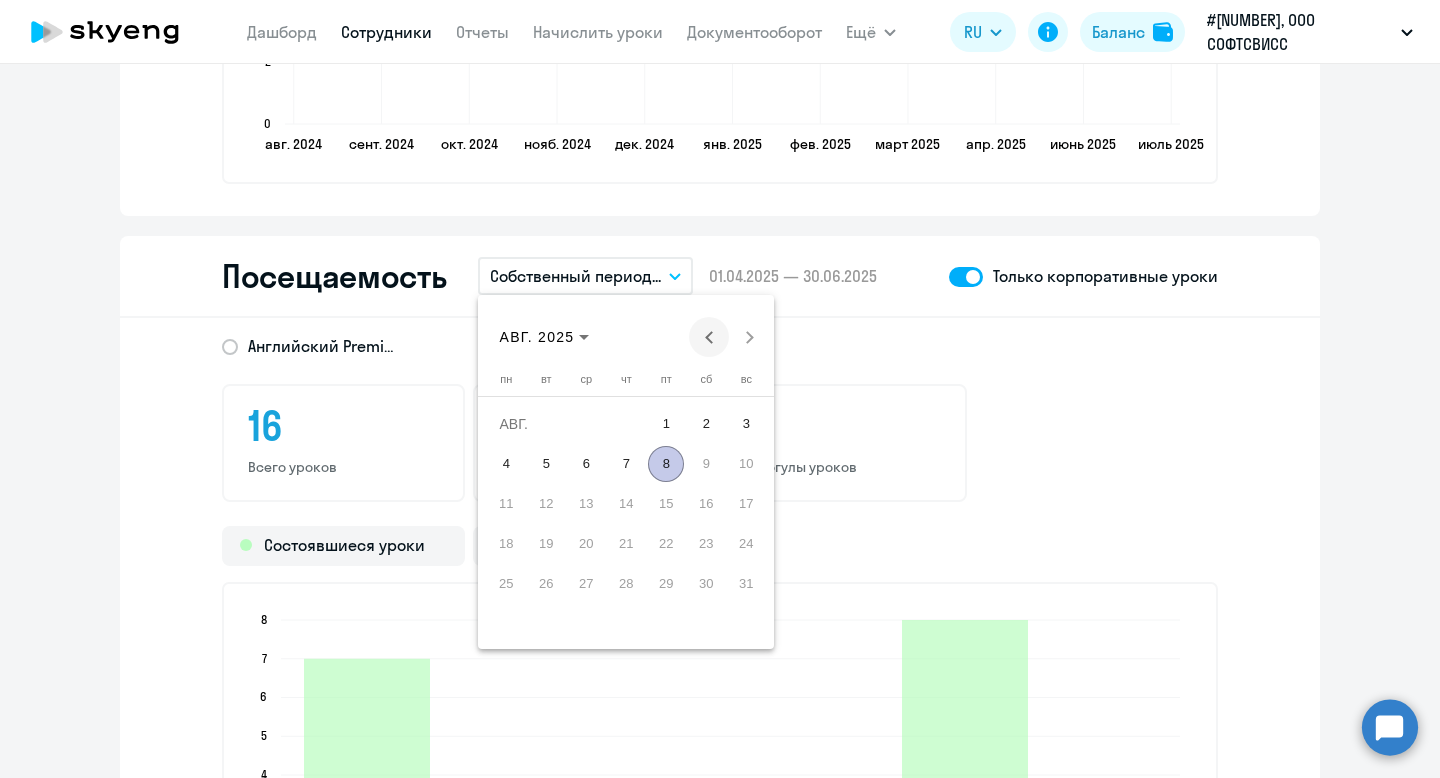click at bounding box center (709, 337) 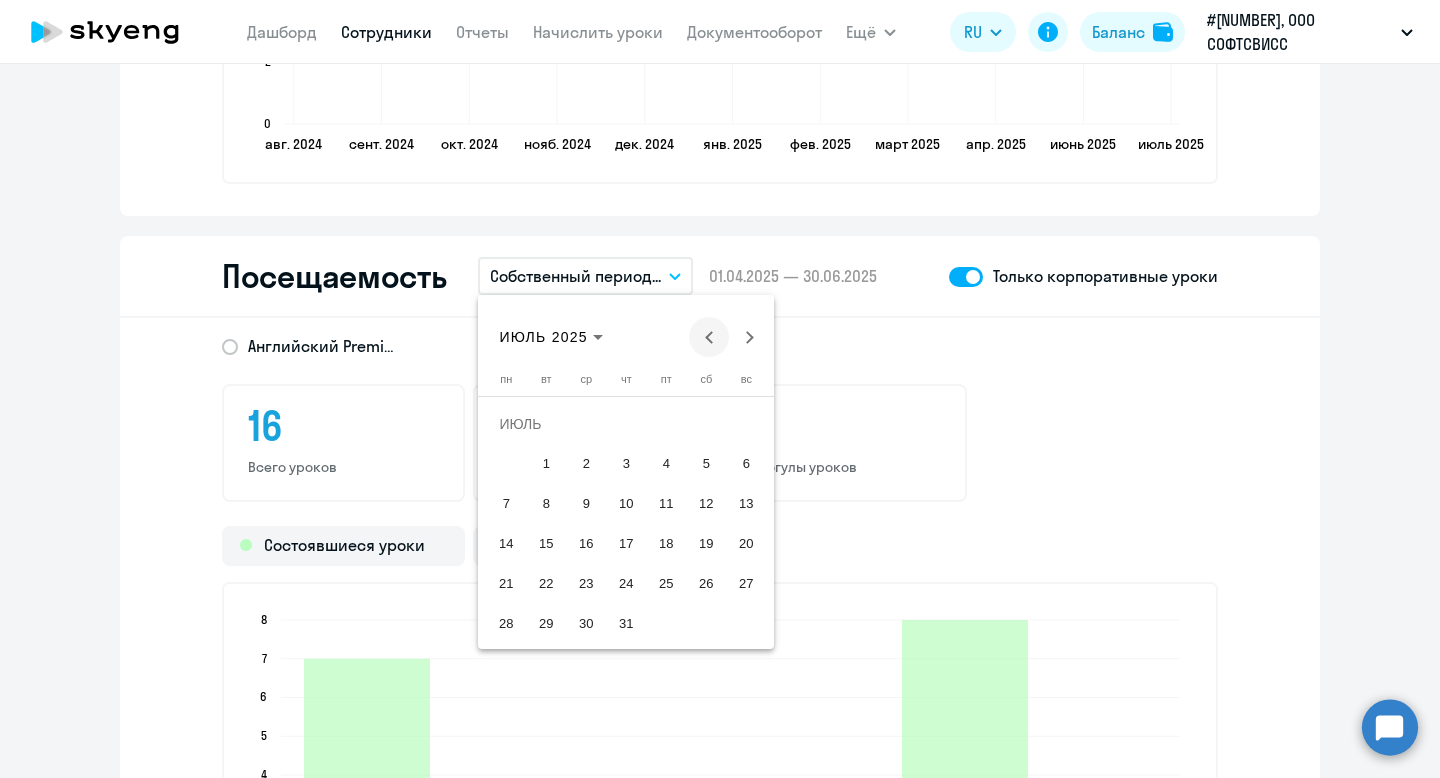 click at bounding box center (709, 337) 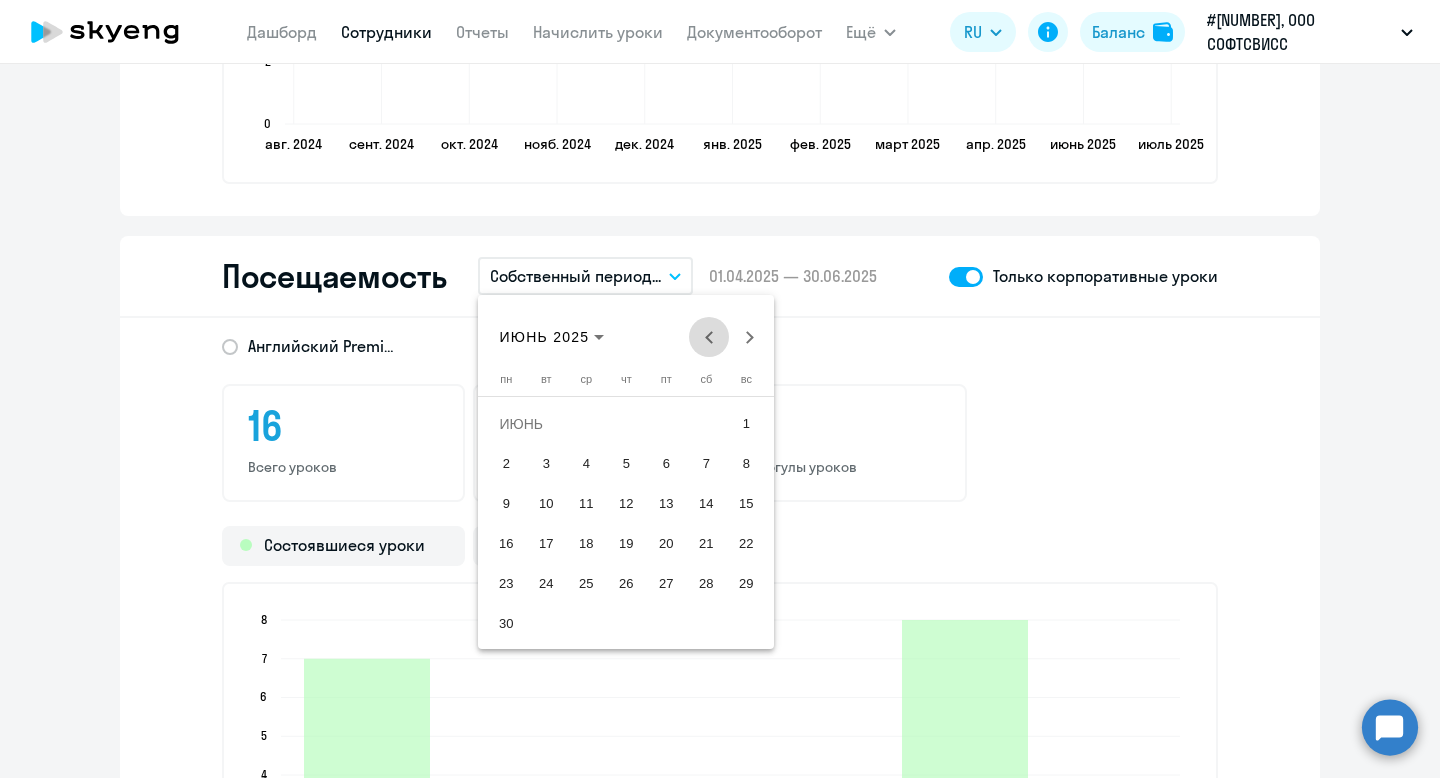 click at bounding box center (709, 337) 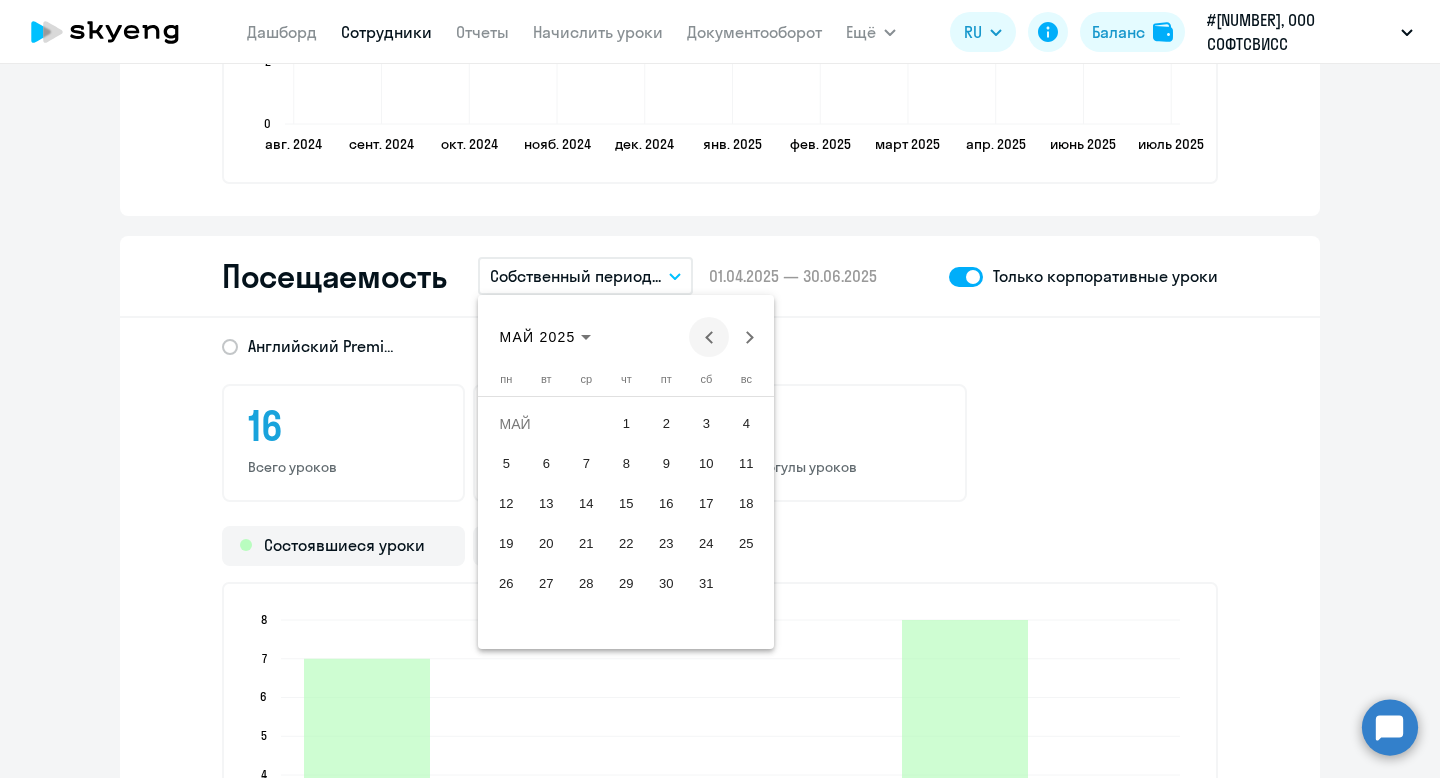 click at bounding box center (709, 337) 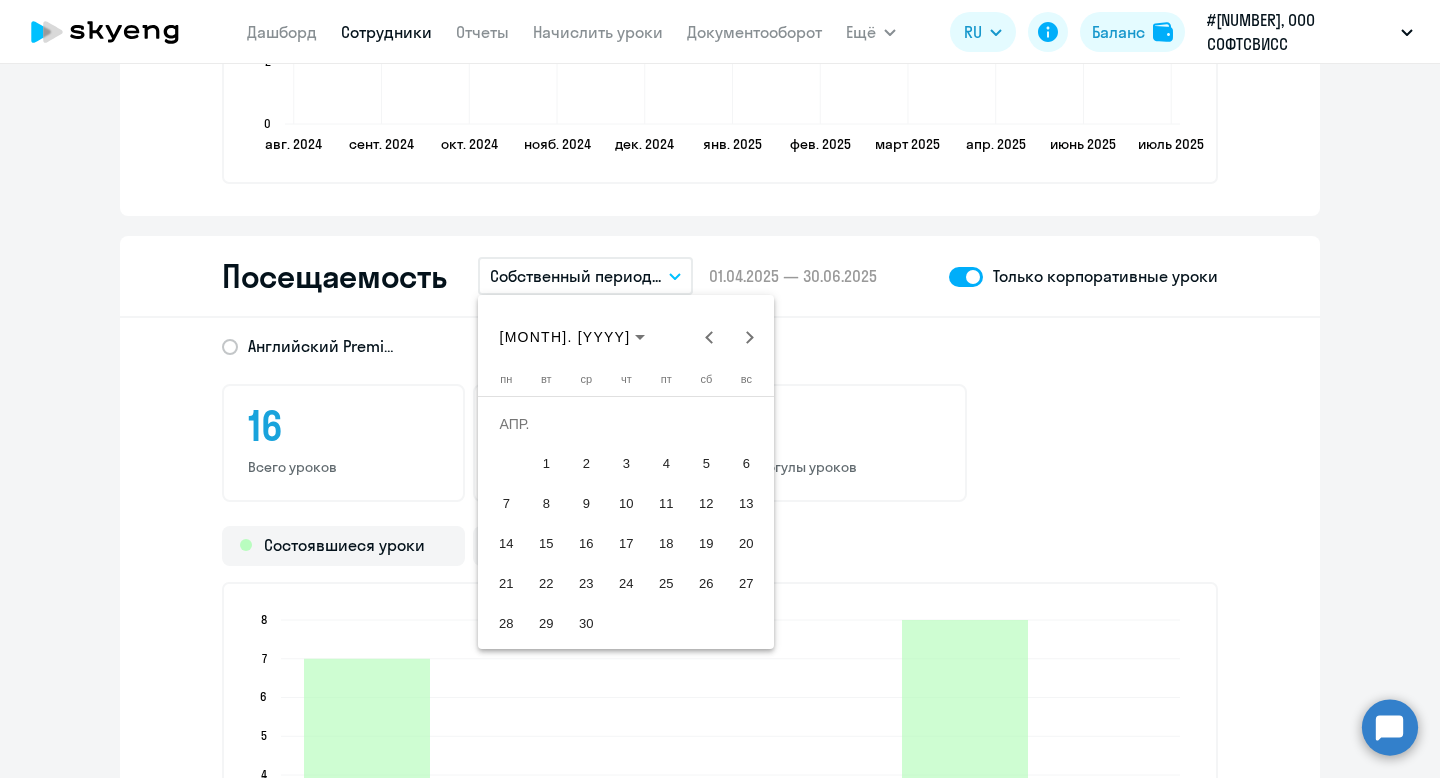 click on "1" at bounding box center (546, 464) 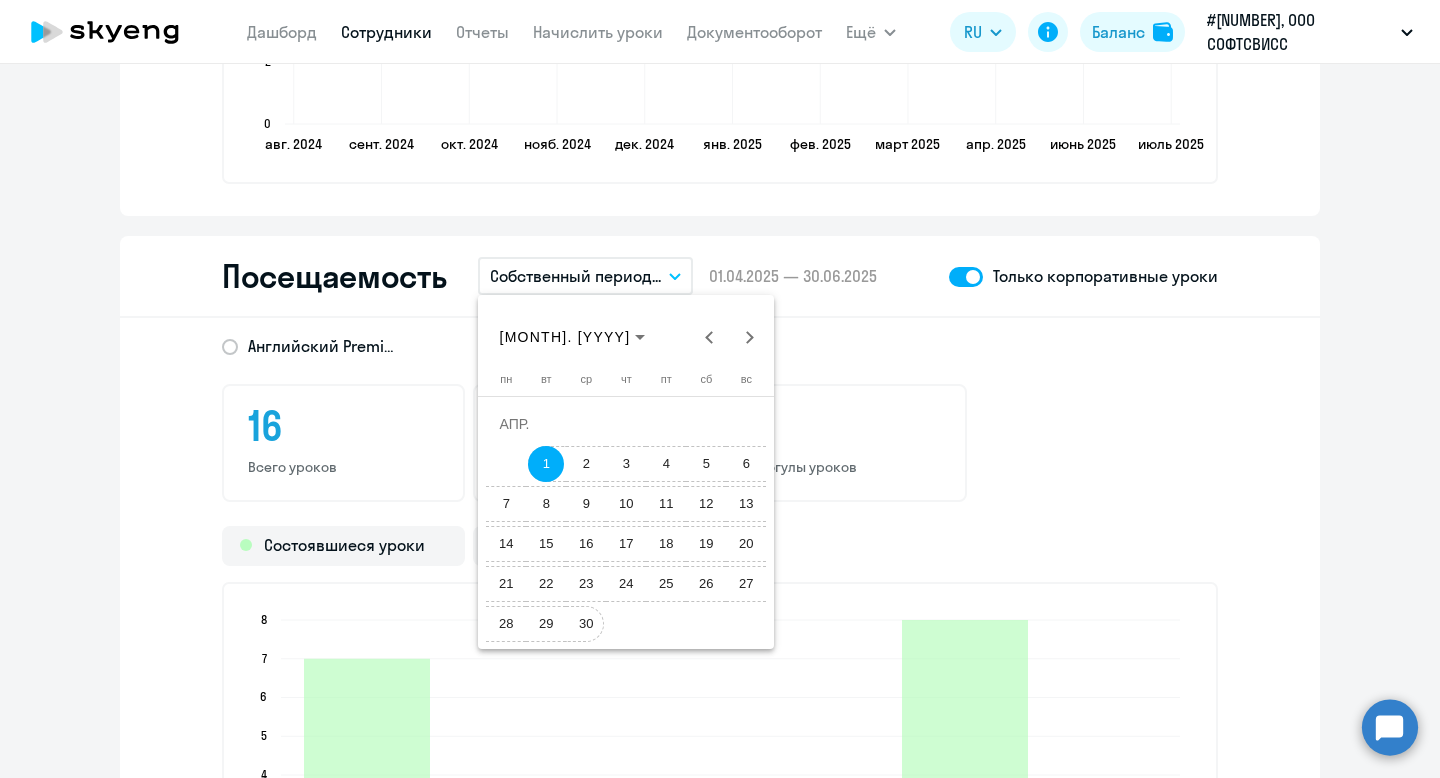 click on "30" at bounding box center (586, 624) 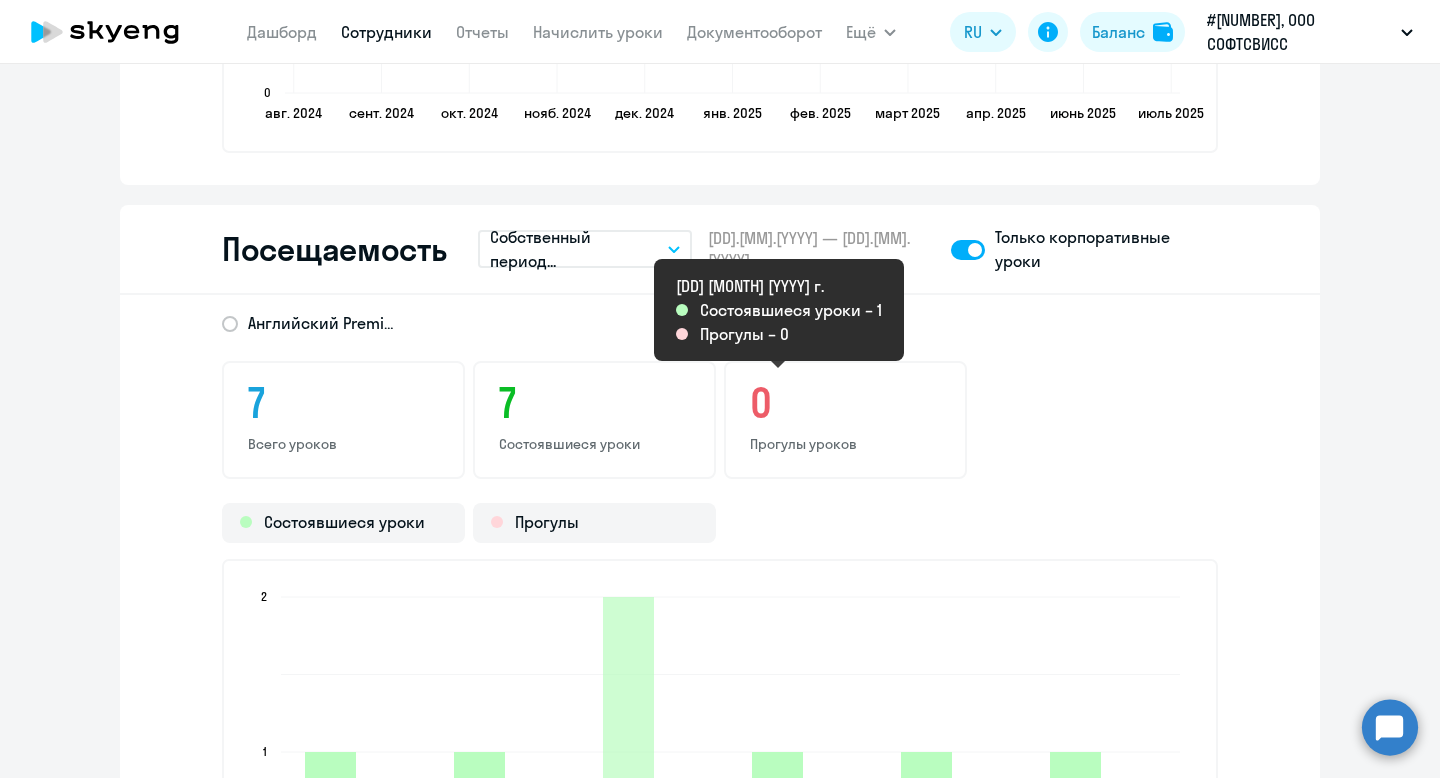 scroll, scrollTop: 2394, scrollLeft: 0, axis: vertical 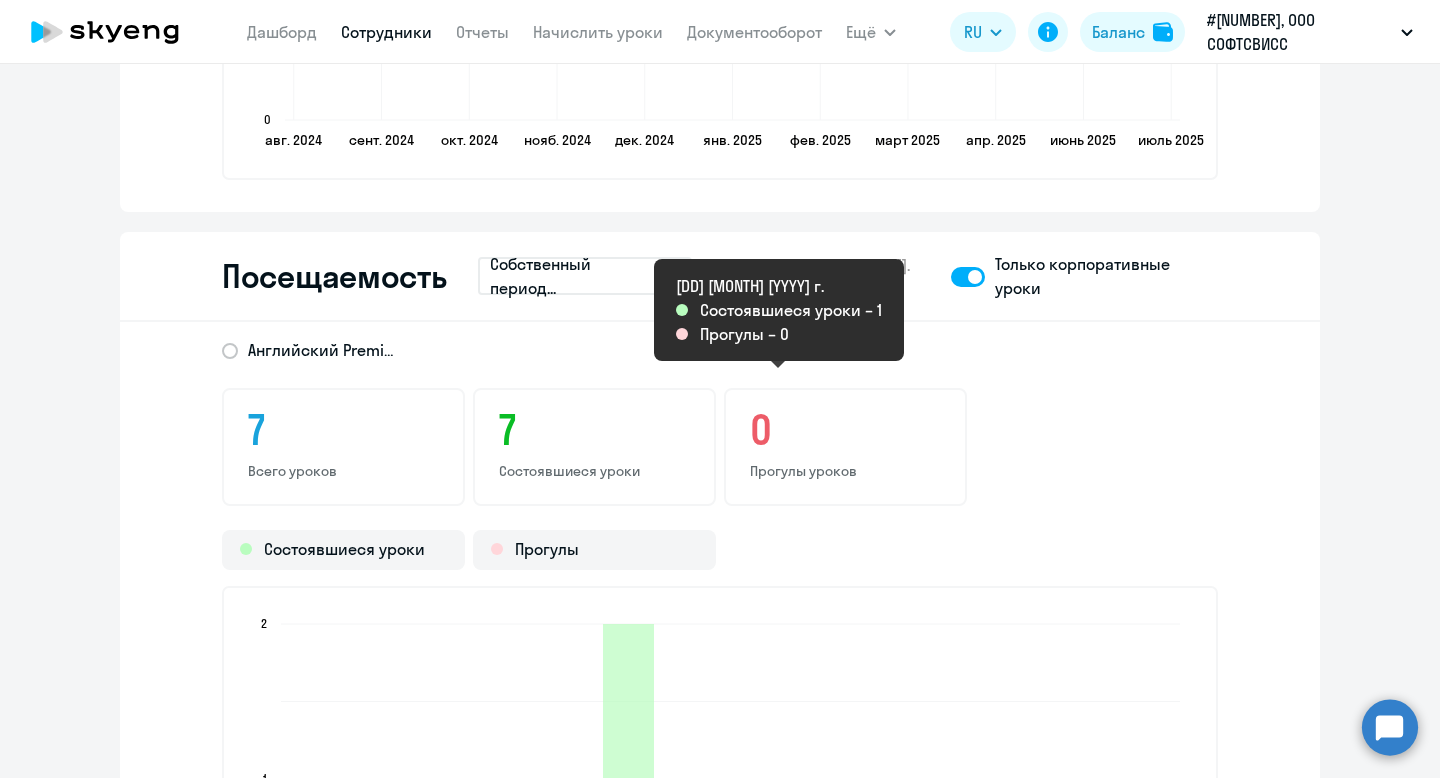click on "Посещаемость  Собственный период...
Текущий месяц   Прошлый месяц   Текущий квартал   Прошлый квартал   Текущий год   Прошлый год   Весь период   Собственный период...  [DD].[MM].[YYYY] [DD].[MM].[YYYY] – [DD].[MM].[YYYY]  [DD].[MM].[YYYY] — [DD].[MM].[YYYY]  Только корпоративные уроки" 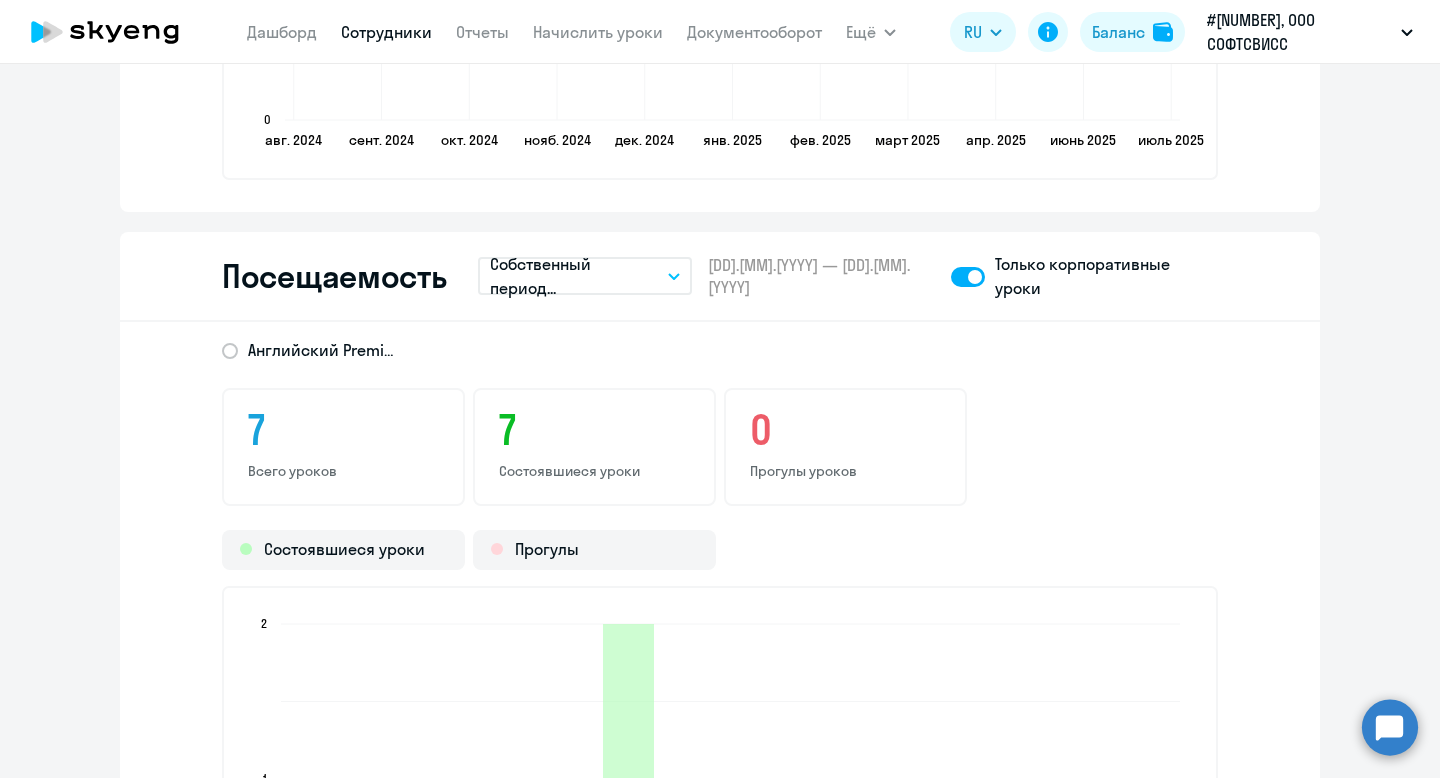 click on "Собственный период..." at bounding box center [575, 276] 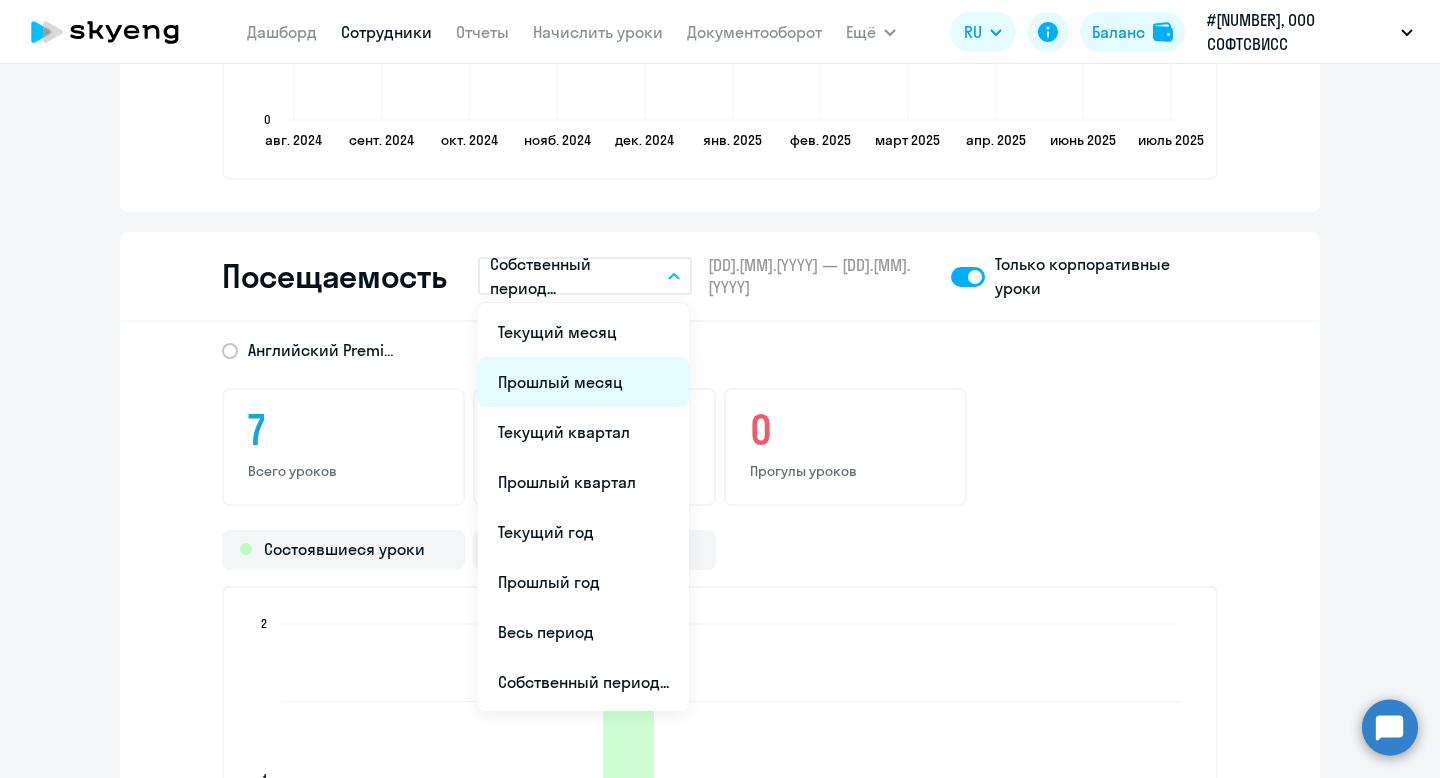 click on "Прошлый месяц" at bounding box center (583, 382) 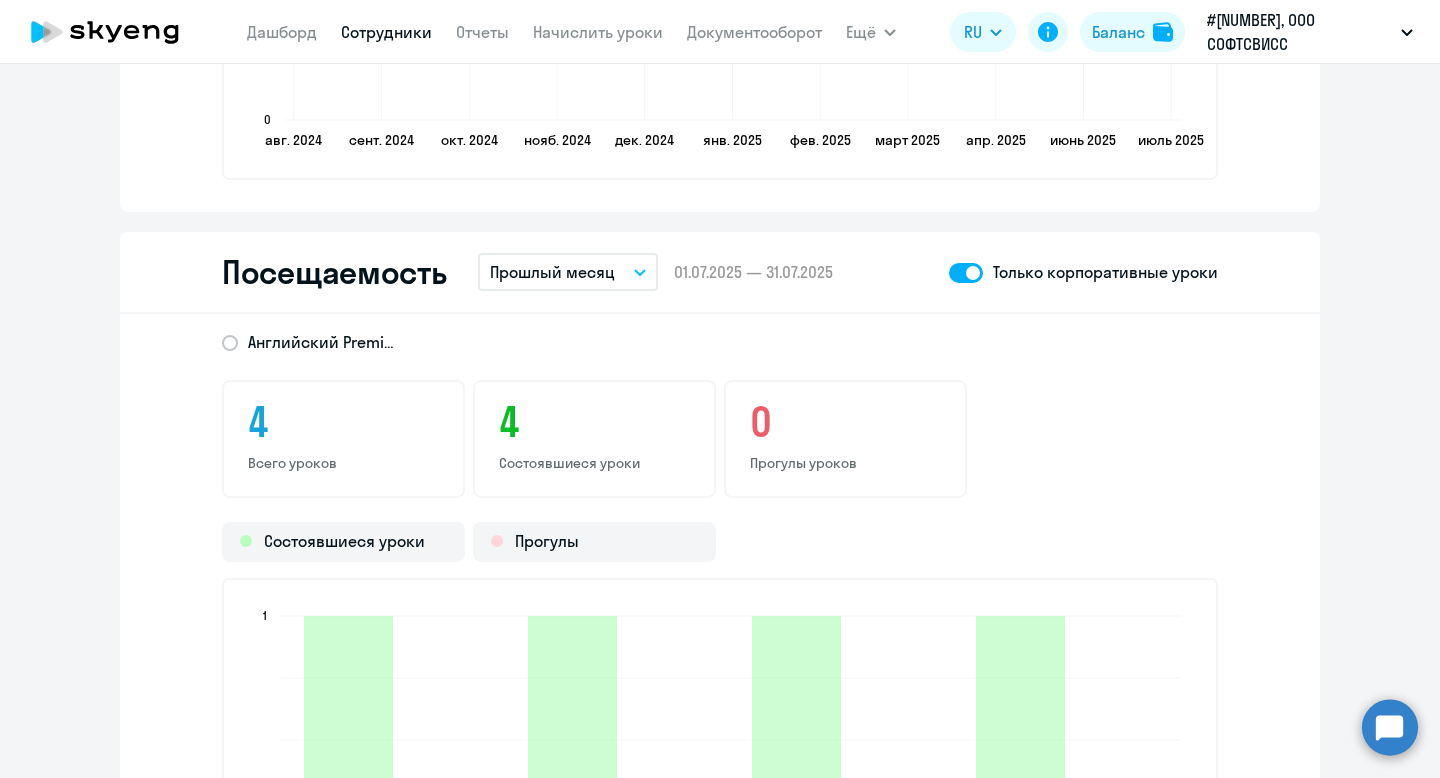 click on "Прошлый месяц" at bounding box center [552, 272] 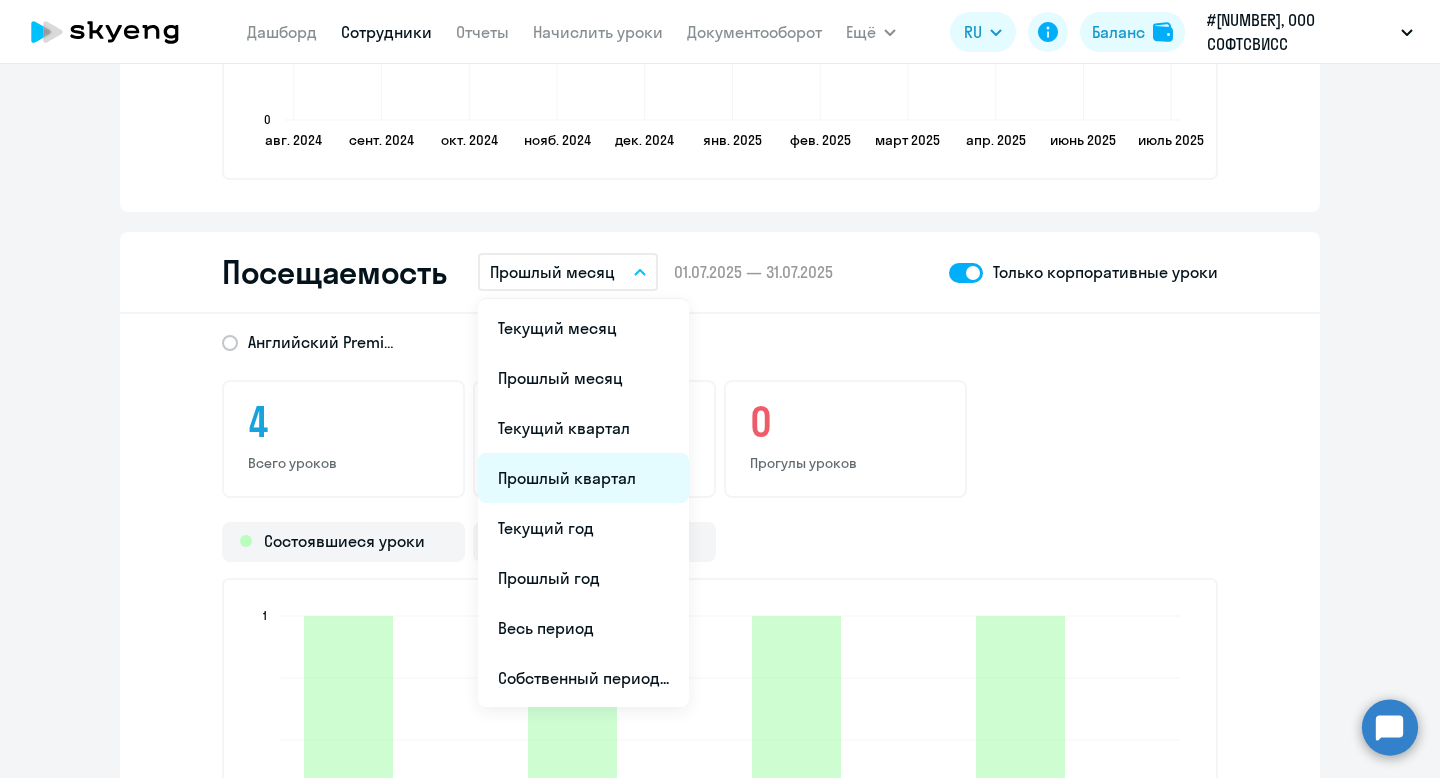 click on "Прошлый квартал" at bounding box center (583, 478) 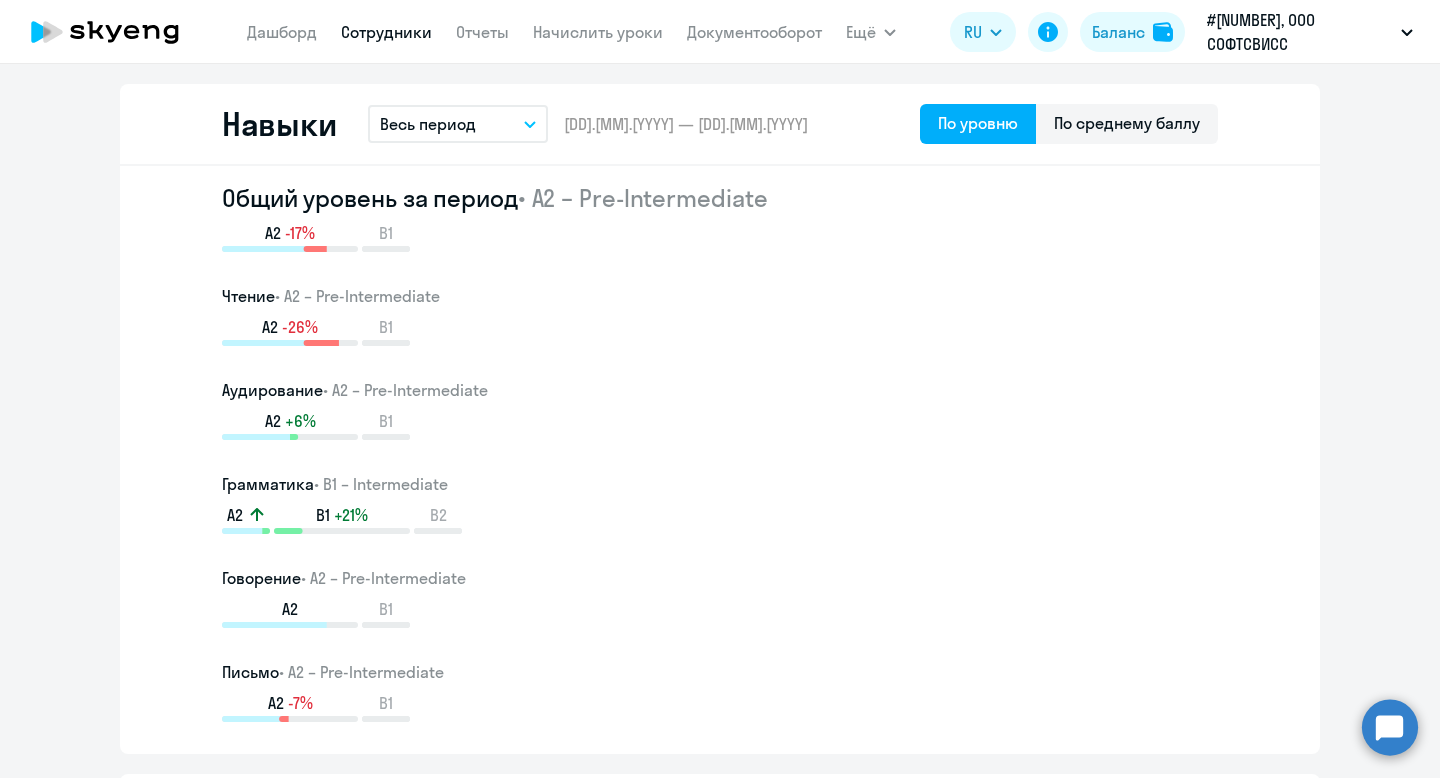 scroll, scrollTop: 579, scrollLeft: 0, axis: vertical 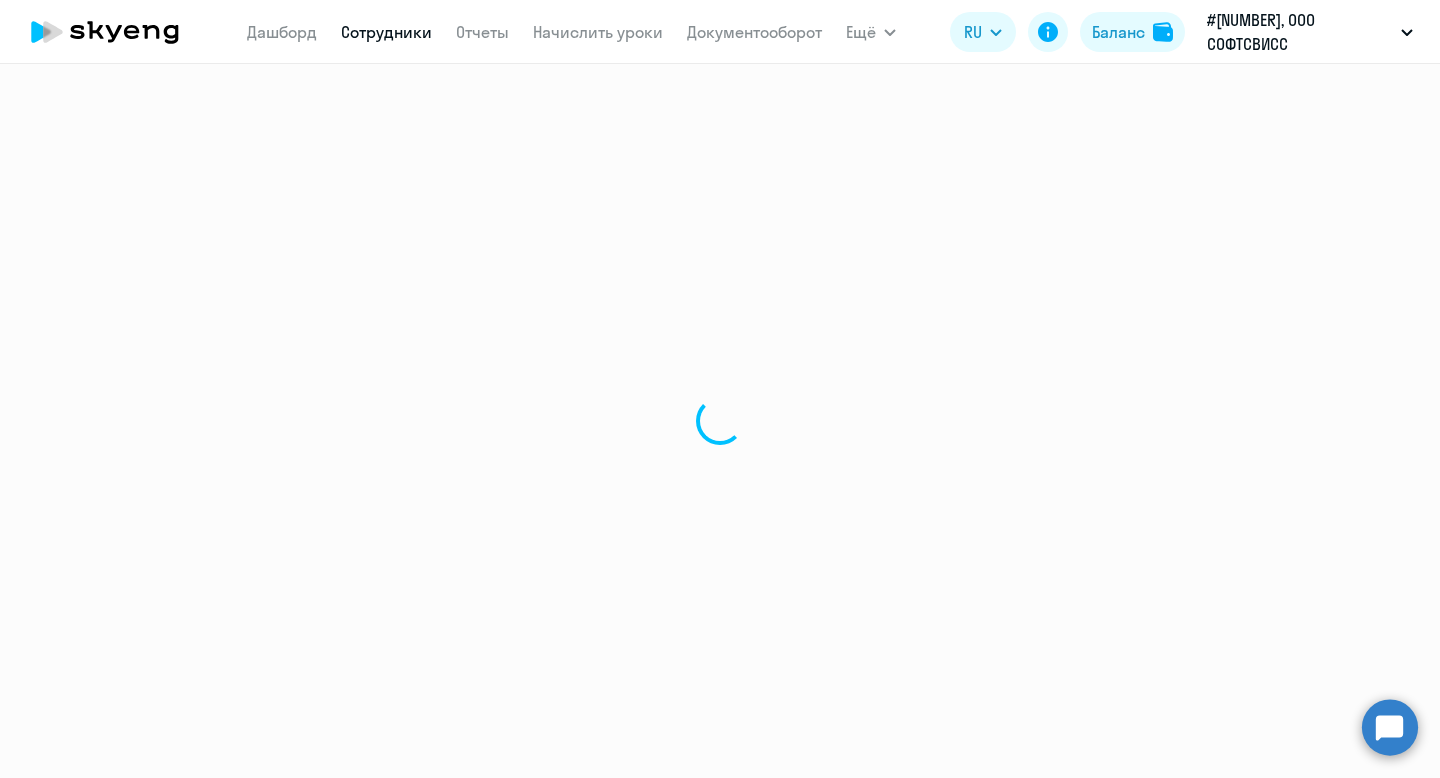 select on "30" 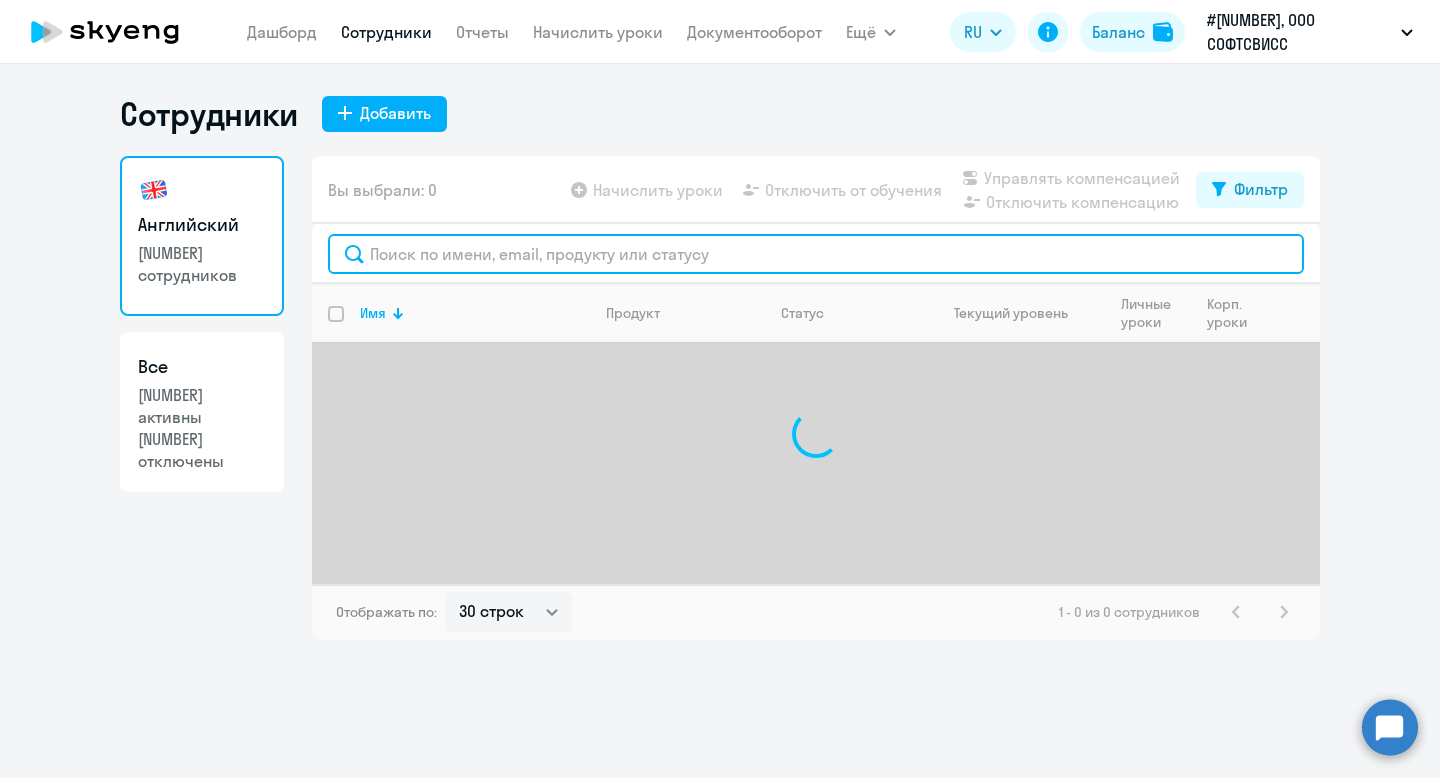click 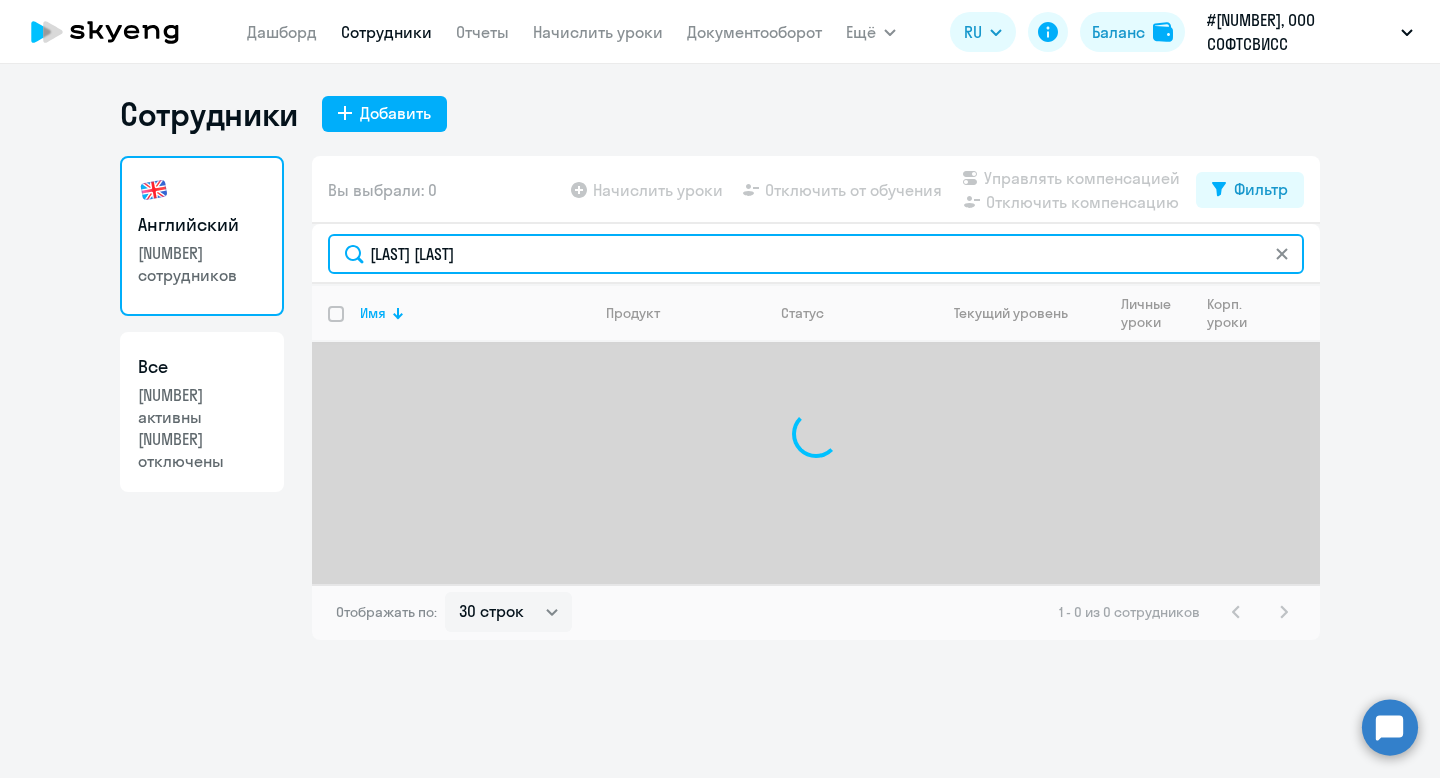 click on "[LAST] [LAST]" 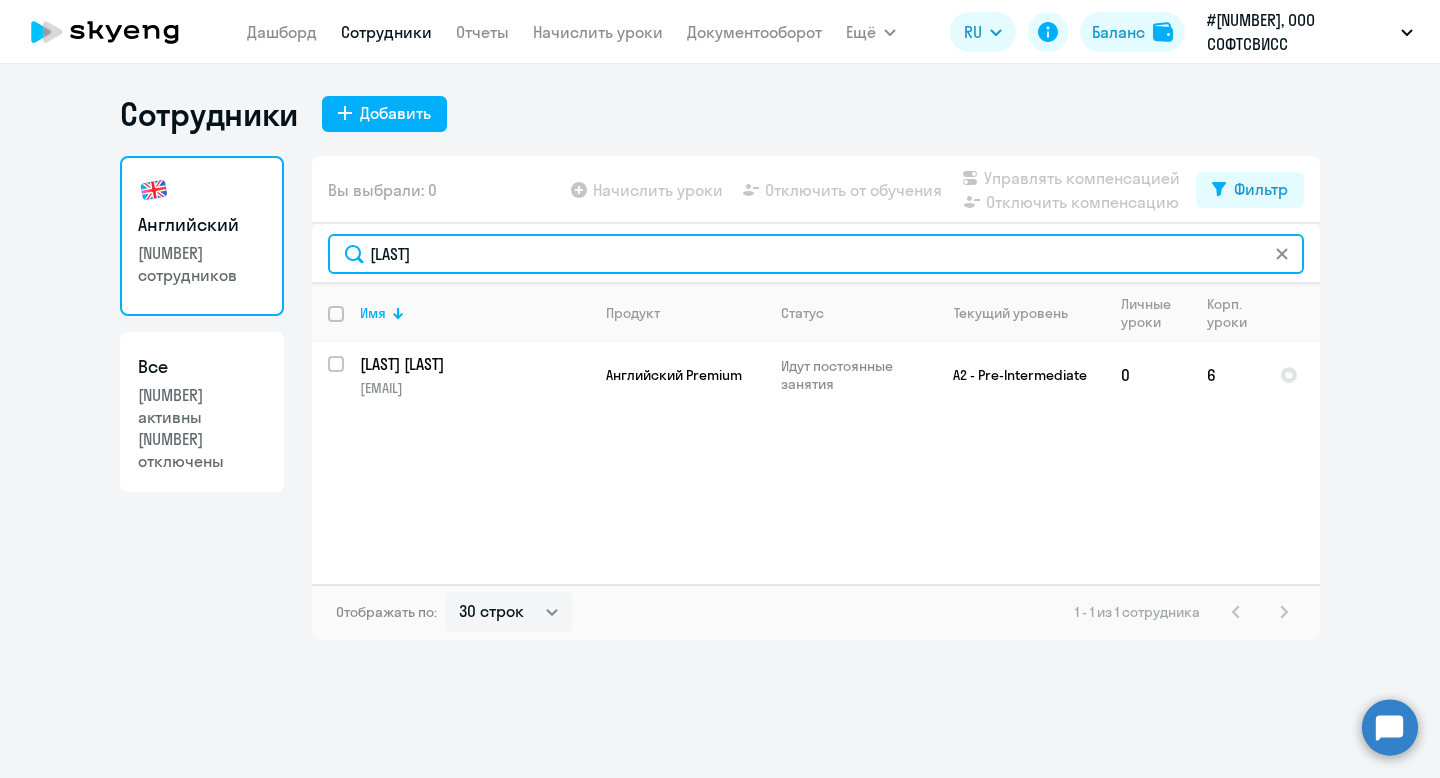 click on "[LAST]" 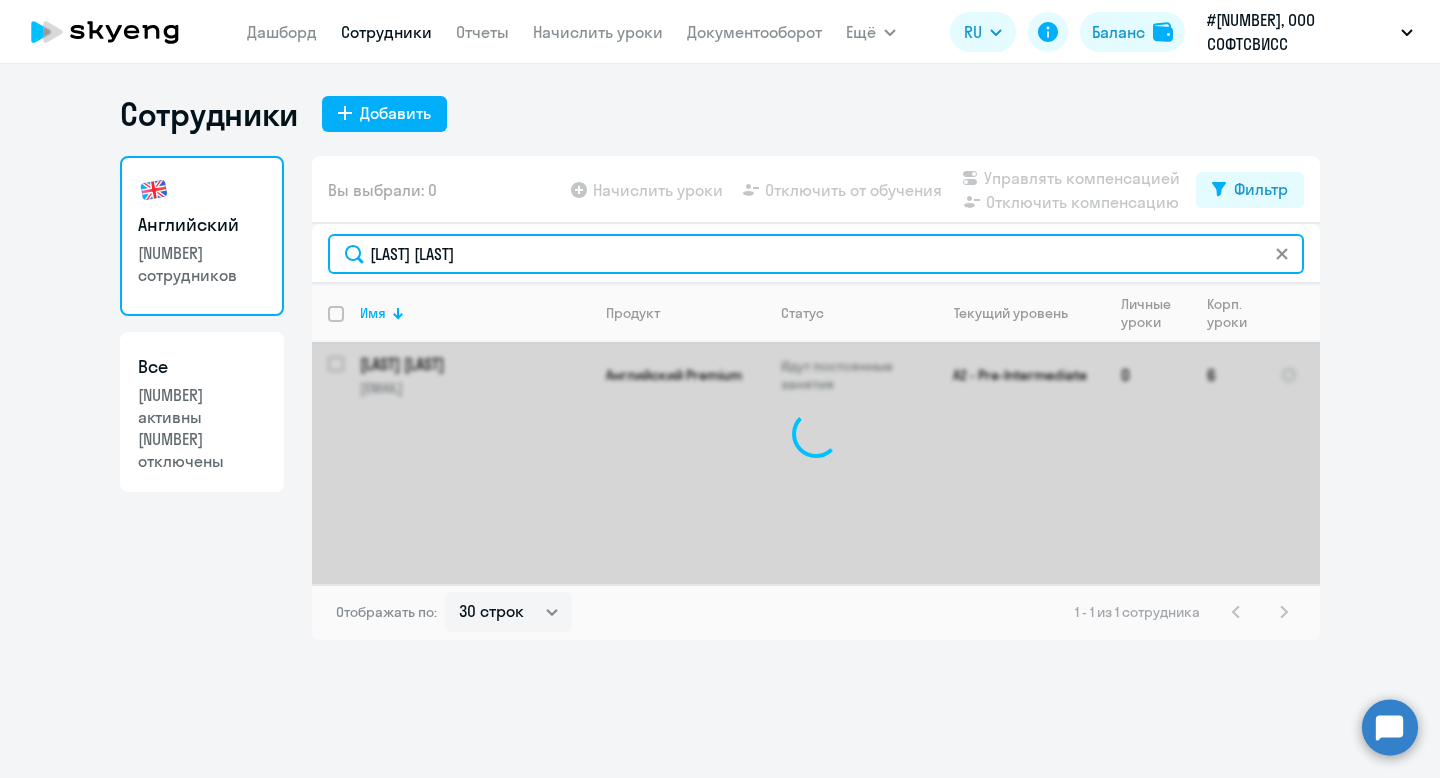 click on "[LAST] [LAST]" 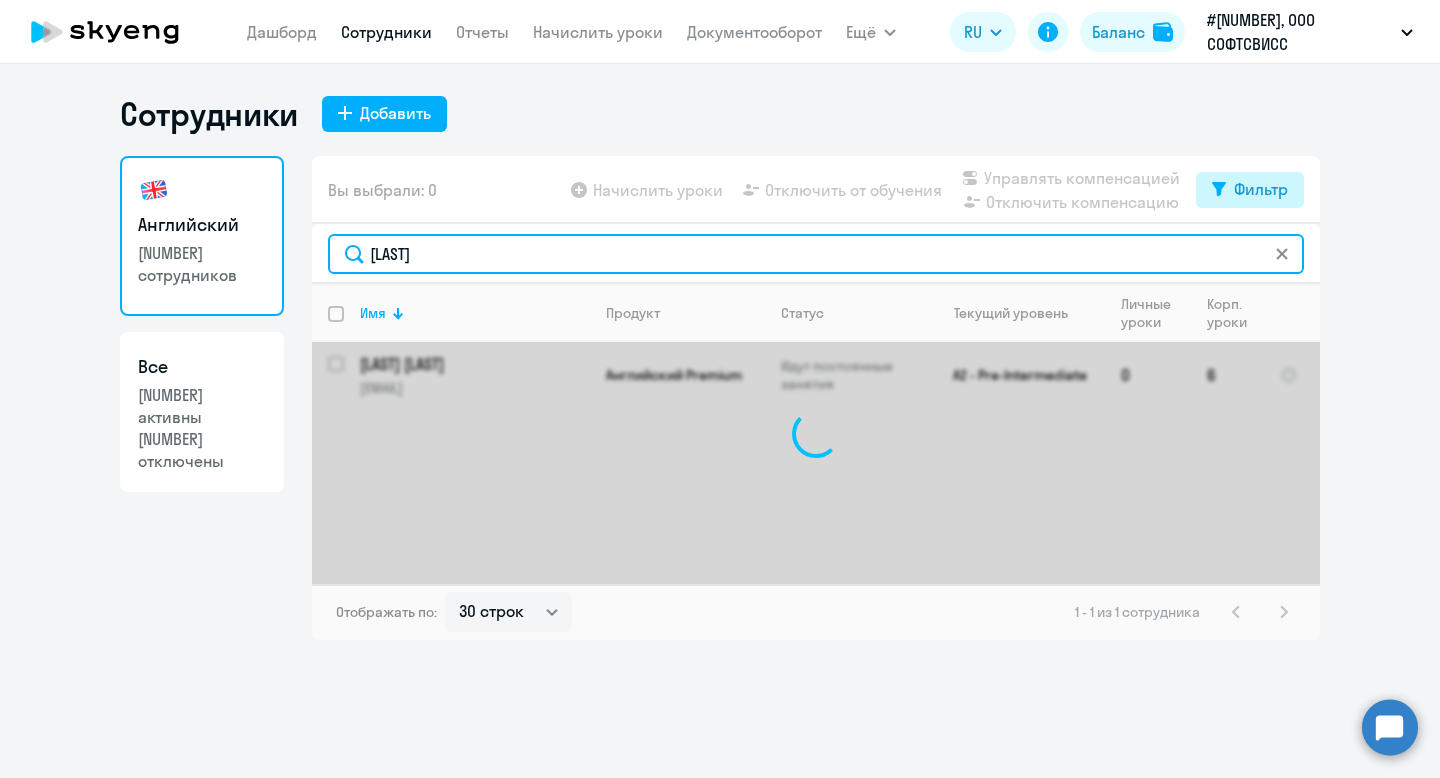 type on "[LAST]" 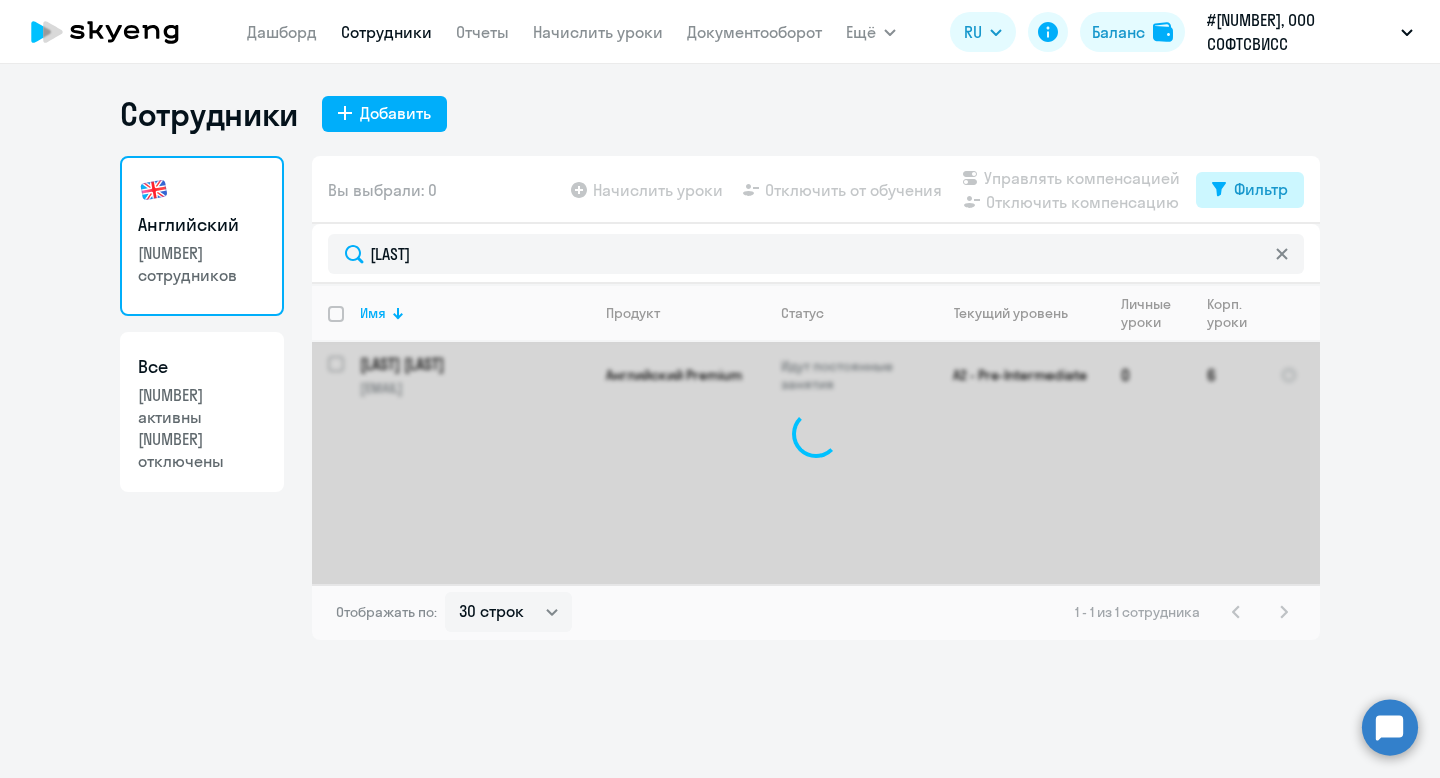 click on "Фильтр" 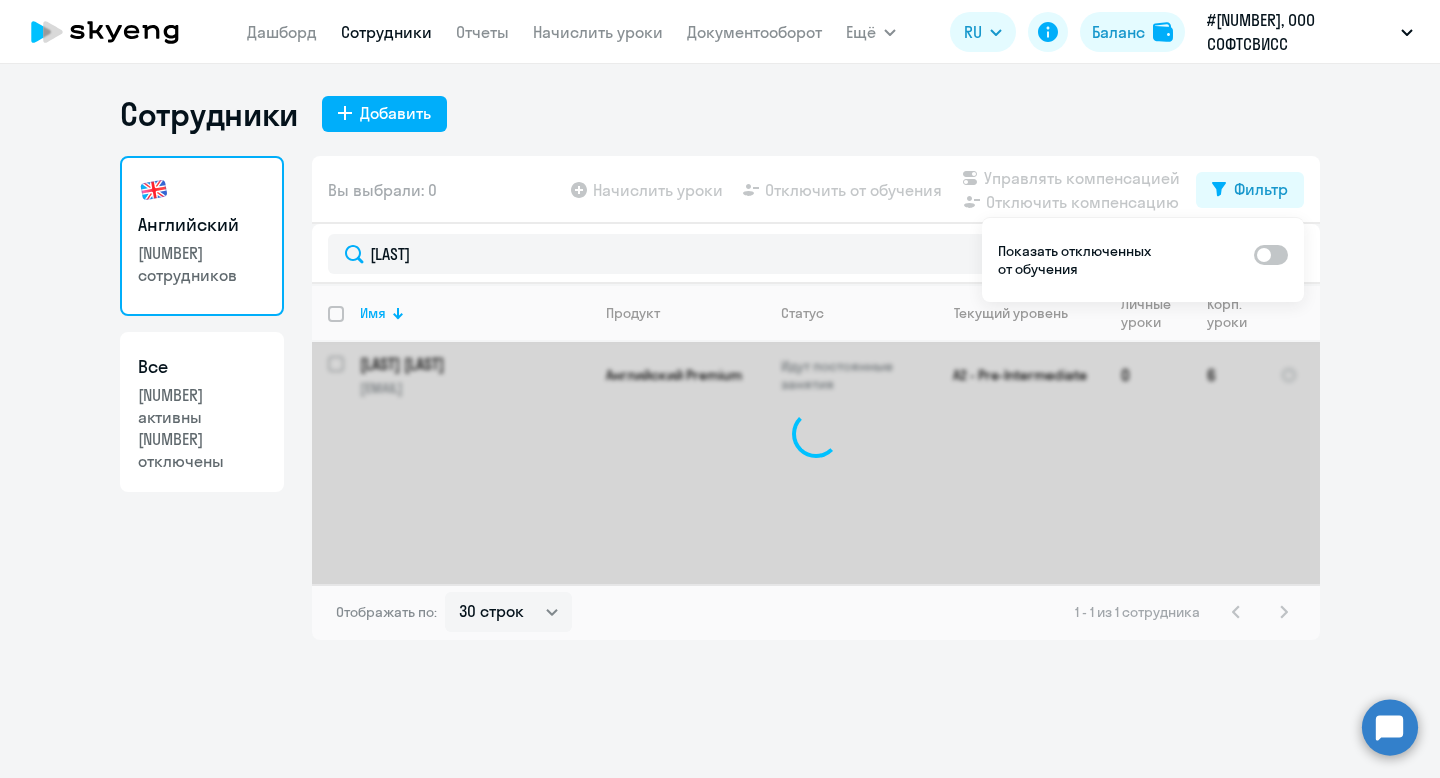 click at bounding box center (1271, 255) 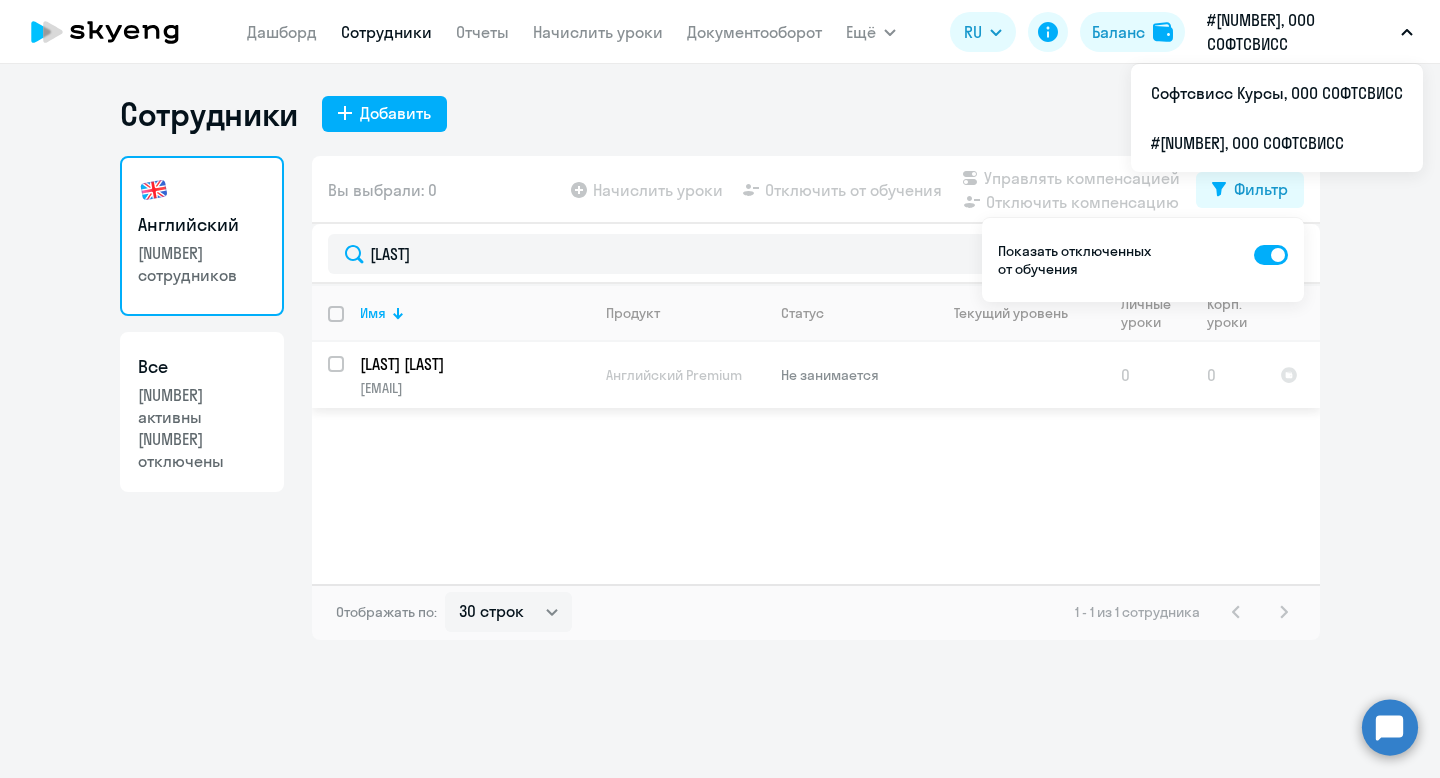 click on "[LAST] [LAST]" 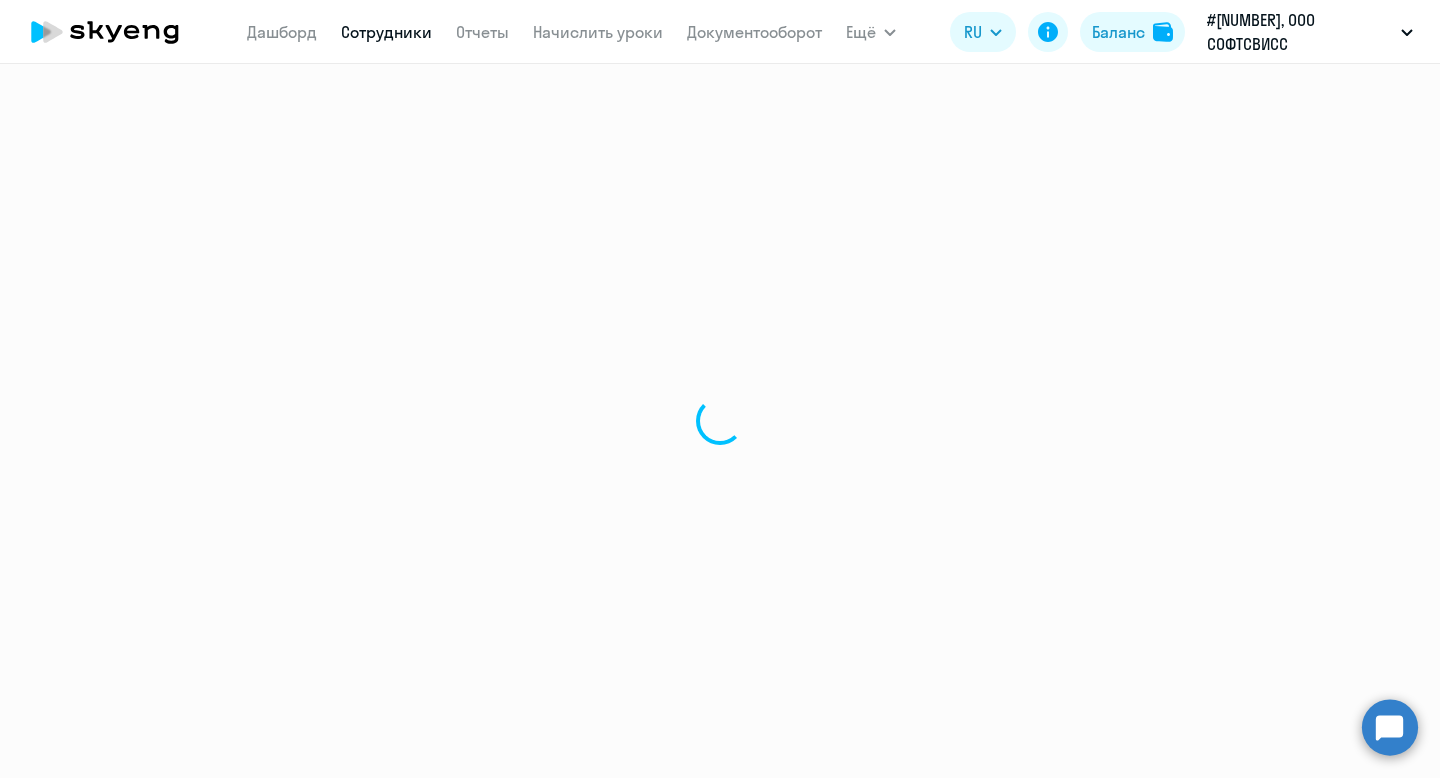 select on "english" 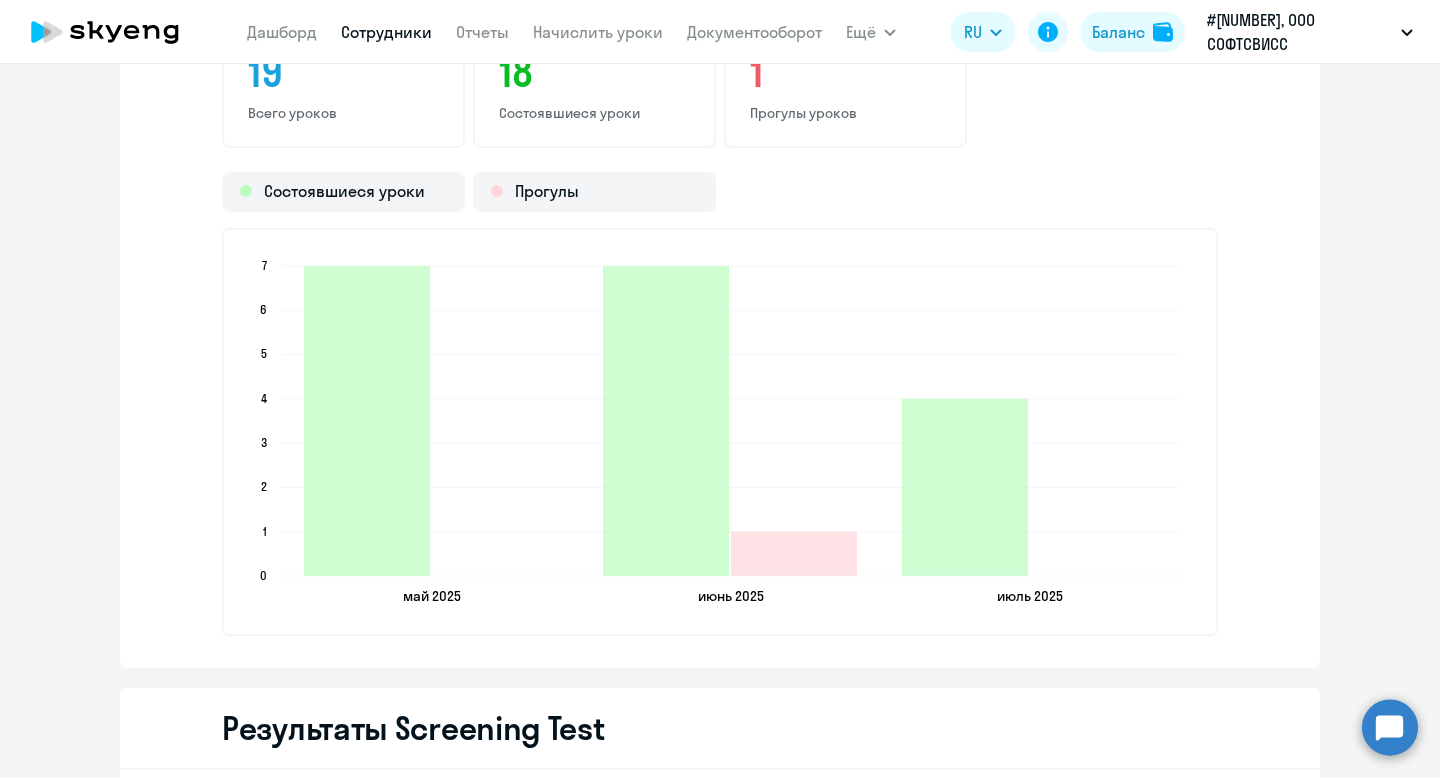 scroll, scrollTop: 2628, scrollLeft: 0, axis: vertical 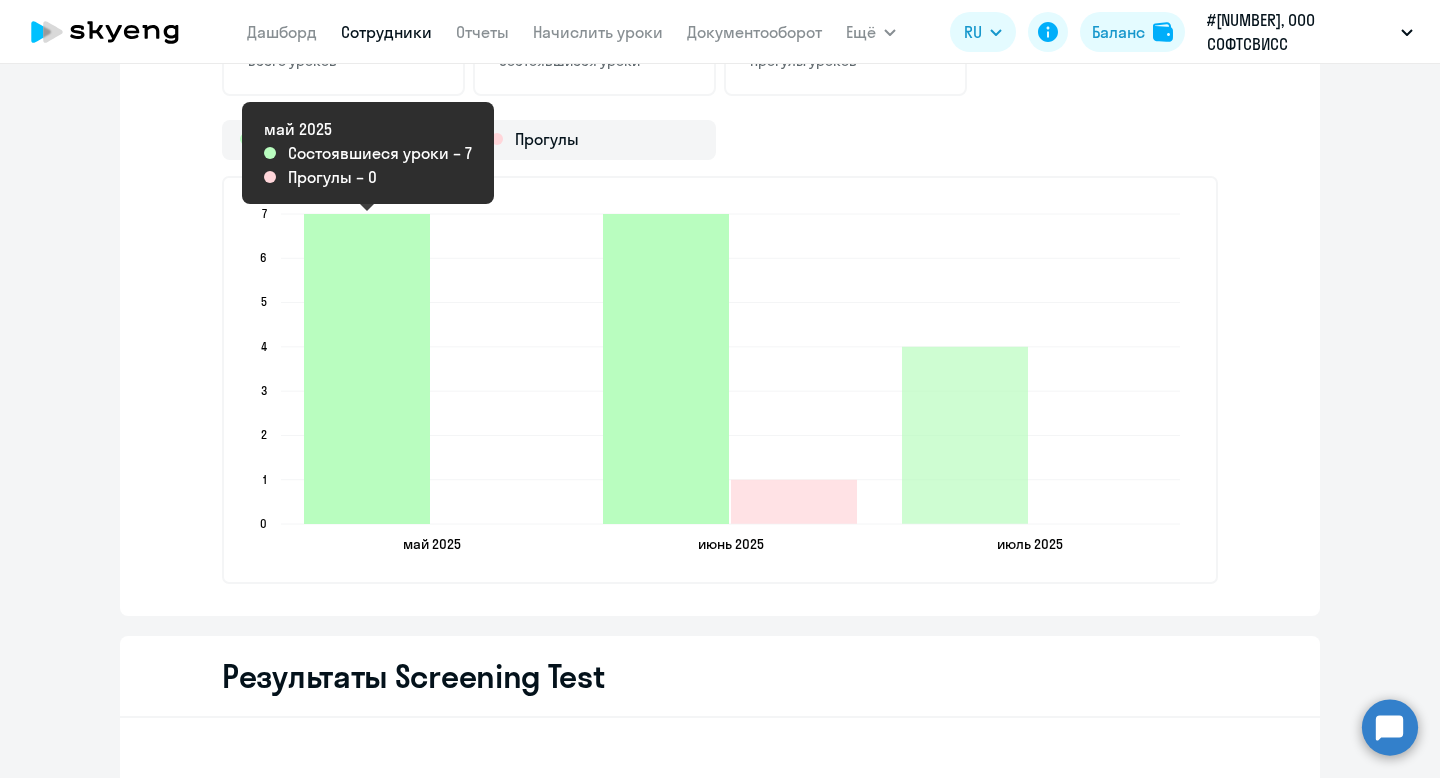 click 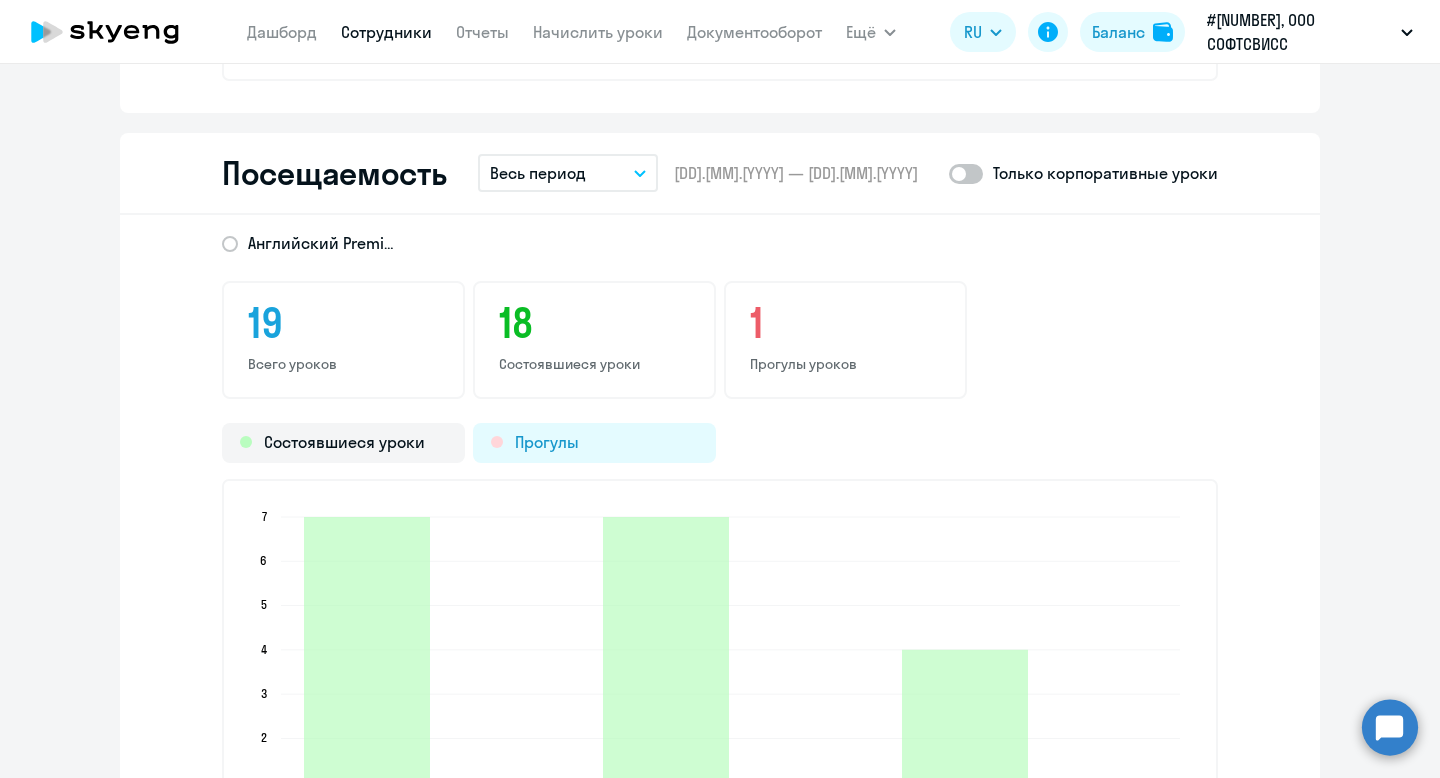 scroll, scrollTop: 2322, scrollLeft: 0, axis: vertical 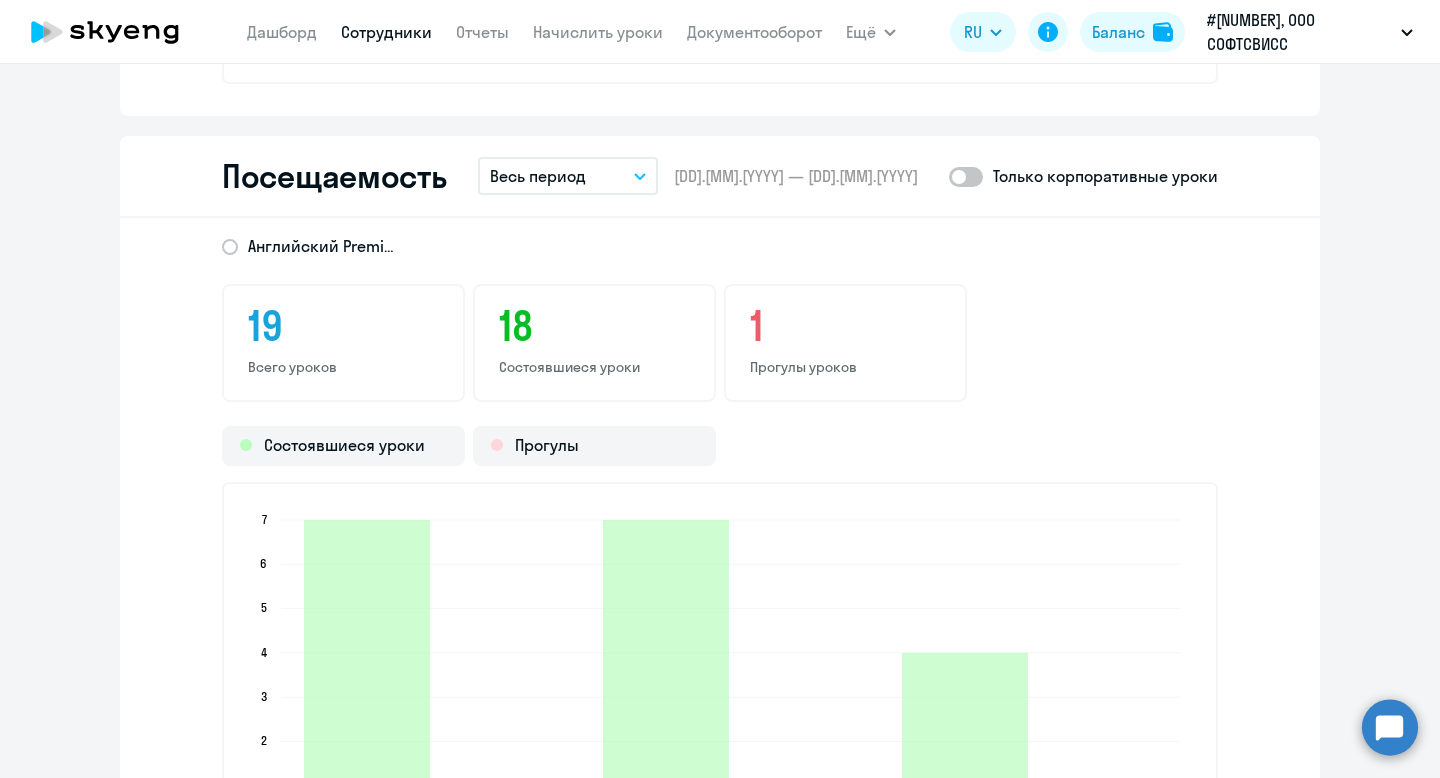 click on "Весь период" at bounding box center (538, 176) 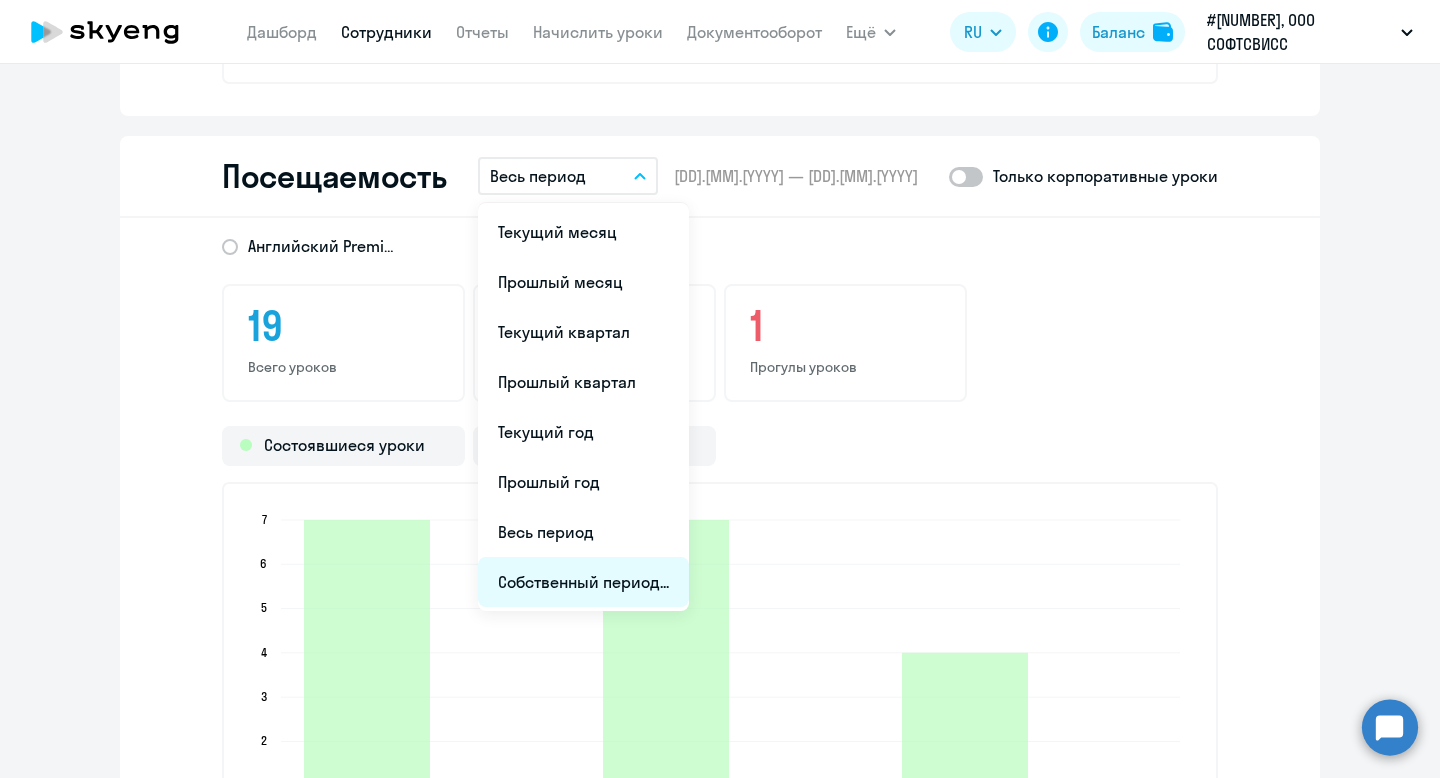 click on "Собственный период..." at bounding box center (583, 582) 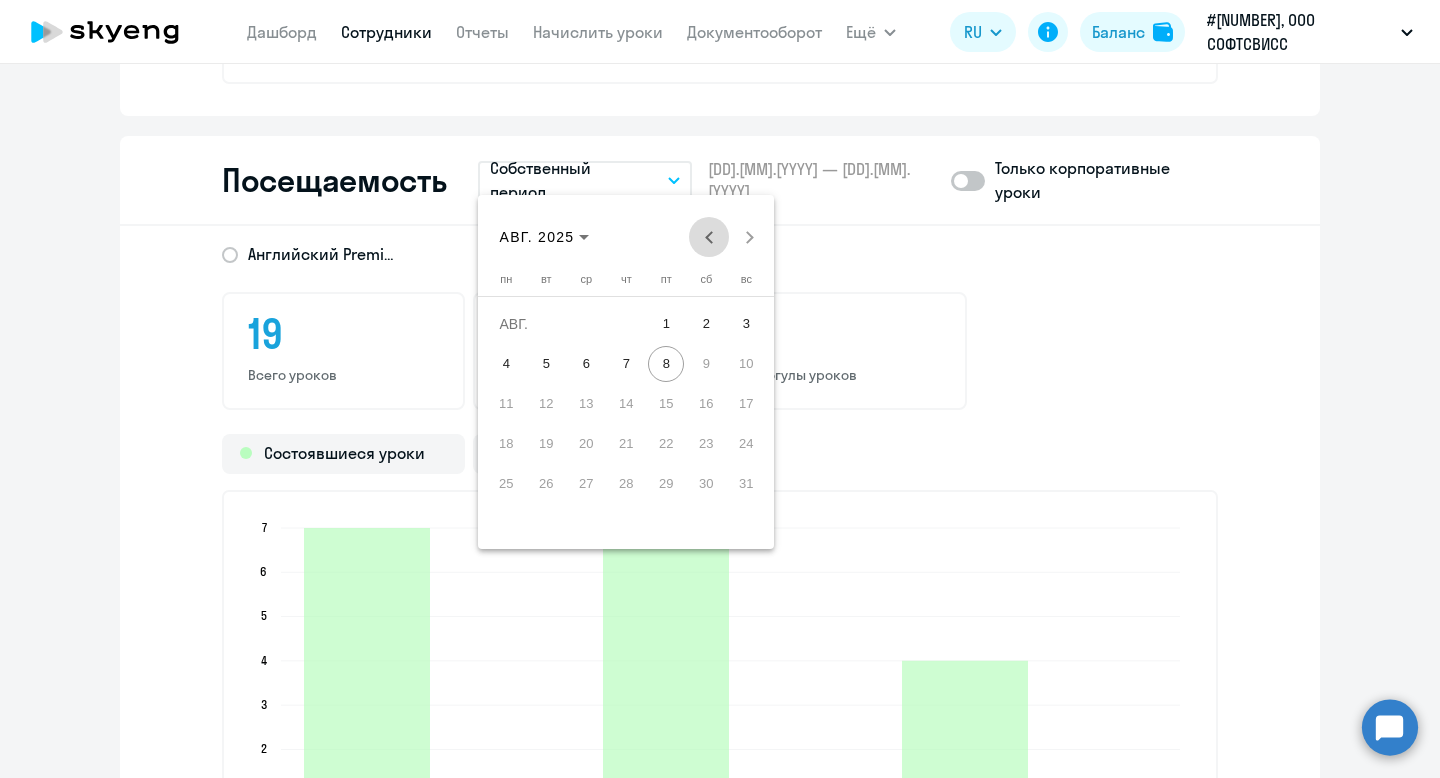 click at bounding box center (709, 237) 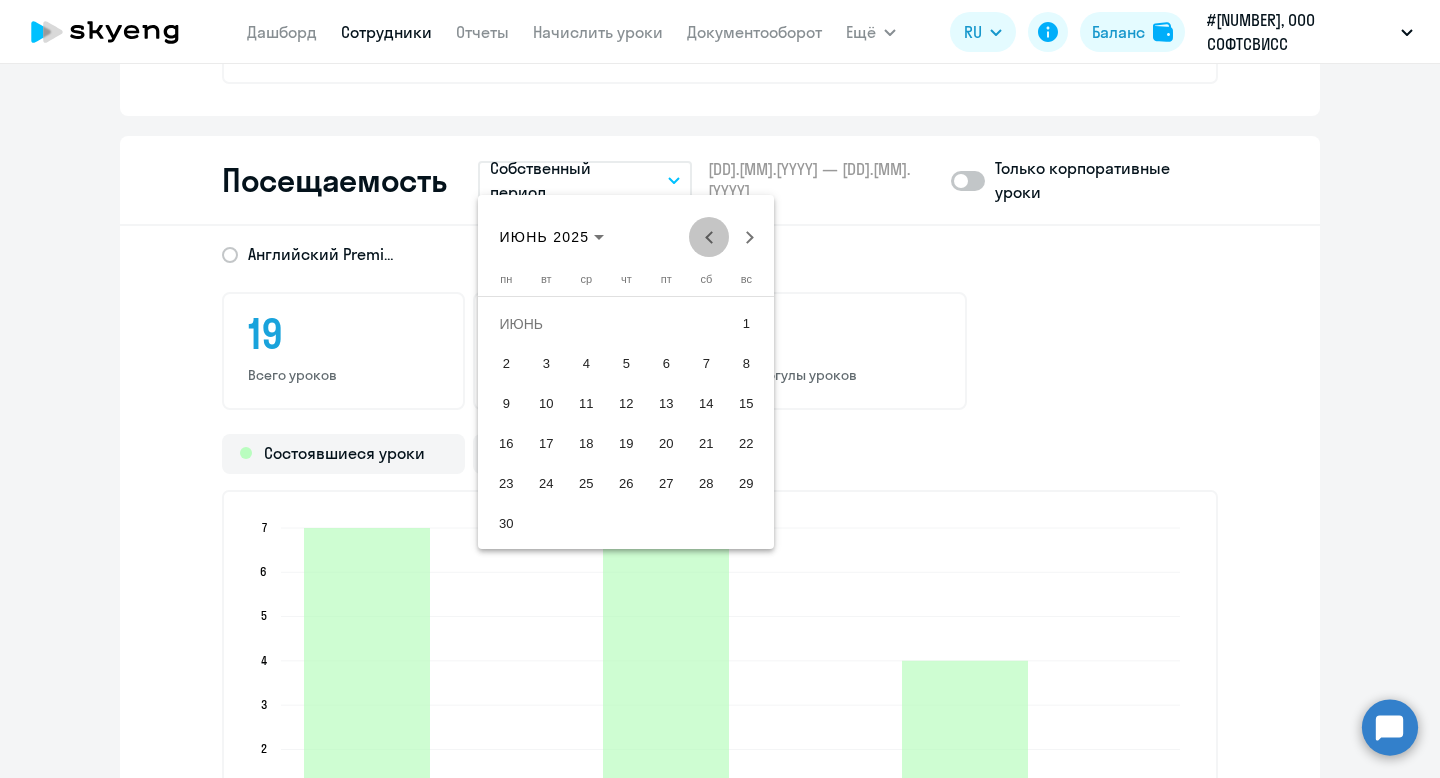 click at bounding box center [709, 237] 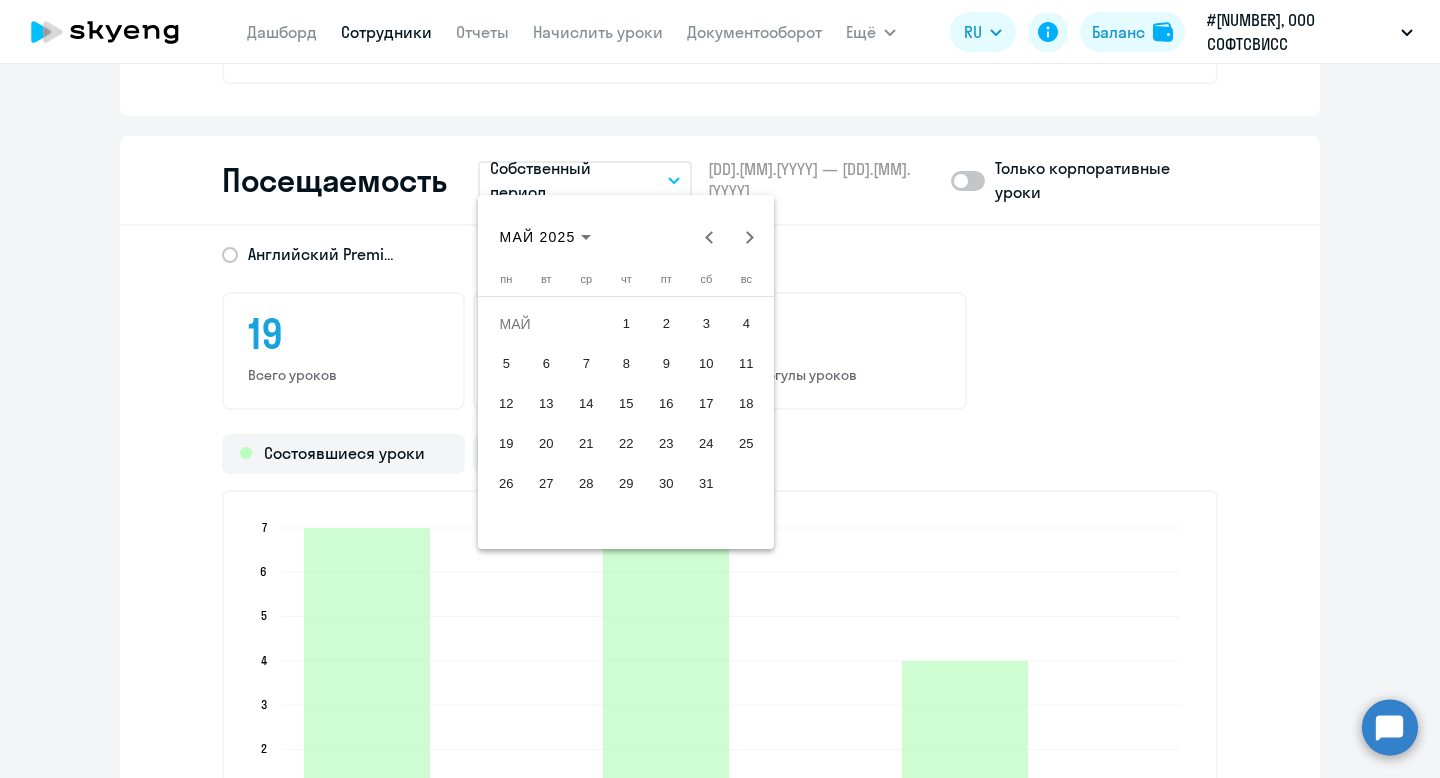 click on "1" at bounding box center [626, 324] 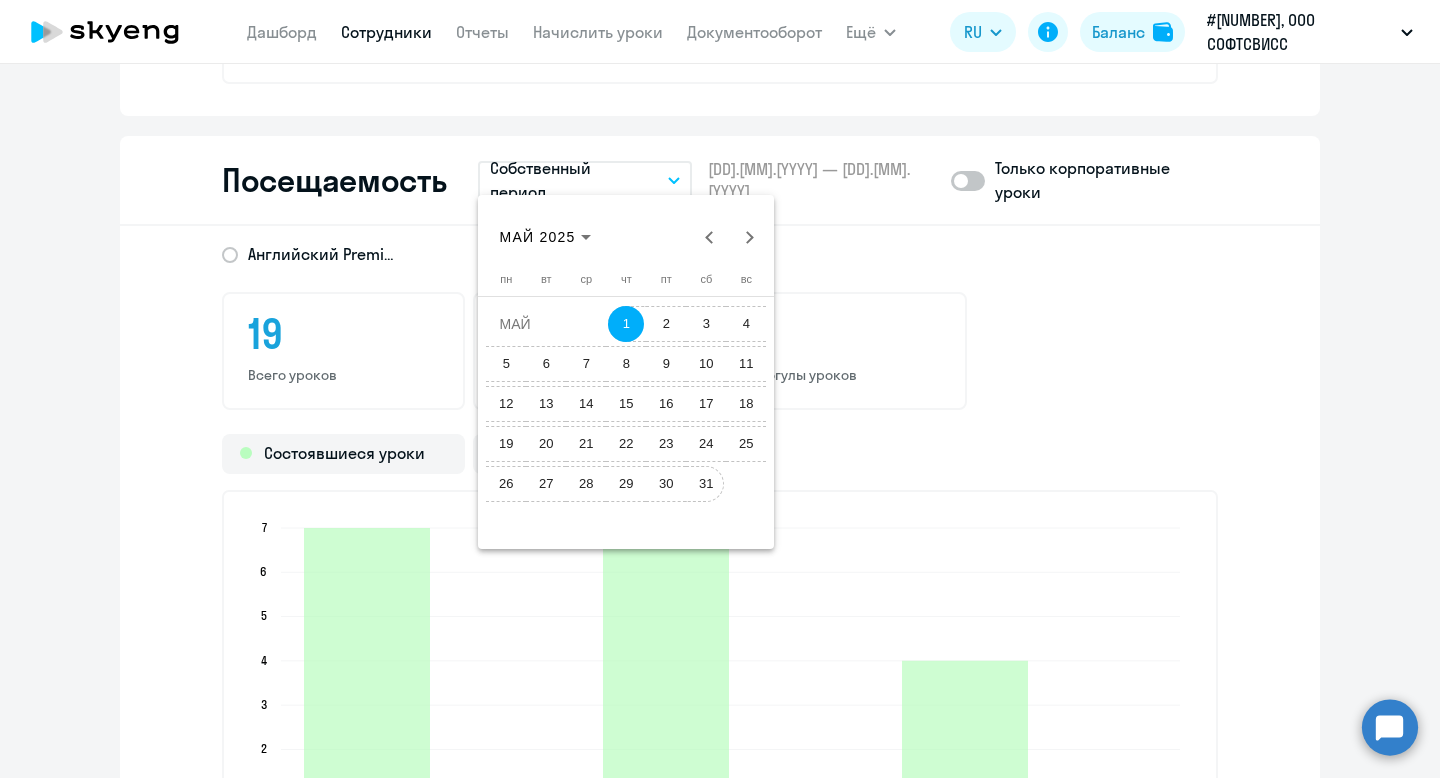 click on "31" at bounding box center (706, 484) 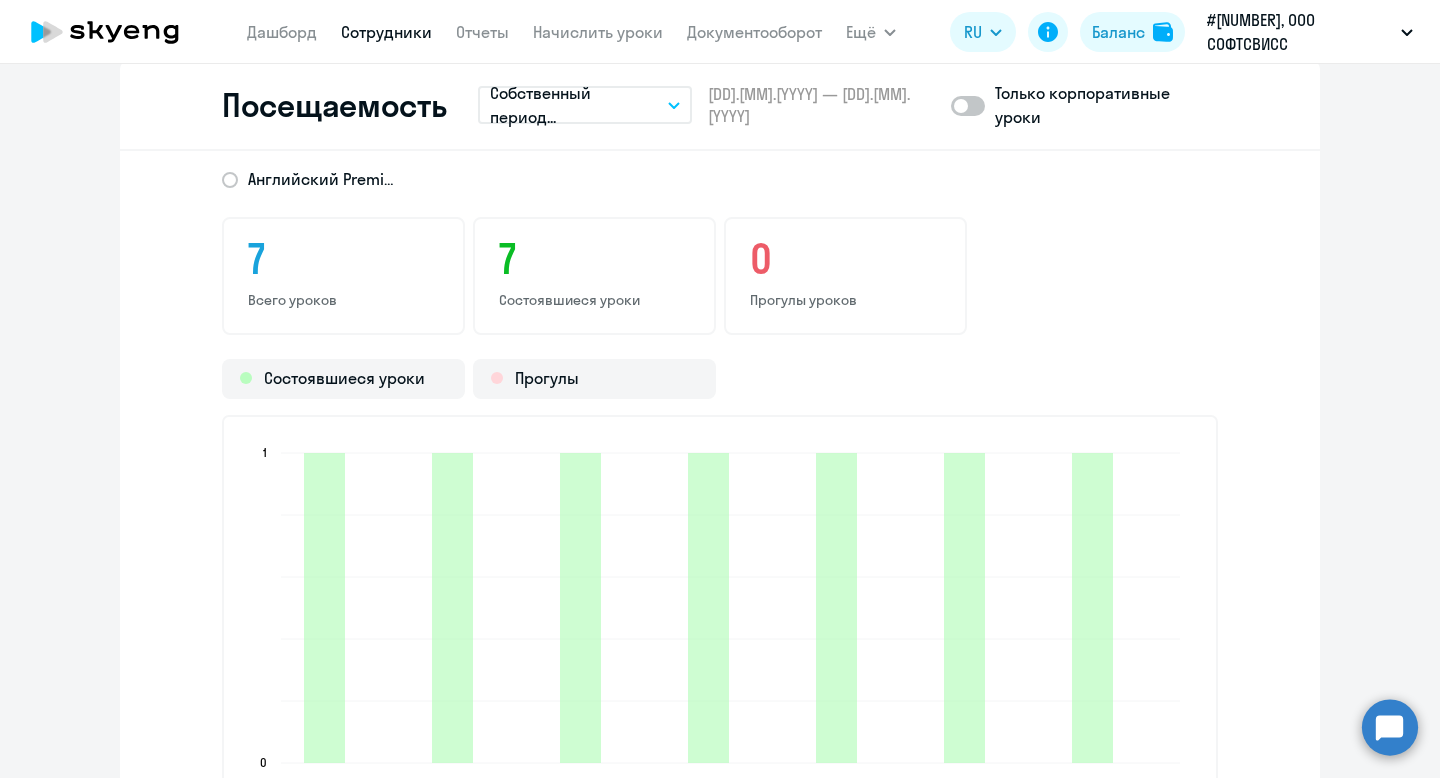scroll, scrollTop: 2394, scrollLeft: 0, axis: vertical 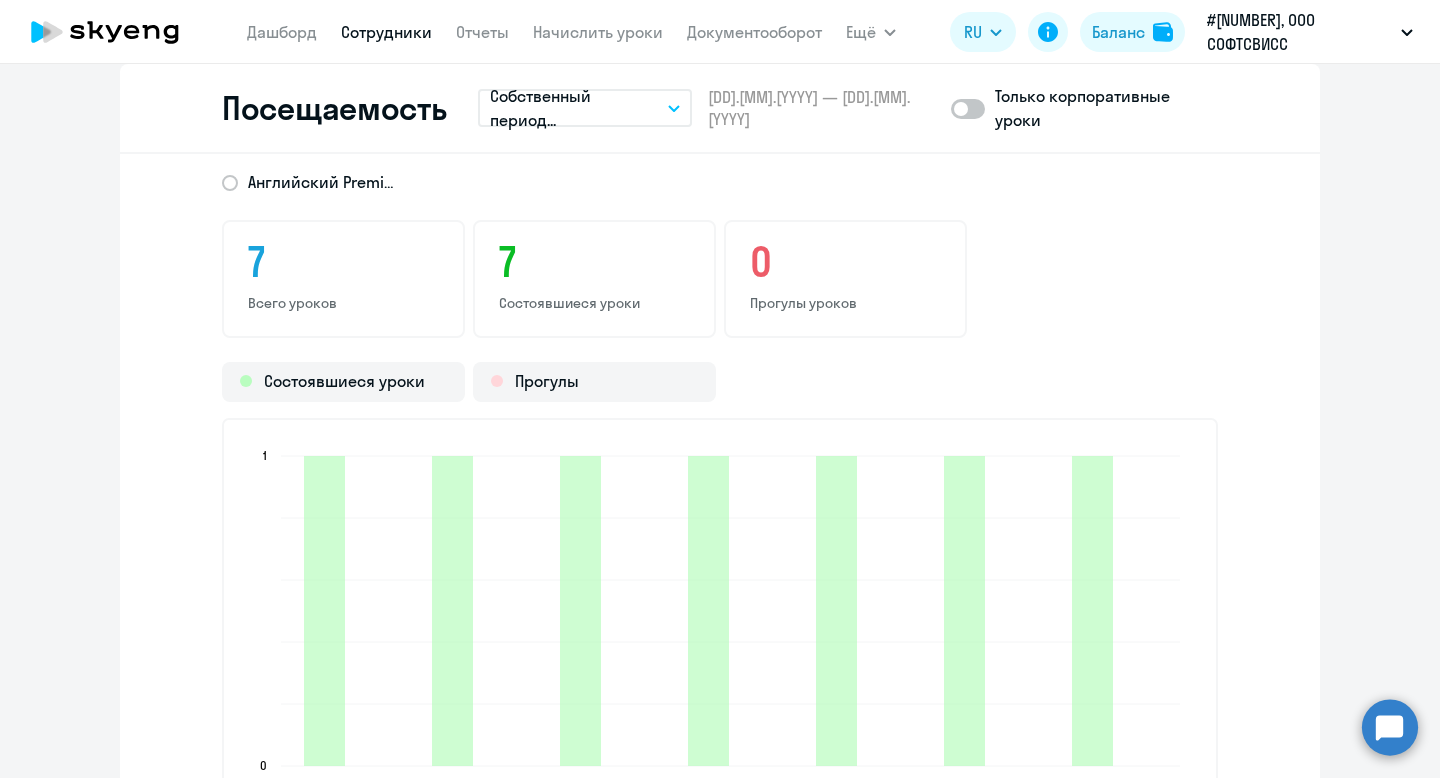 click on "Собственный период..." at bounding box center [585, 108] 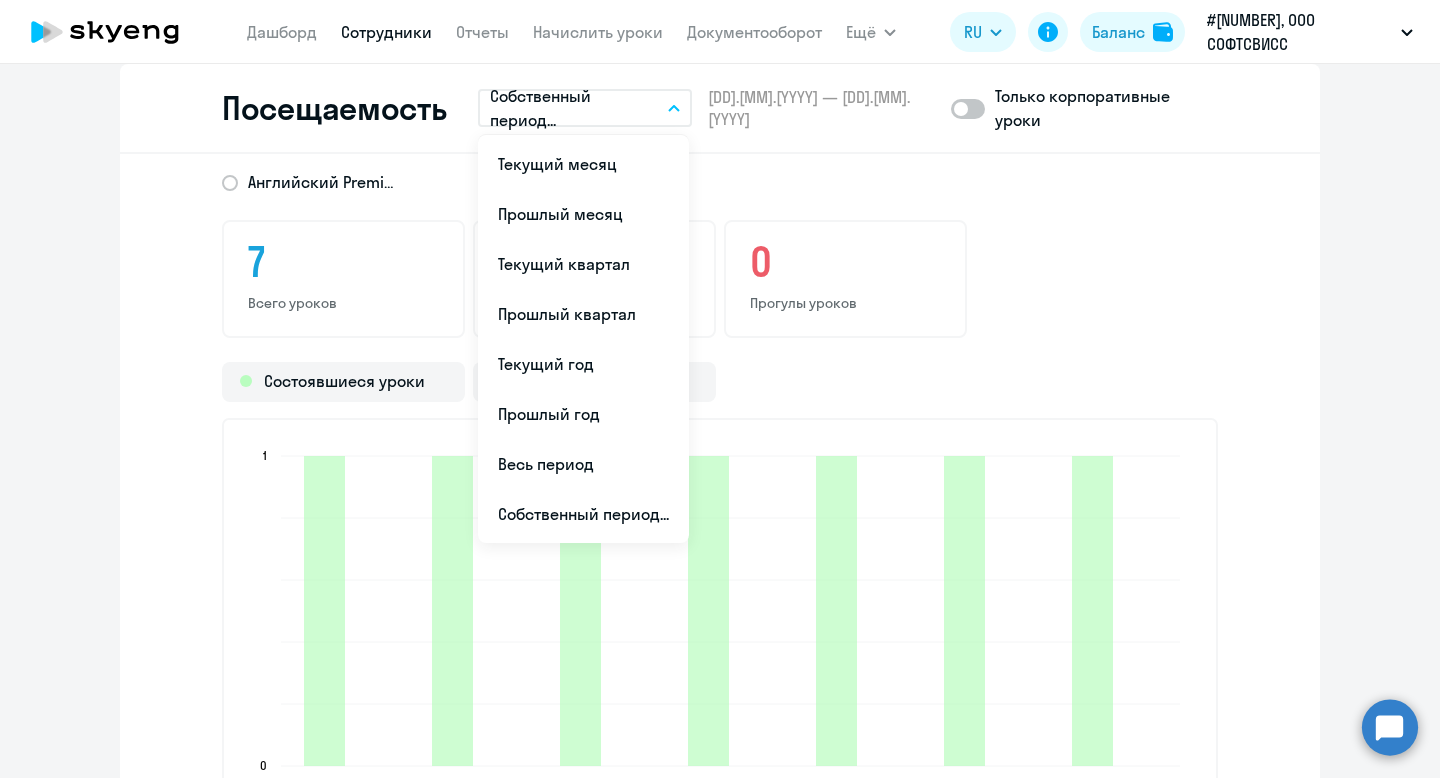 click on "Собственный период..." at bounding box center (585, 108) 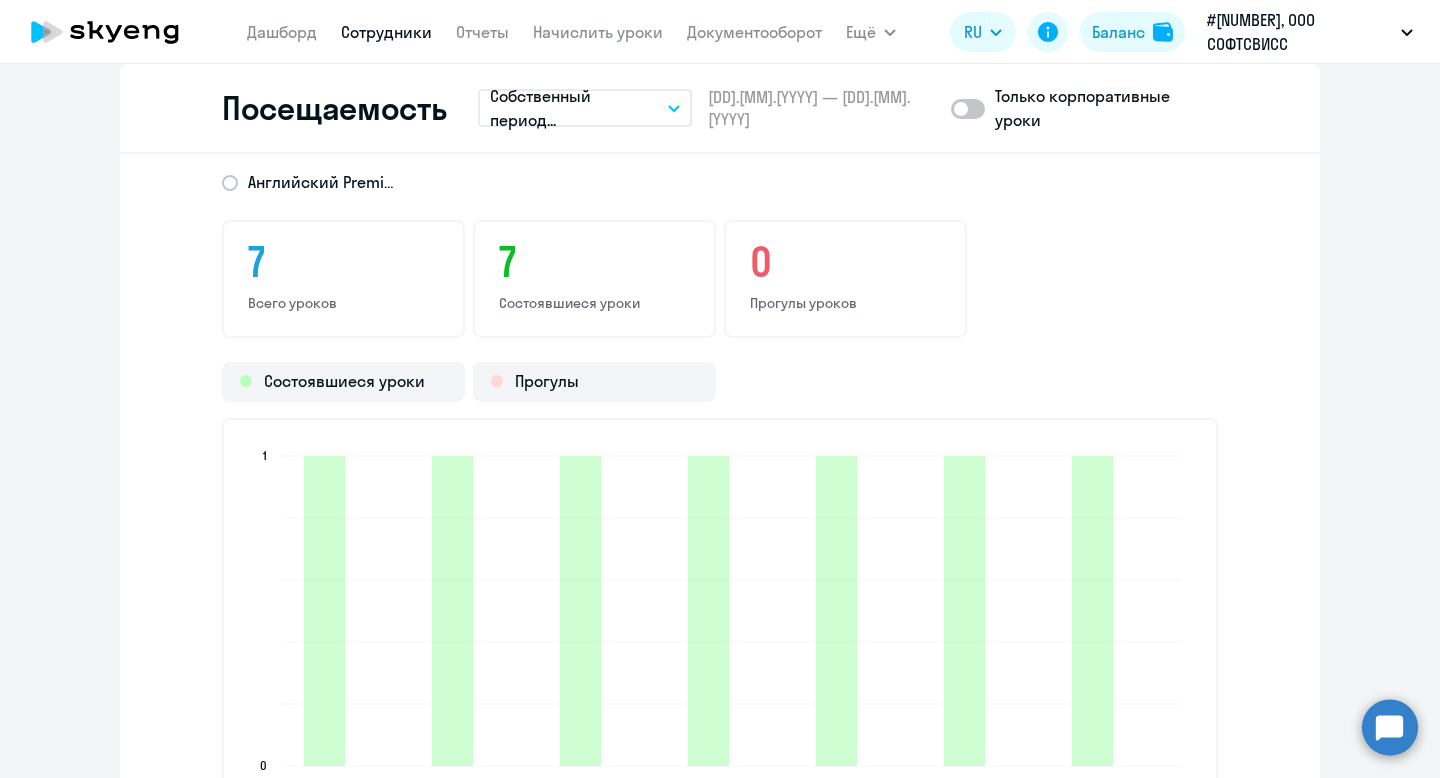 click 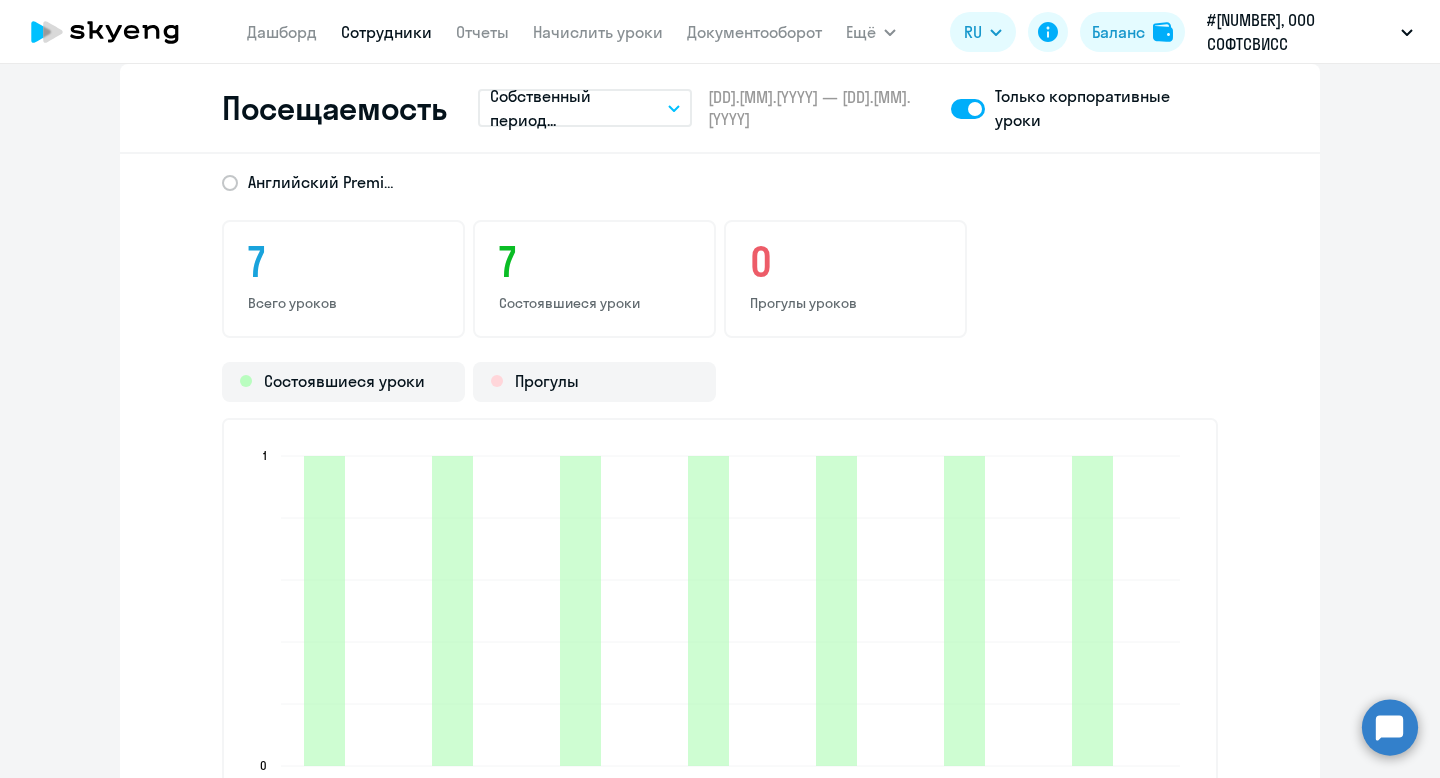 click on "Собственный период..." at bounding box center [575, 108] 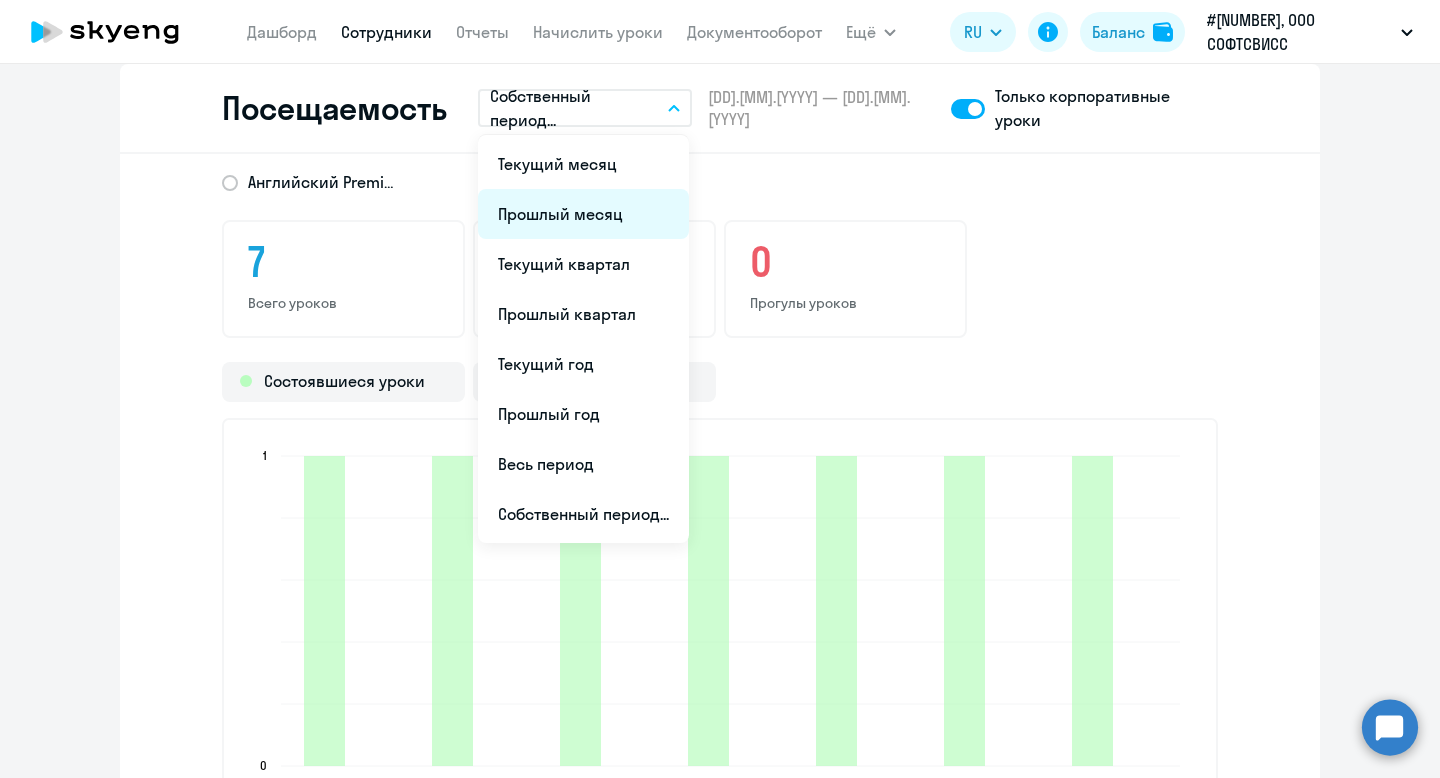 click on "Прошлый месяц" at bounding box center (583, 214) 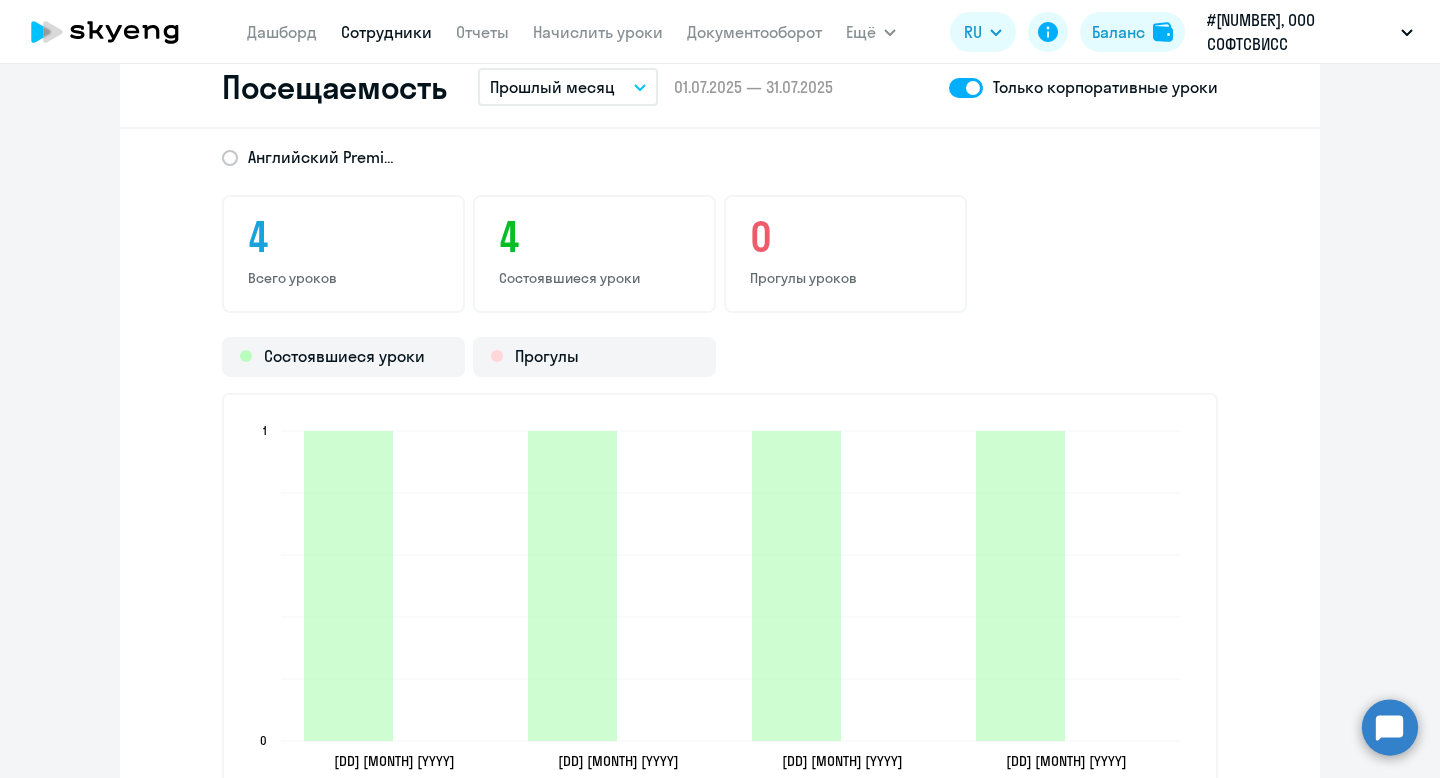 scroll, scrollTop: 2408, scrollLeft: 0, axis: vertical 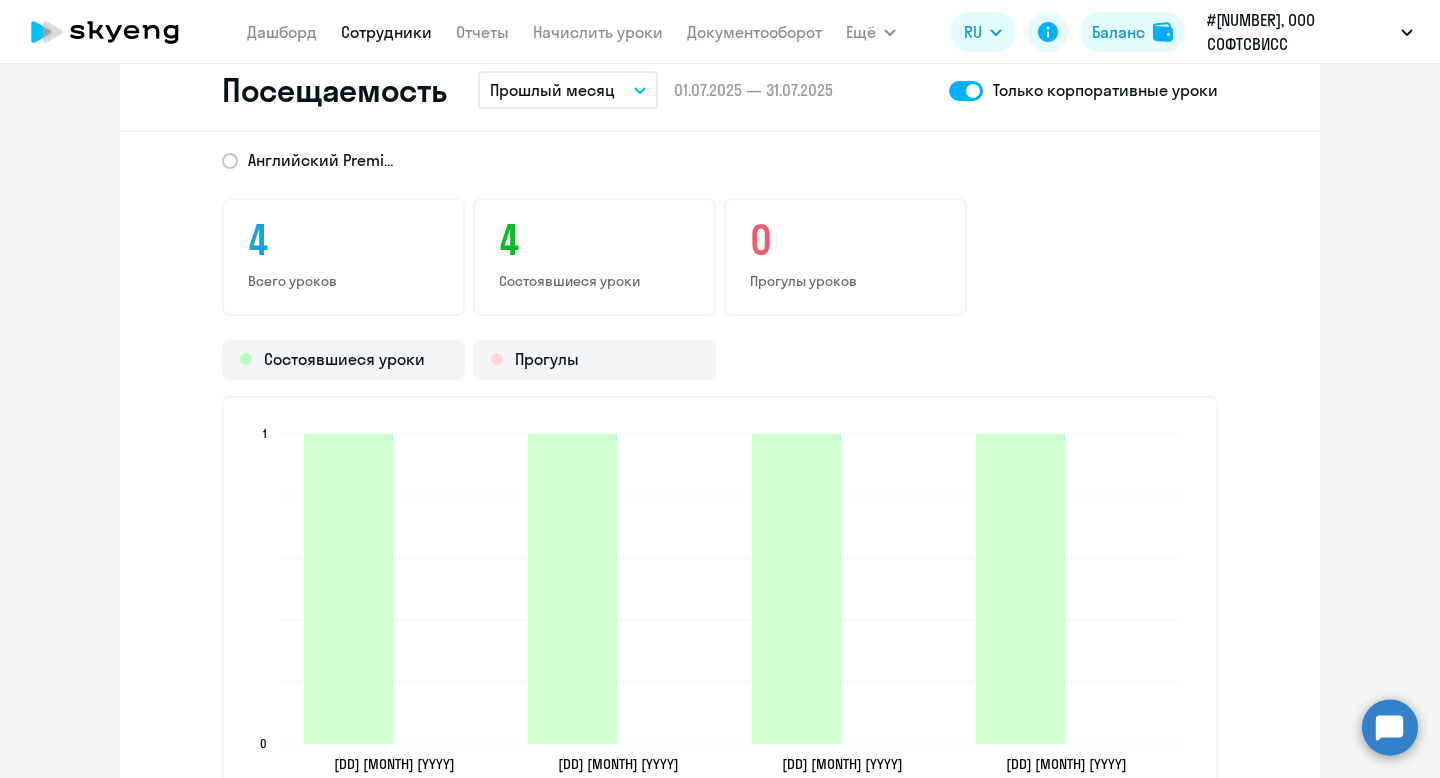 click on "Посещаемость  Прошлый месяц
Текущий месяц   Прошлый месяц   Текущий квартал   Прошлый квартал   Текущий год   Прошлый год   Весь период   Собственный период...  –  [DD].[MM].[YYYY] — [DD].[MM].[YYYY]  Только корпоративные уроки" 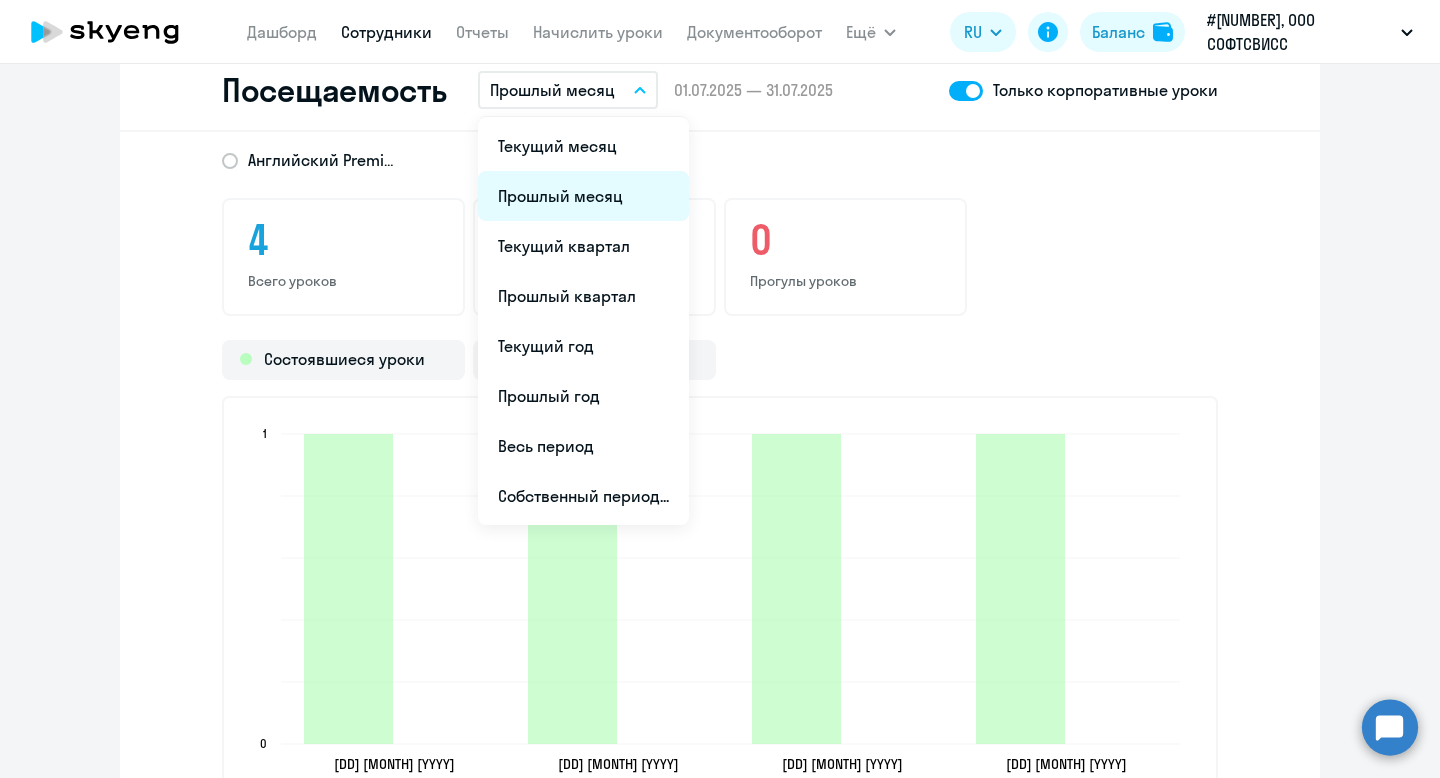 click on "Прошлый месяц" at bounding box center [583, 196] 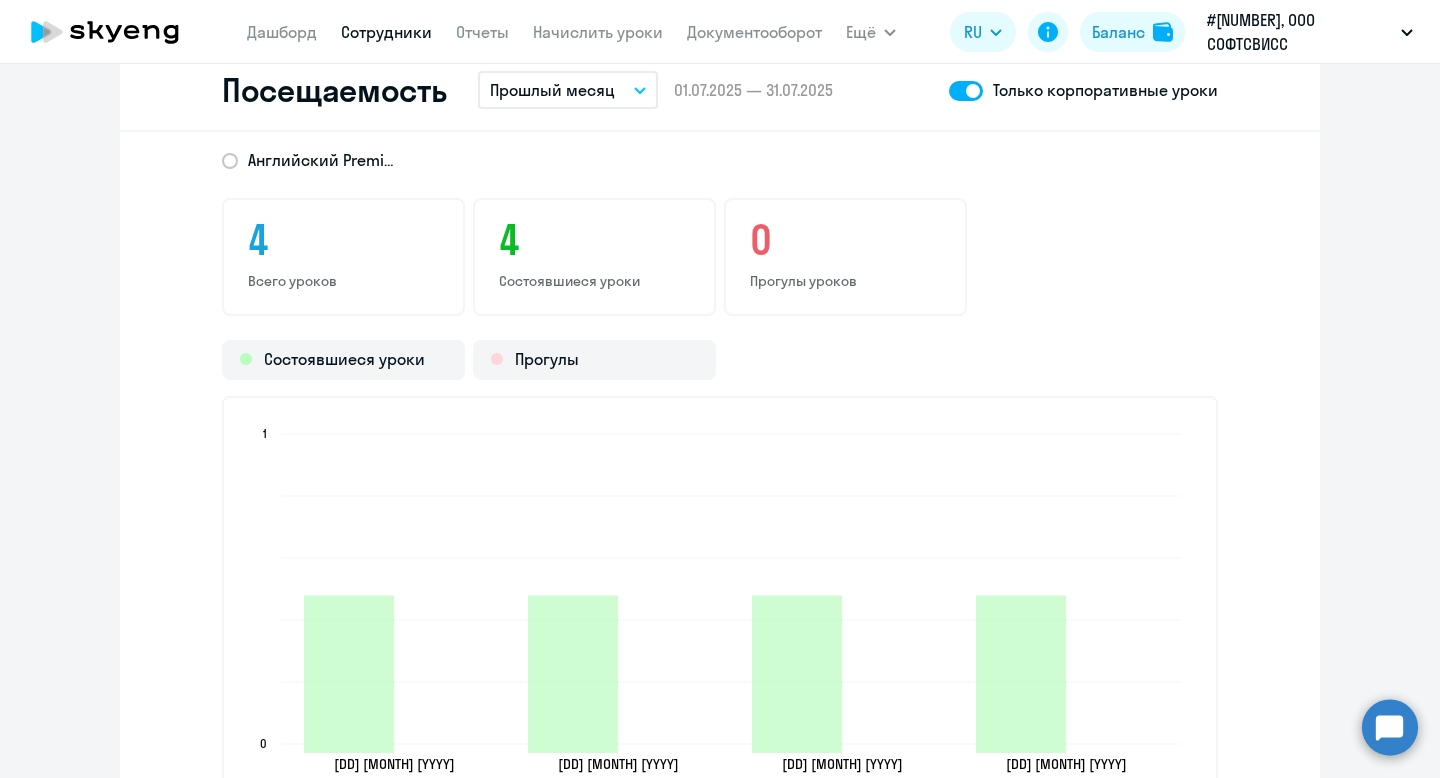 click on "Прошлый месяц" at bounding box center (552, 90) 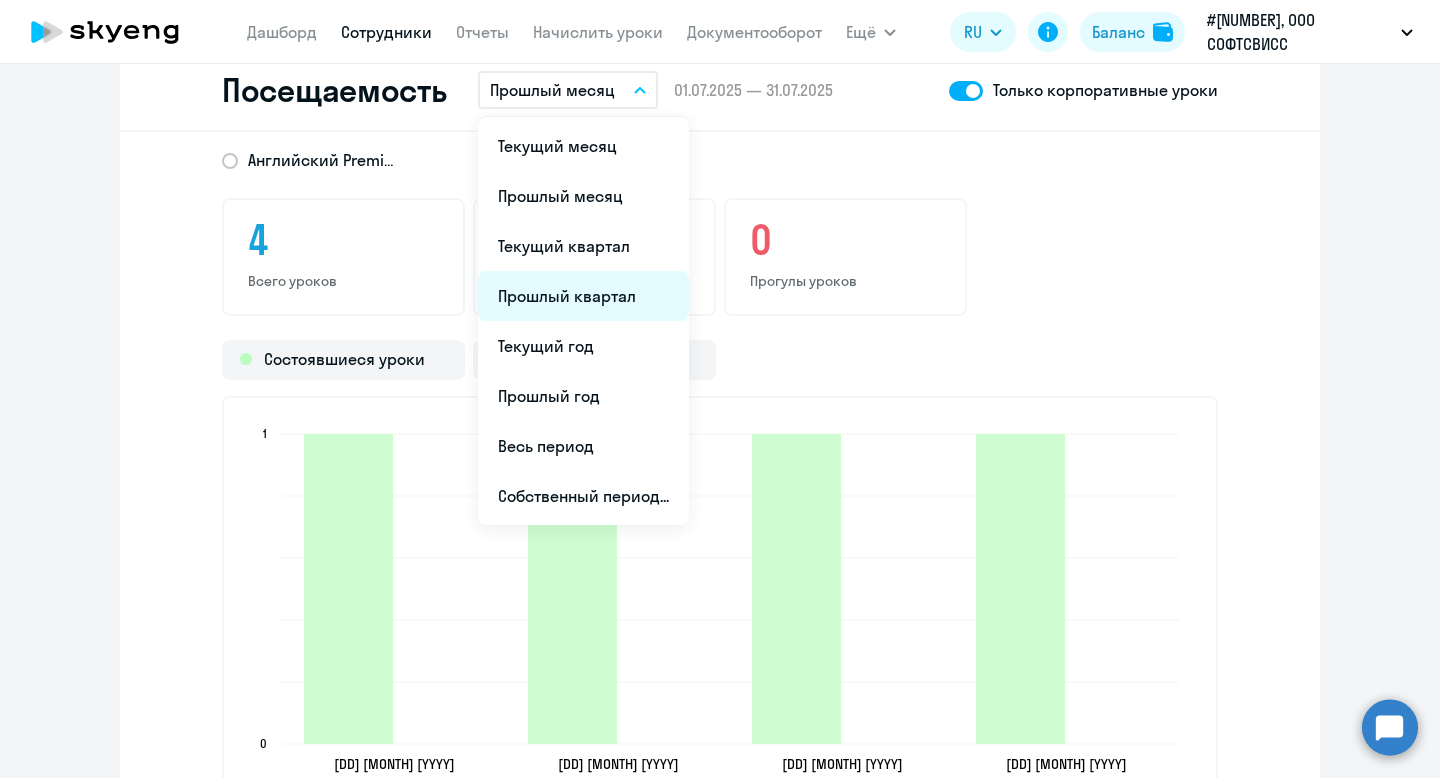 click on "Прошлый квартал" at bounding box center [583, 296] 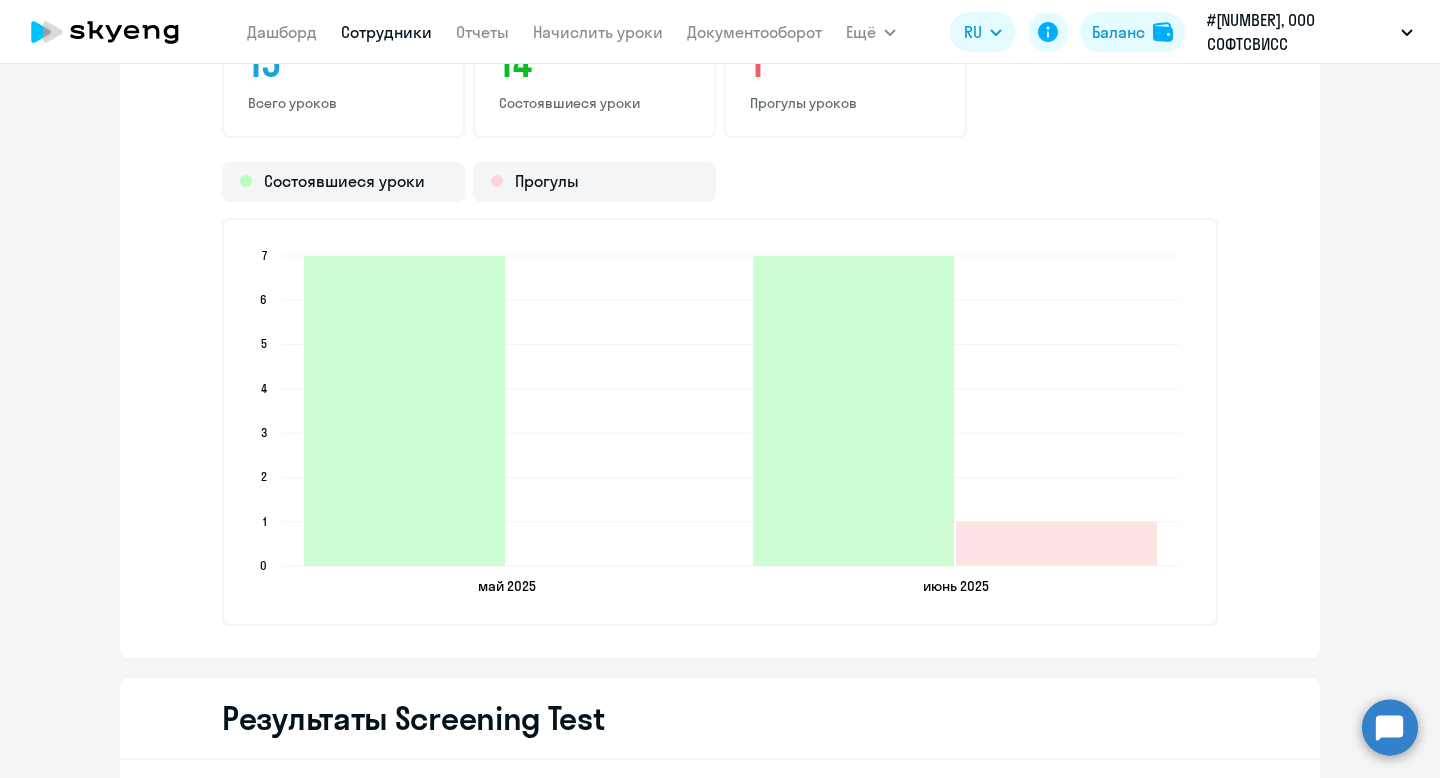 scroll, scrollTop: 2587, scrollLeft: 0, axis: vertical 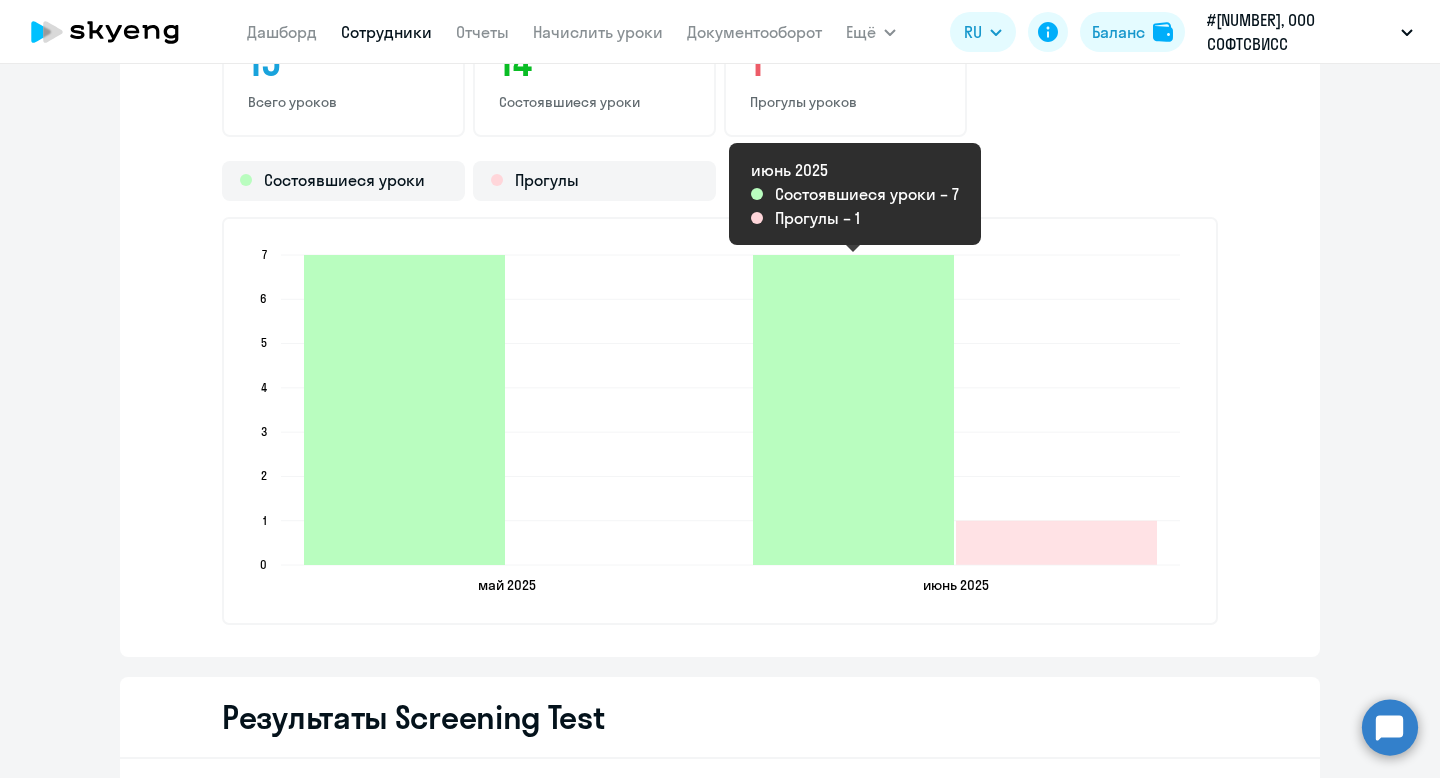 click 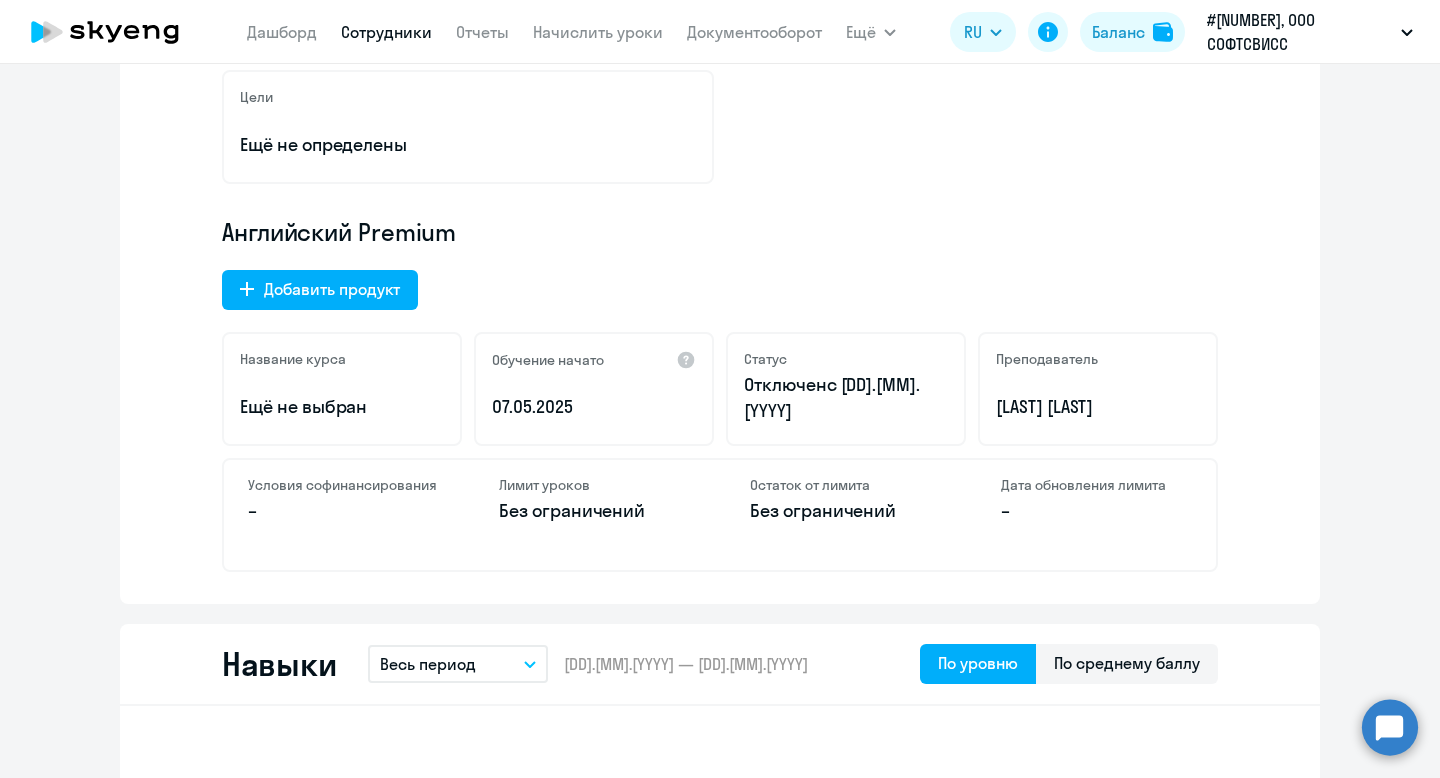 scroll, scrollTop: 0, scrollLeft: 0, axis: both 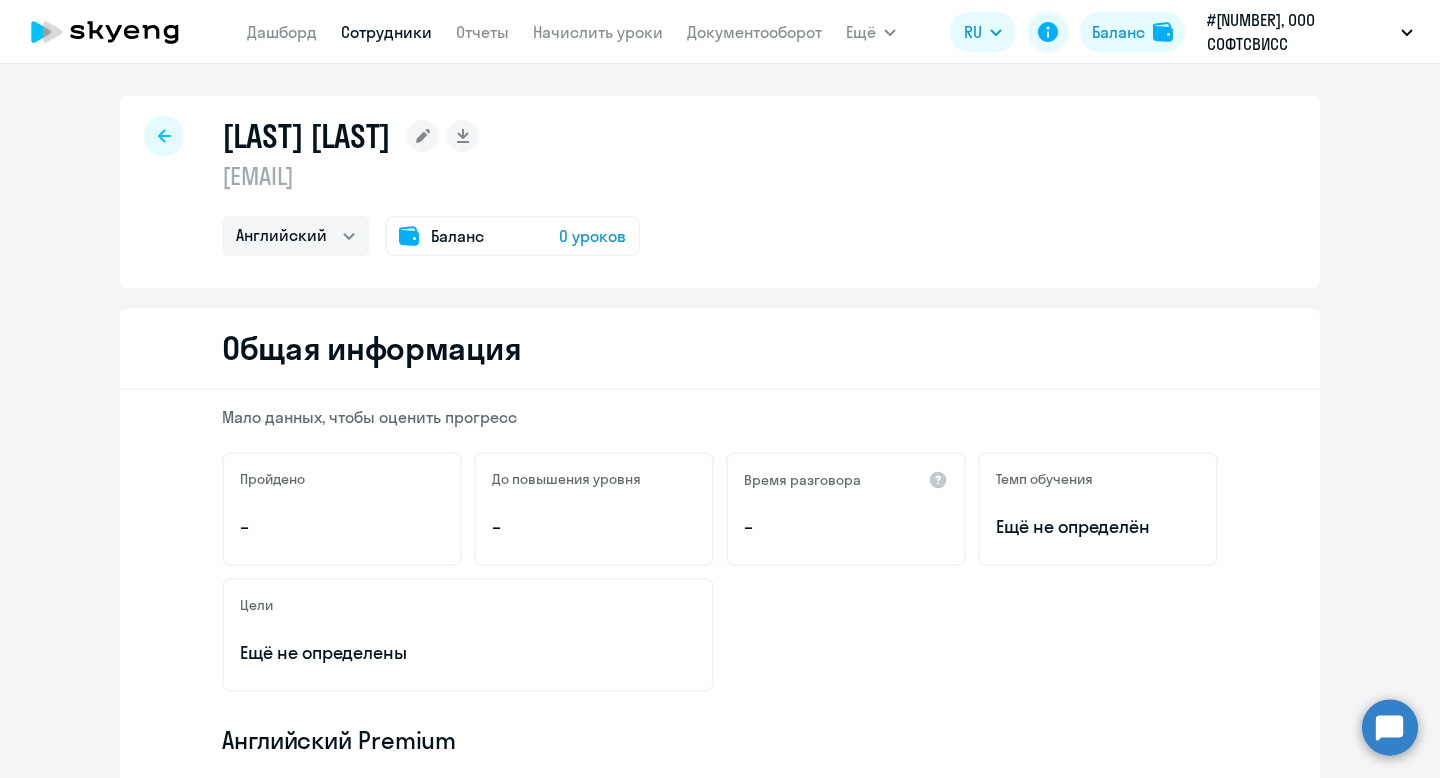 click on "[LAST] [LAST]
[EMAIL]  Английский
Баланс 0 уроков" 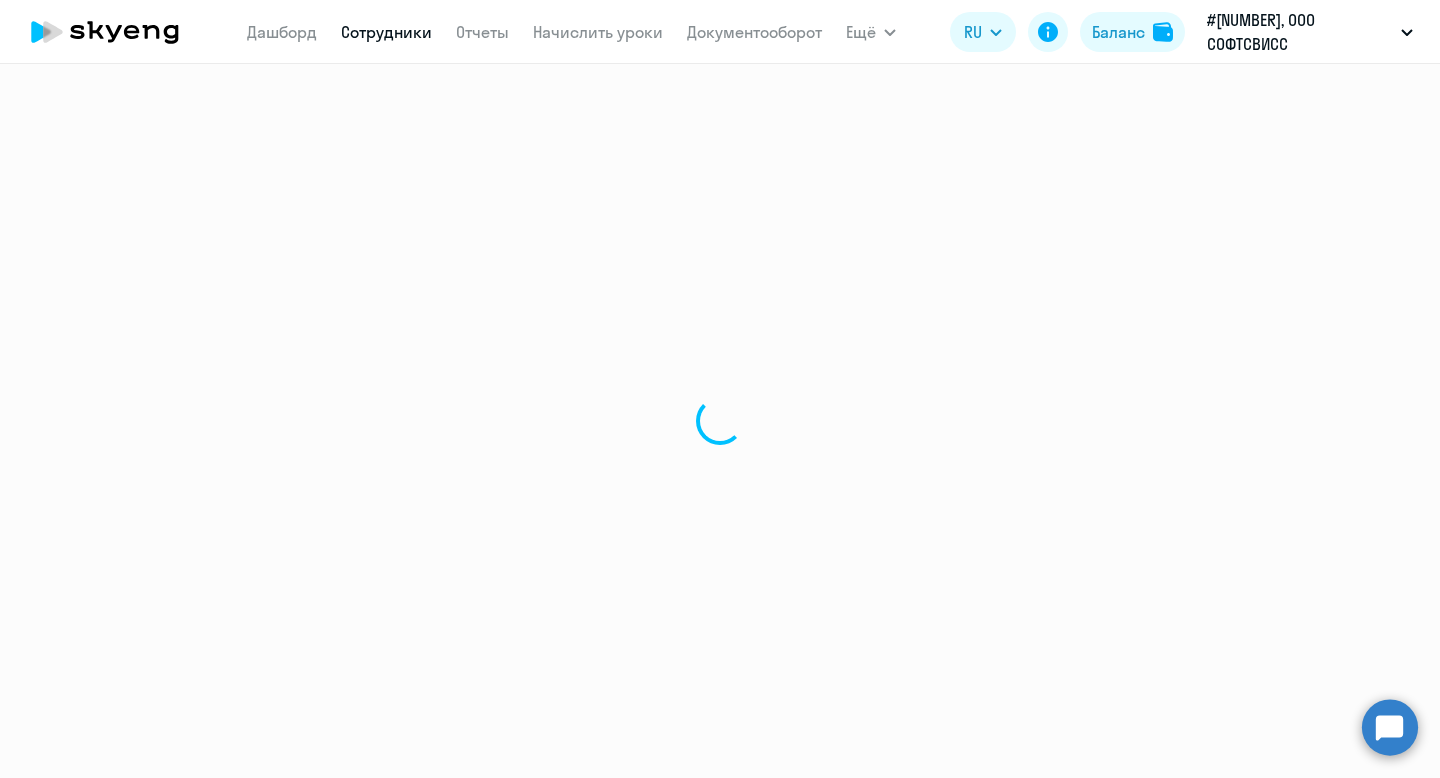select on "30" 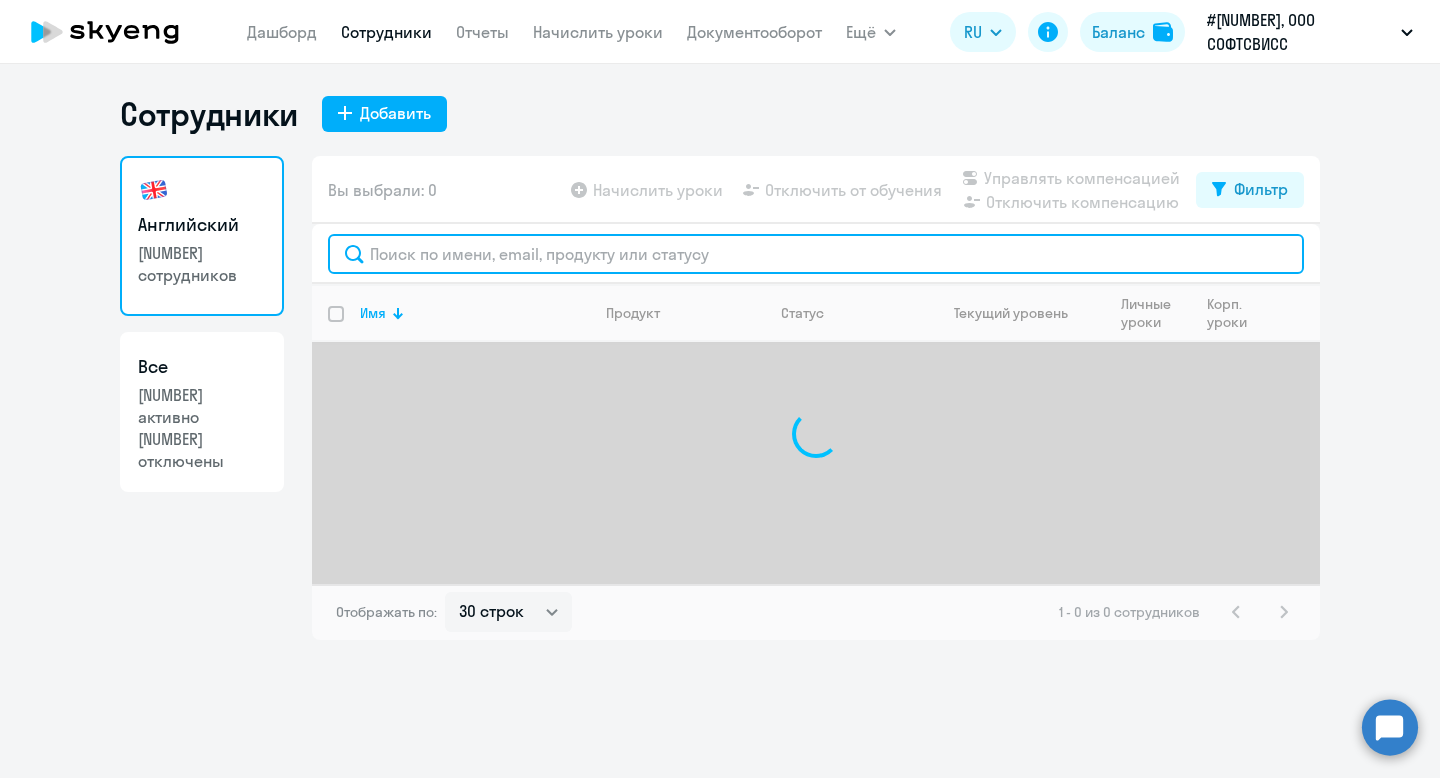 click 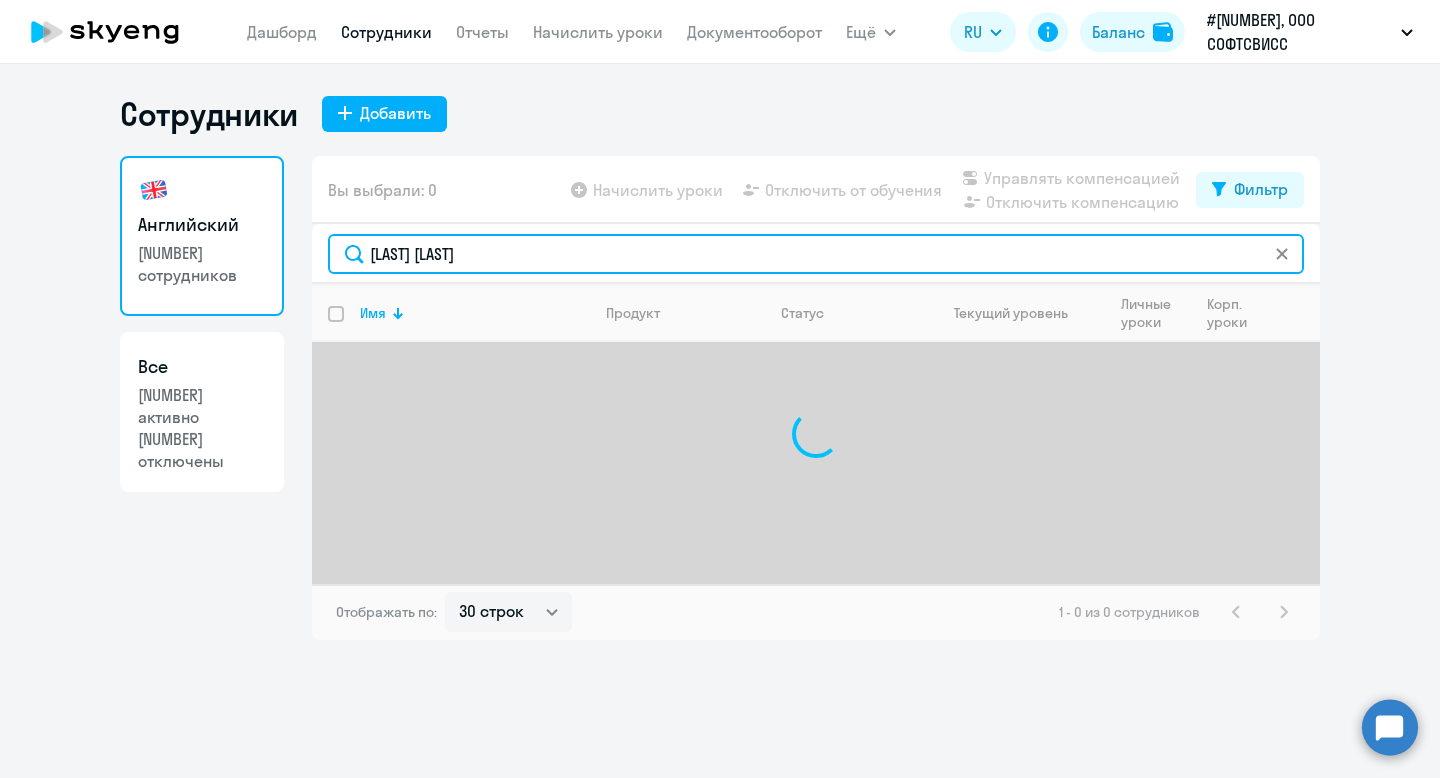 click on "[LAST] [LAST]" 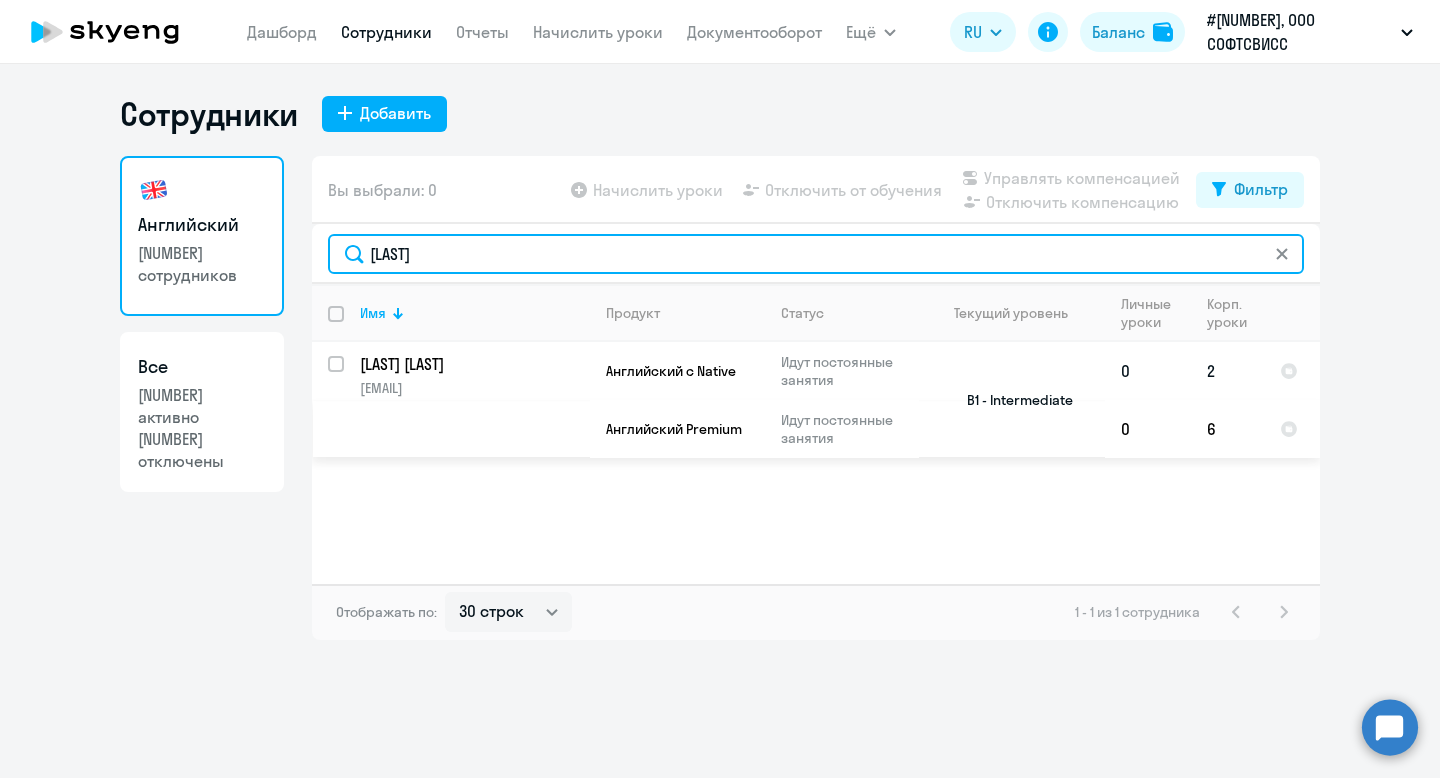 type on "[LAST]" 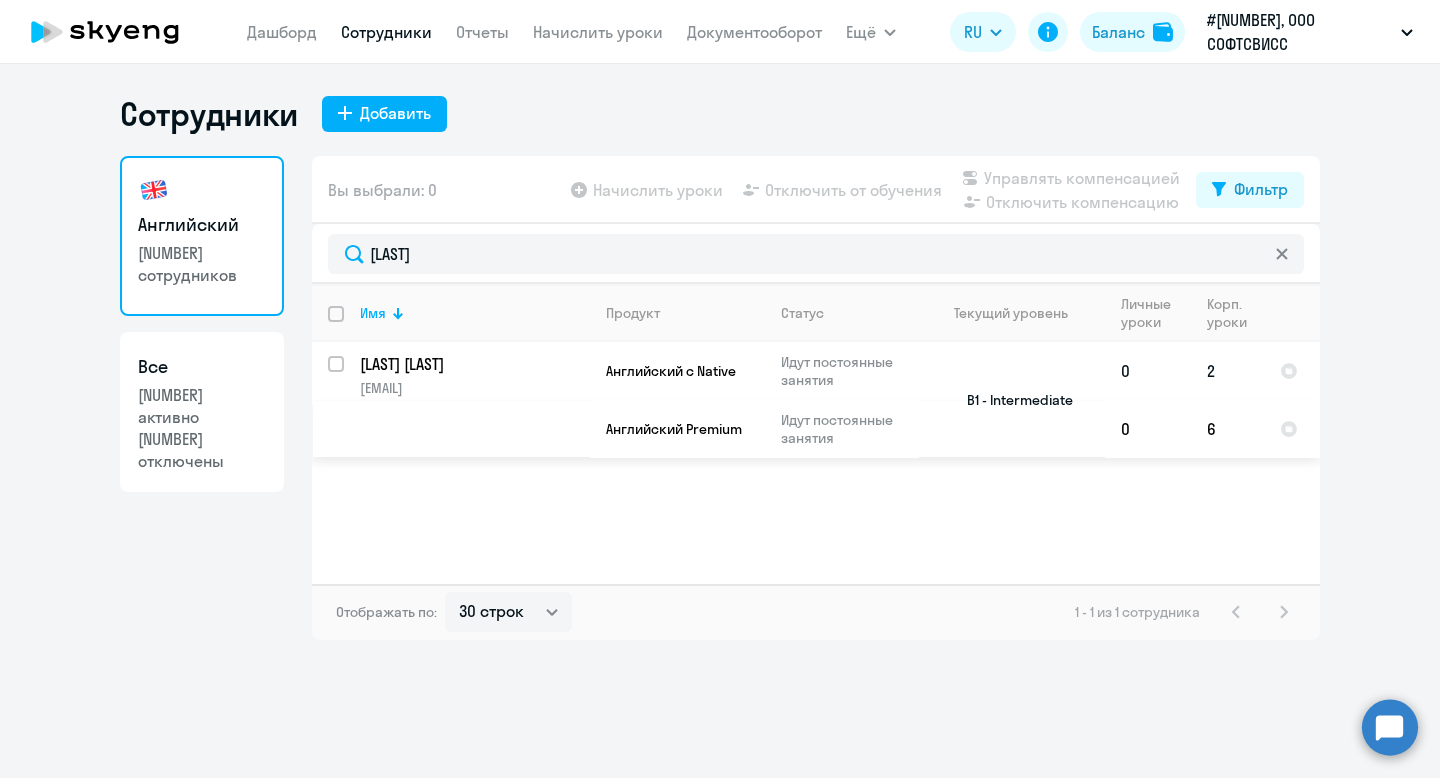 click on "[LAST] [LAST]" 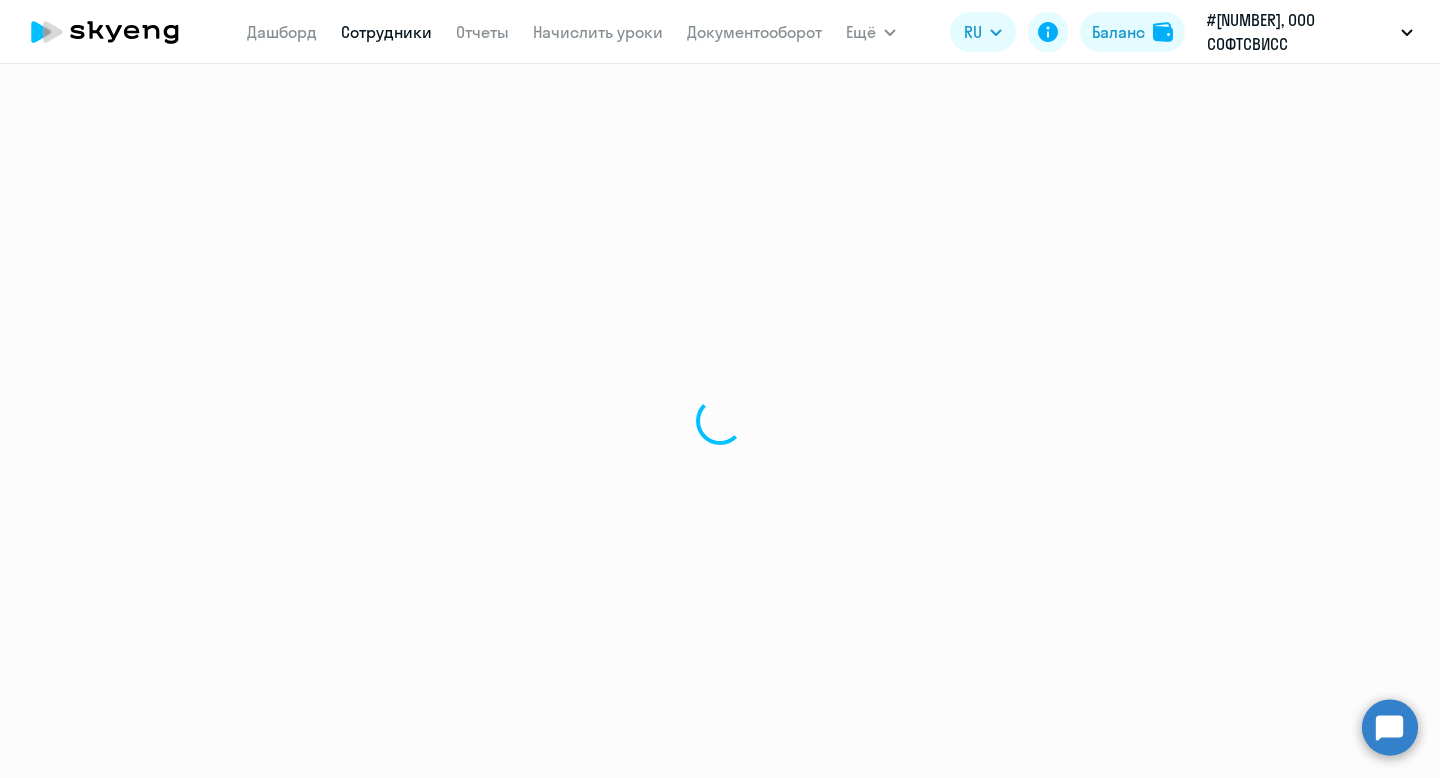 select on "english" 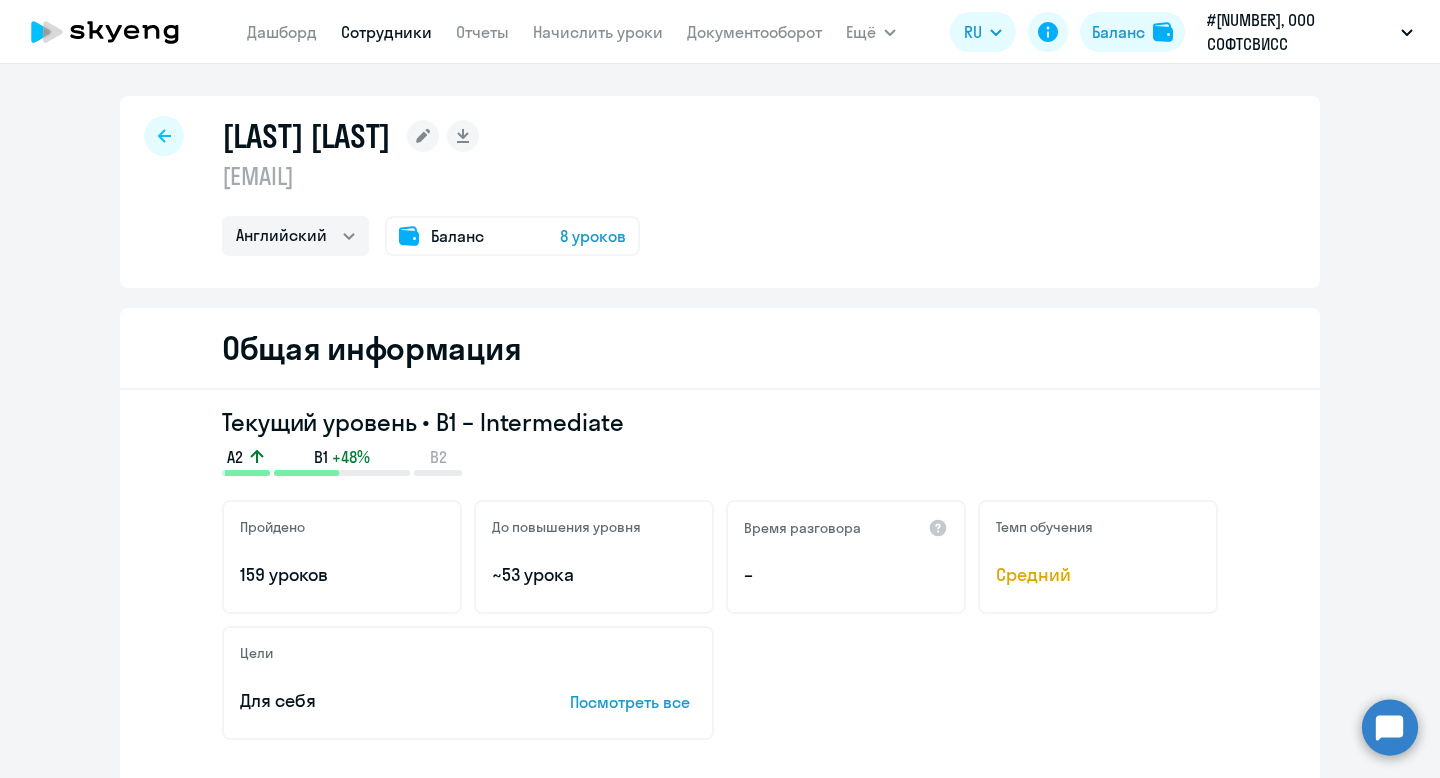 drag, startPoint x: 221, startPoint y: 138, endPoint x: 509, endPoint y: 144, distance: 288.0625 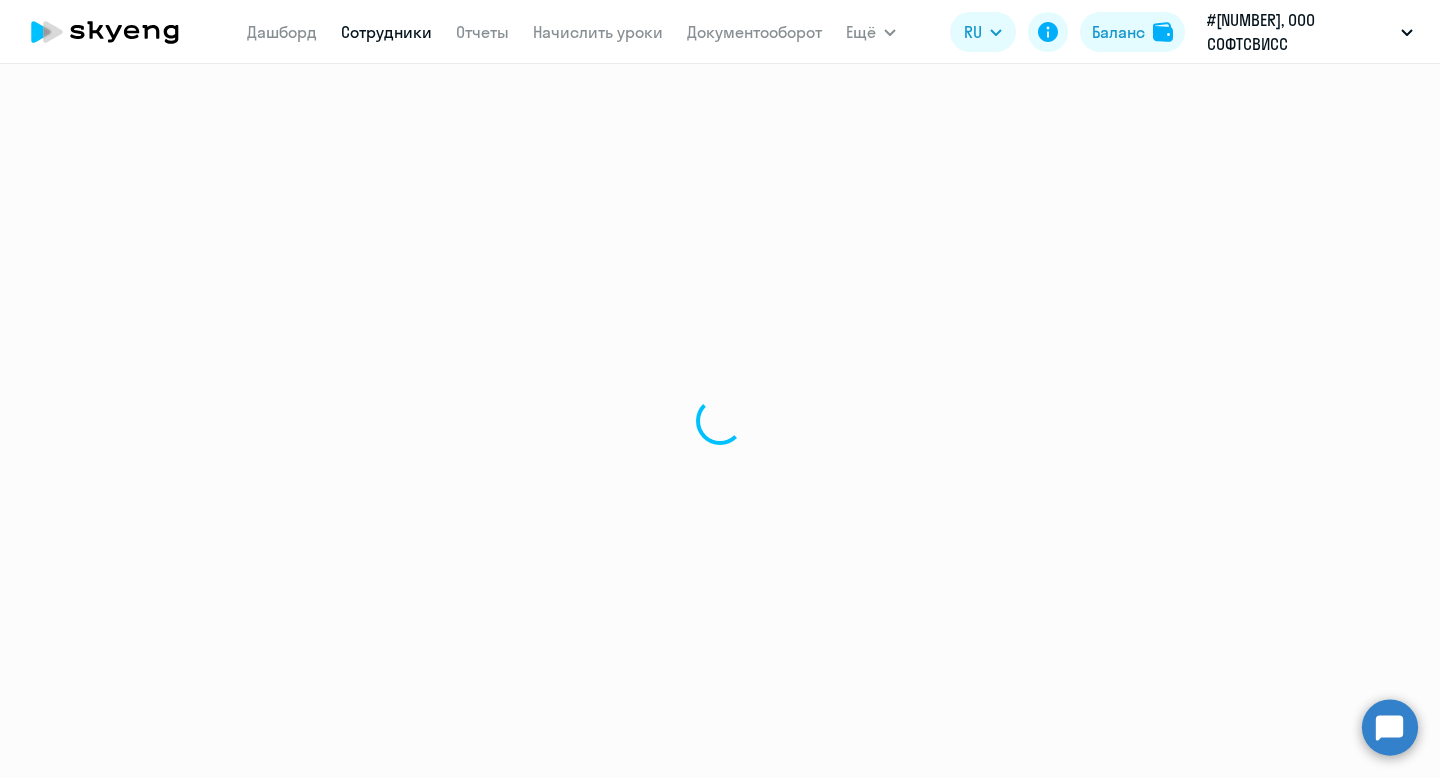select on "30" 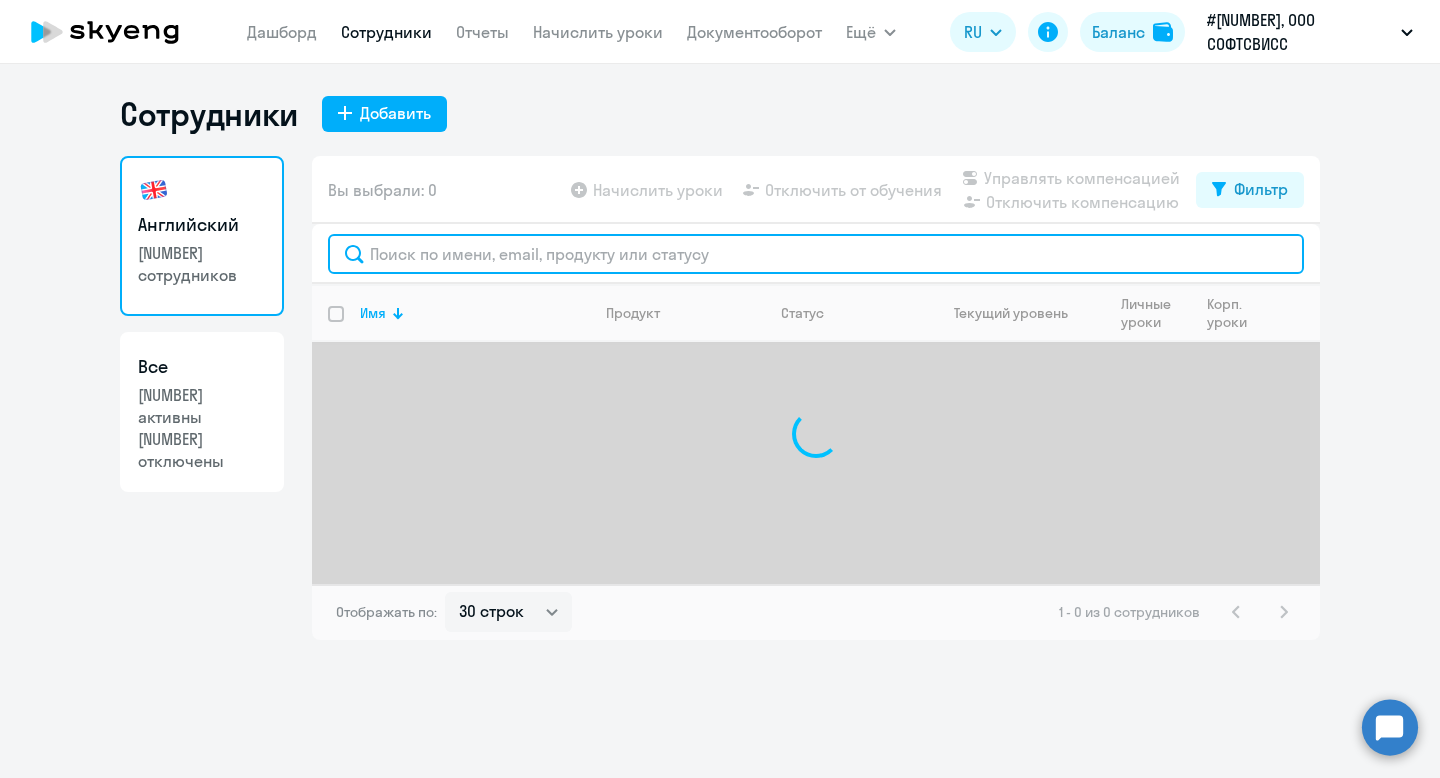 click 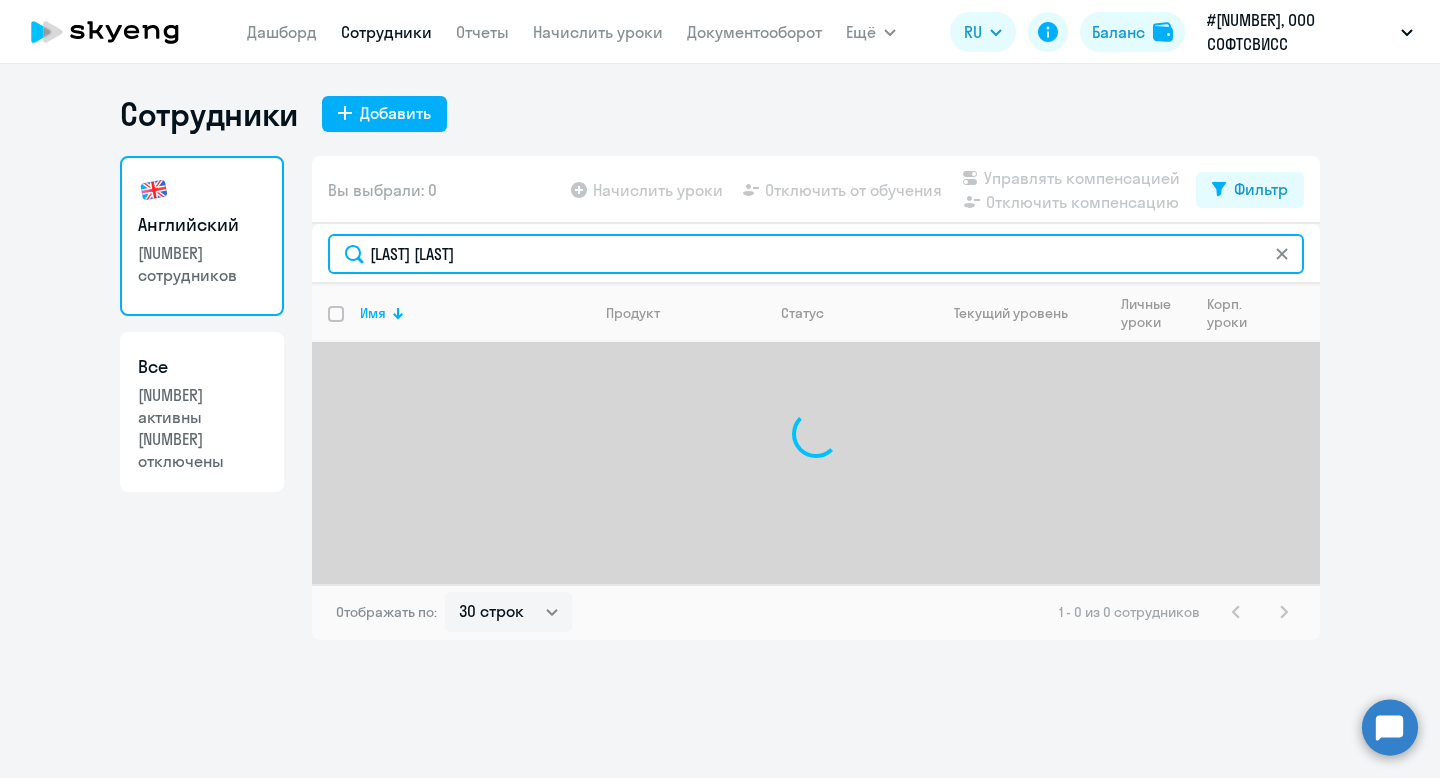 click on "[LAST] [LAST]" 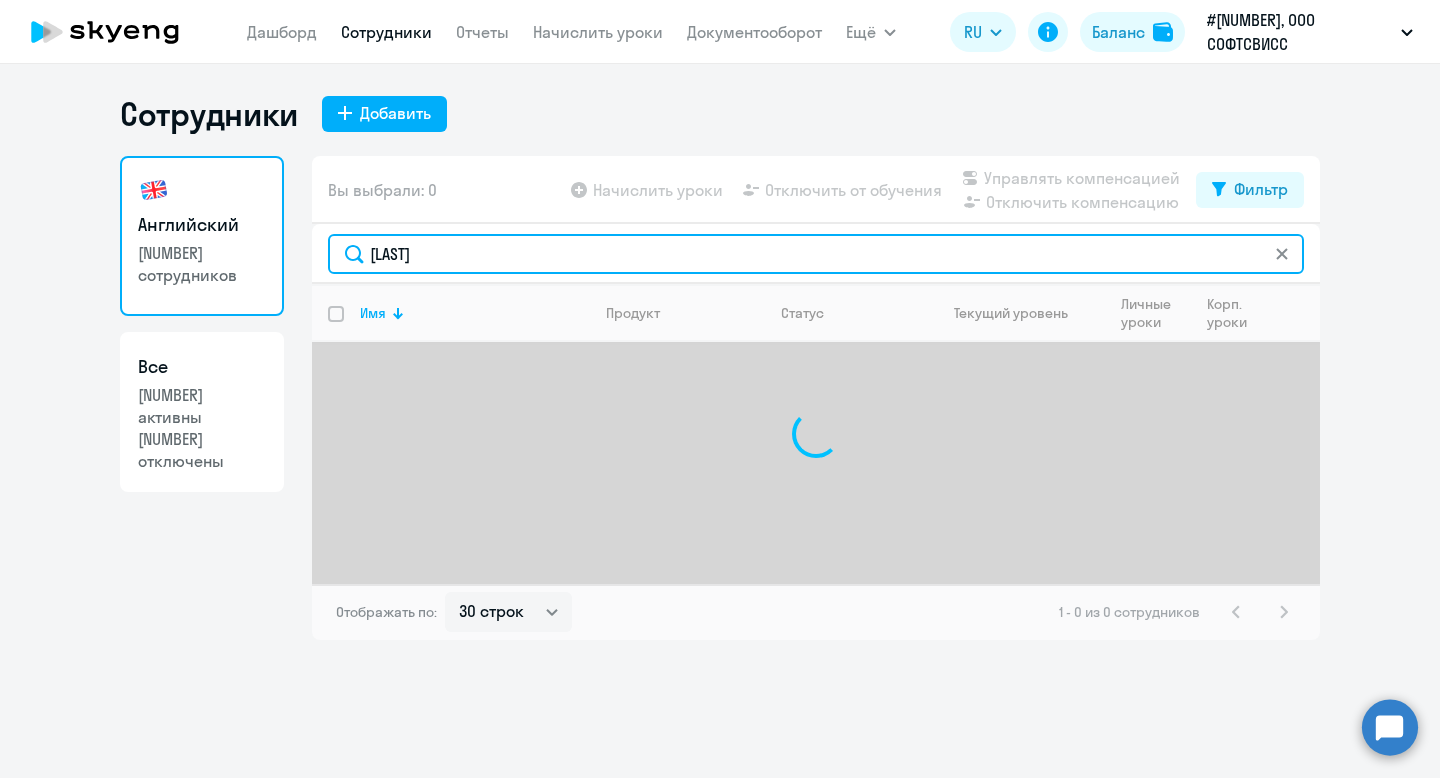 type on "[LAST]" 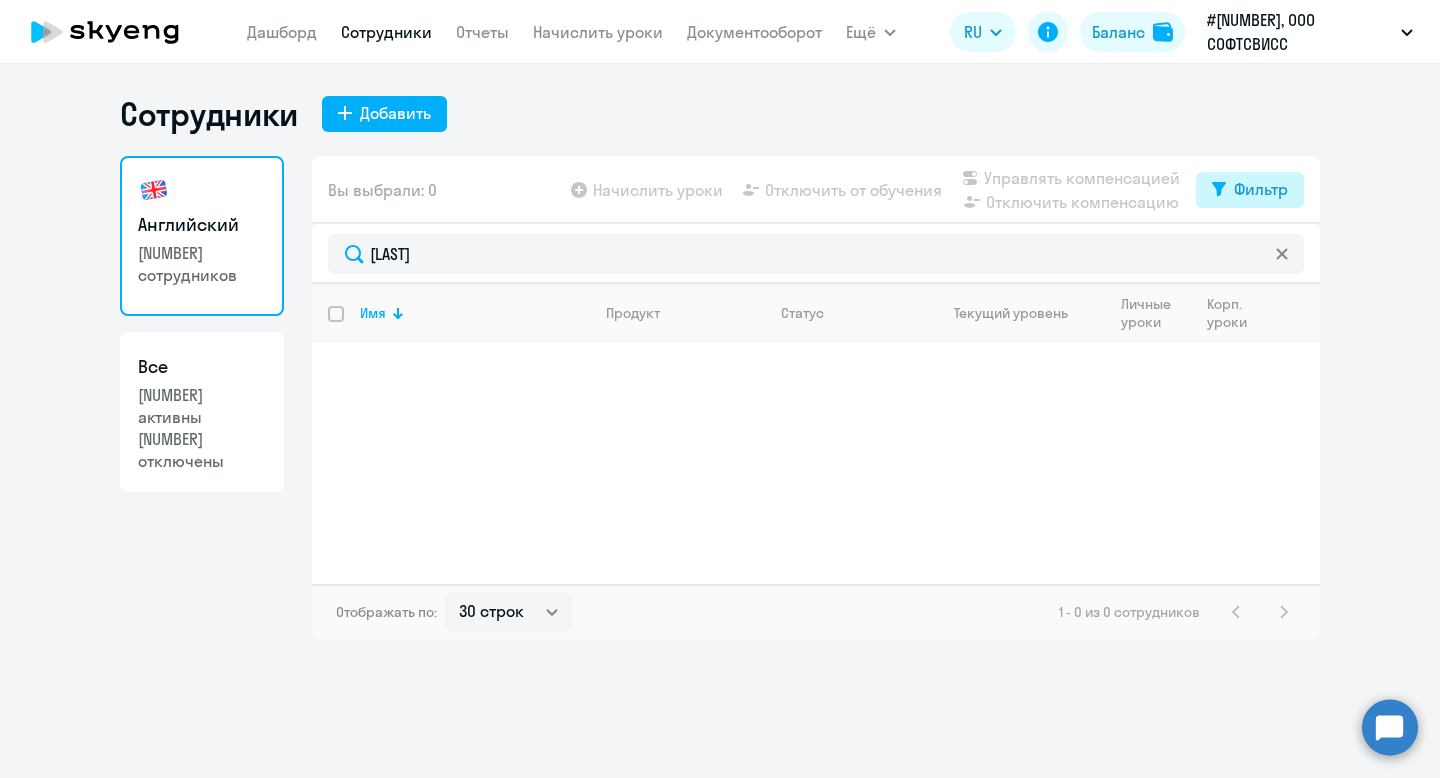 click on "Фильтр" 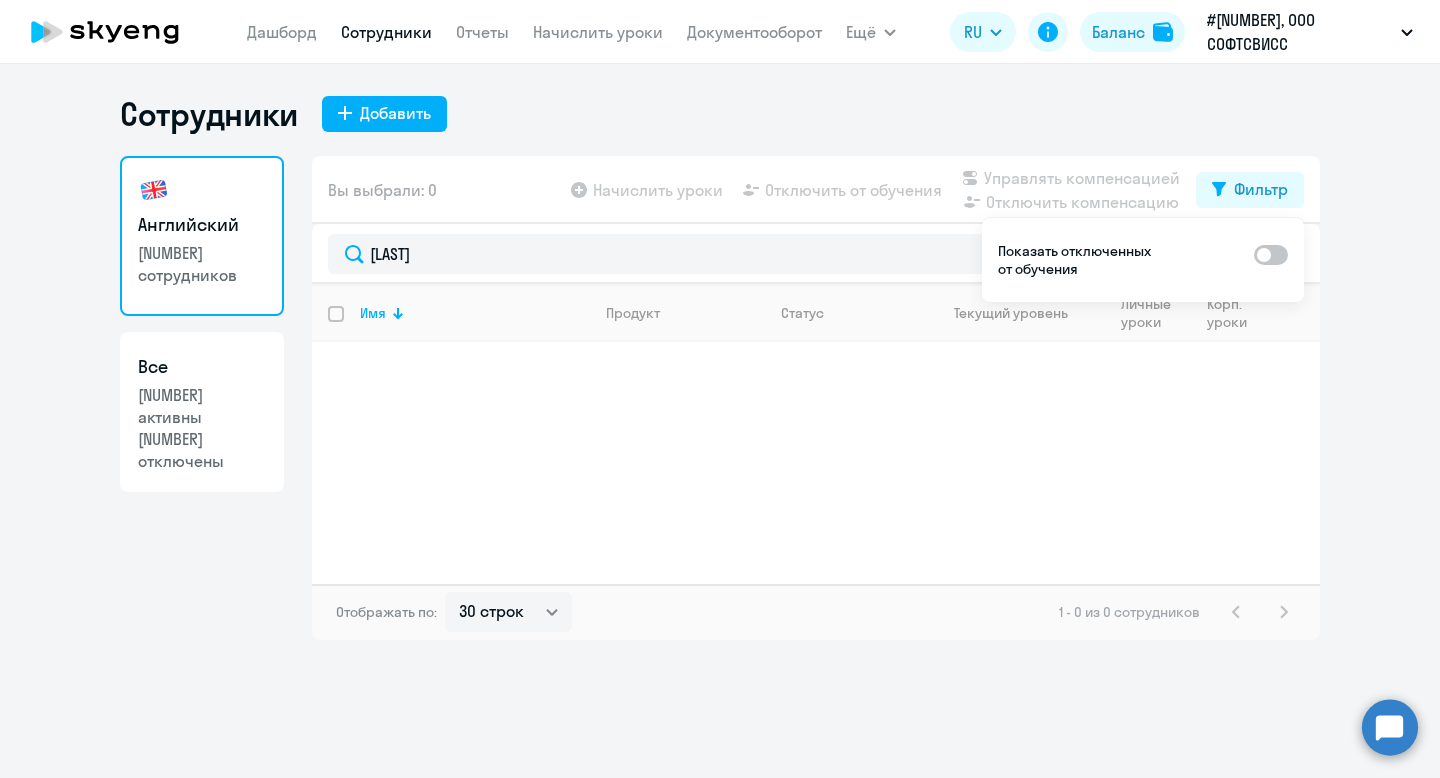 click on "Показать отключенных от обучения" at bounding box center (1077, 260) 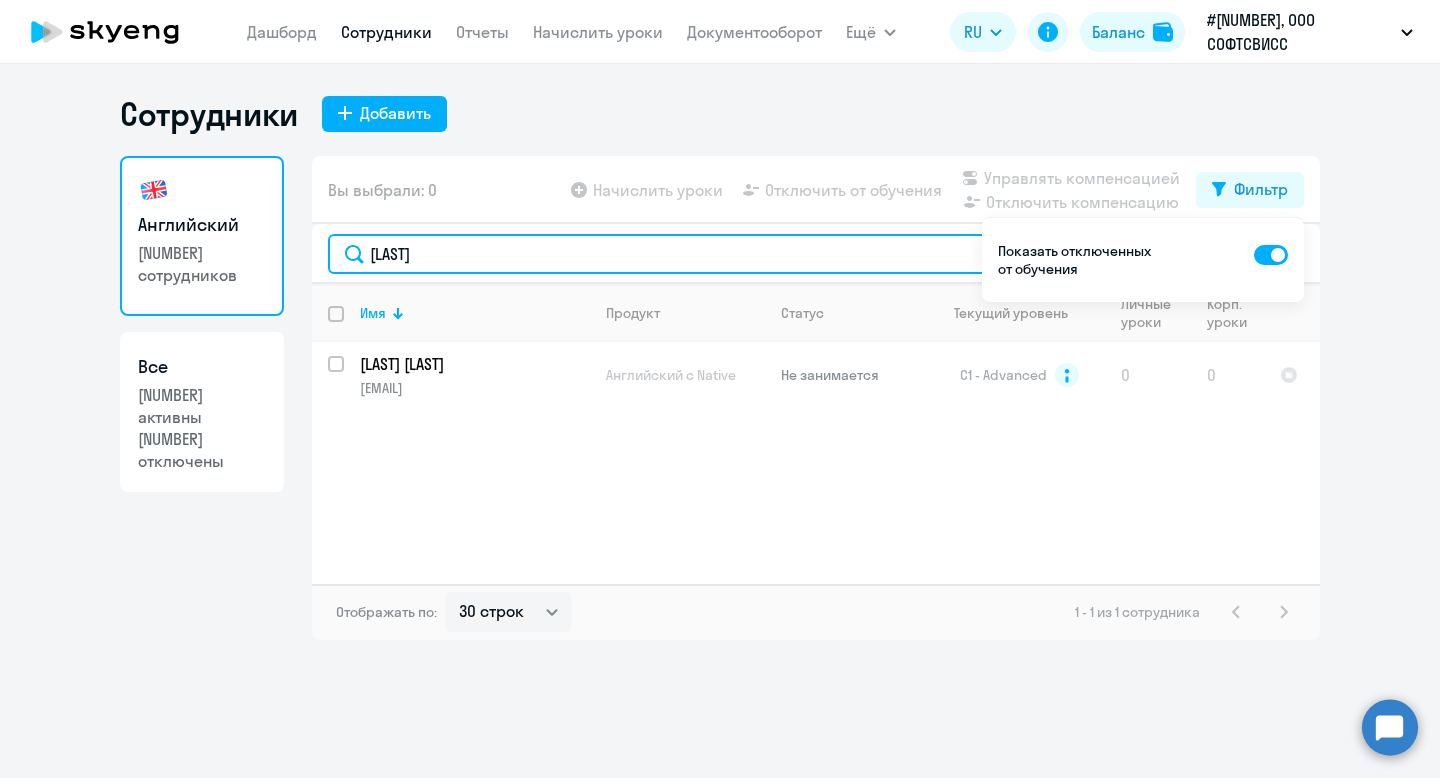 click on "[LAST]" 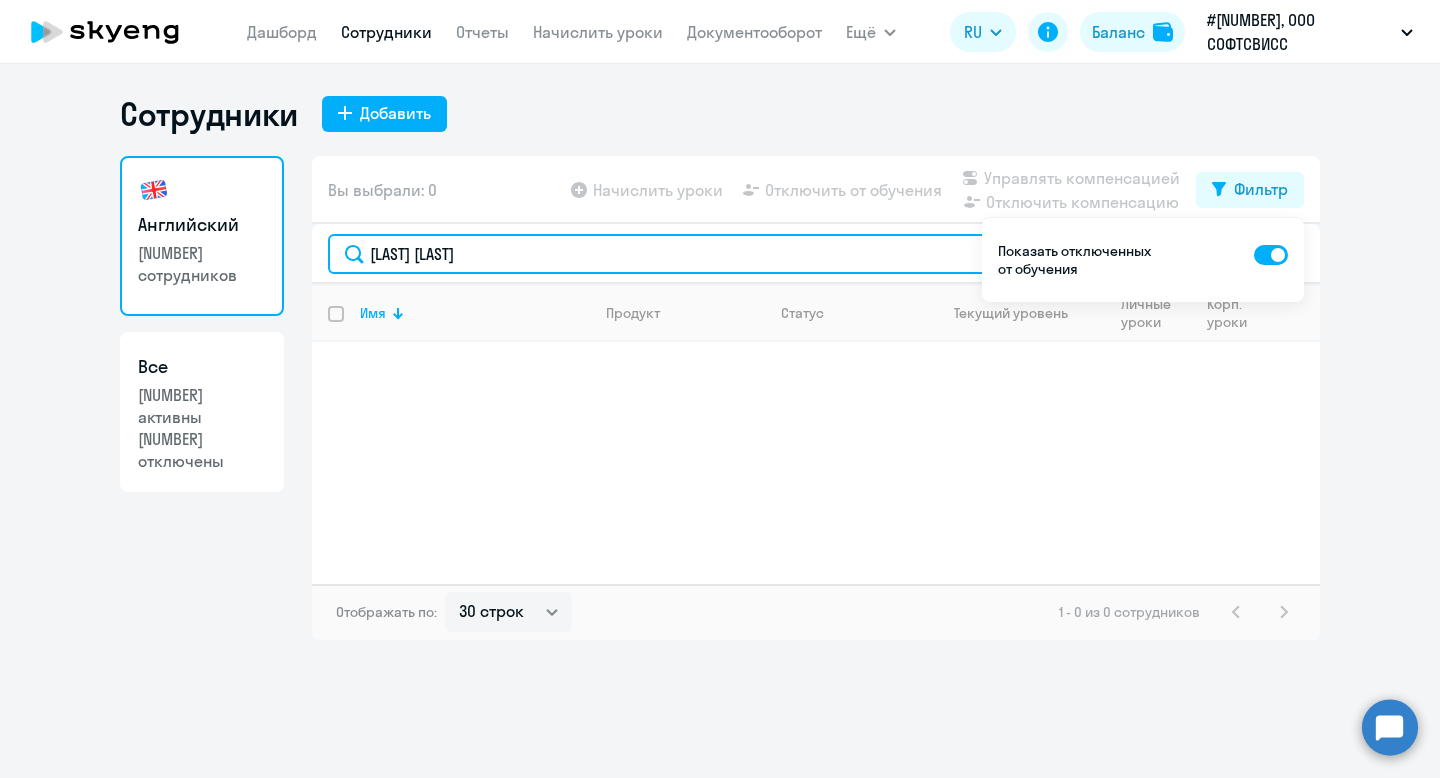 click on "[LAST] [LAST]" 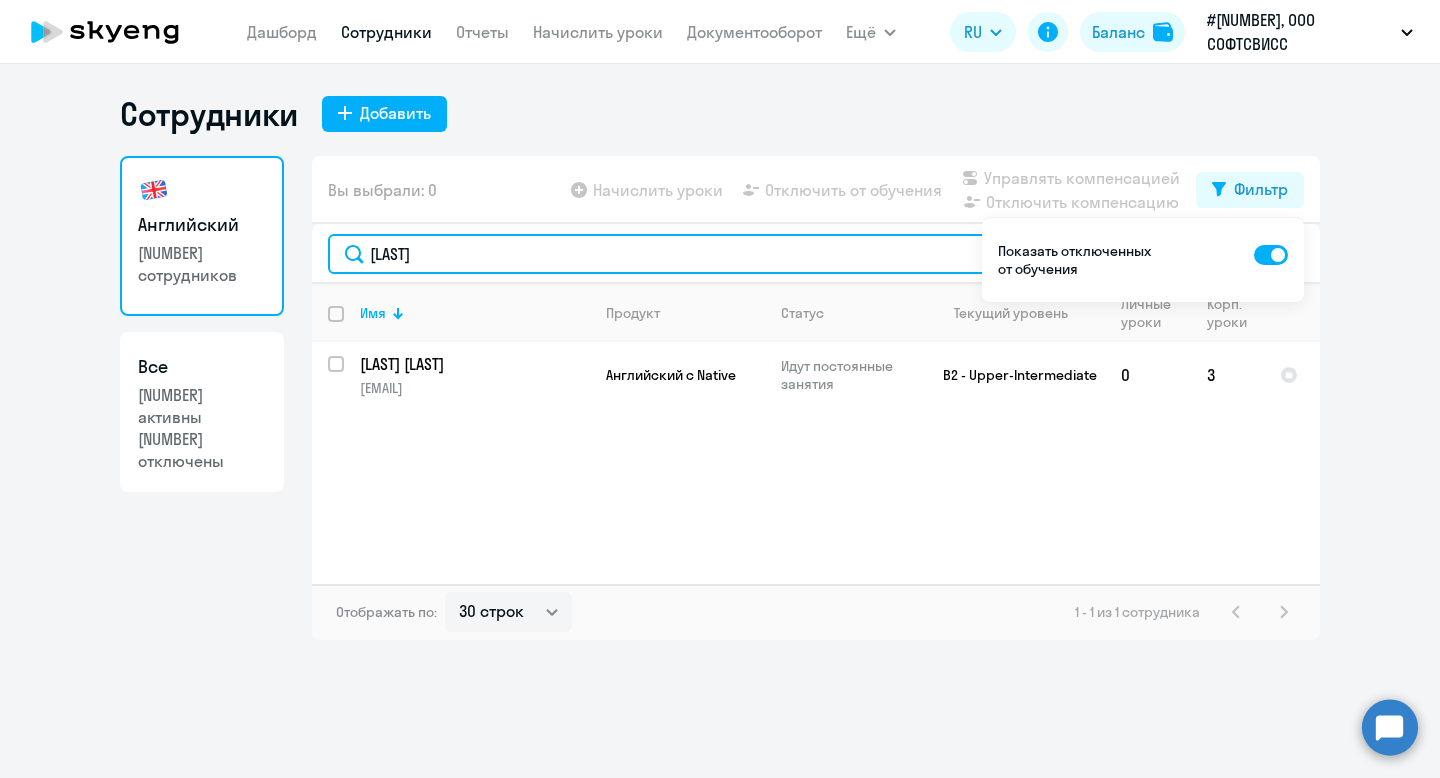 type on "[LAST]" 